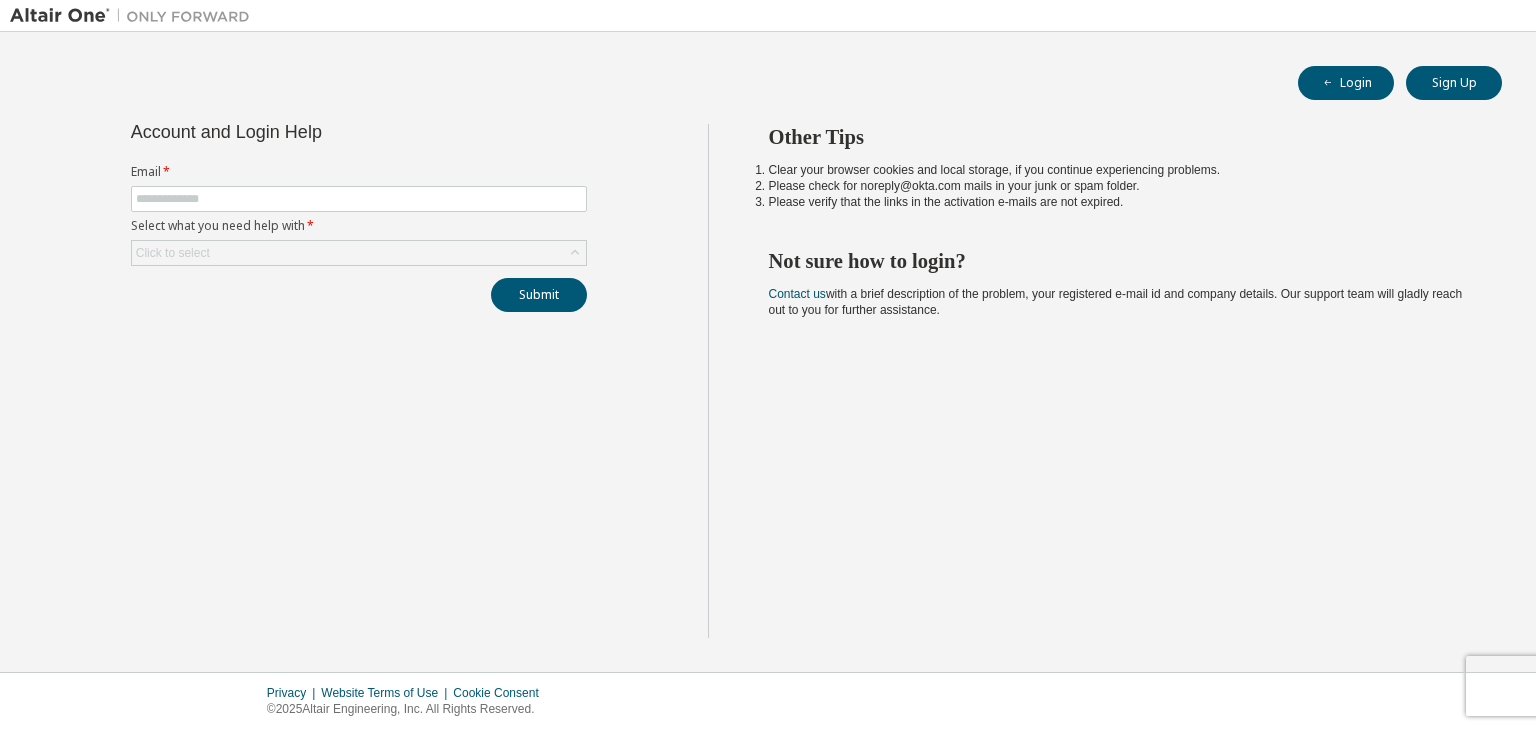 scroll, scrollTop: 0, scrollLeft: 0, axis: both 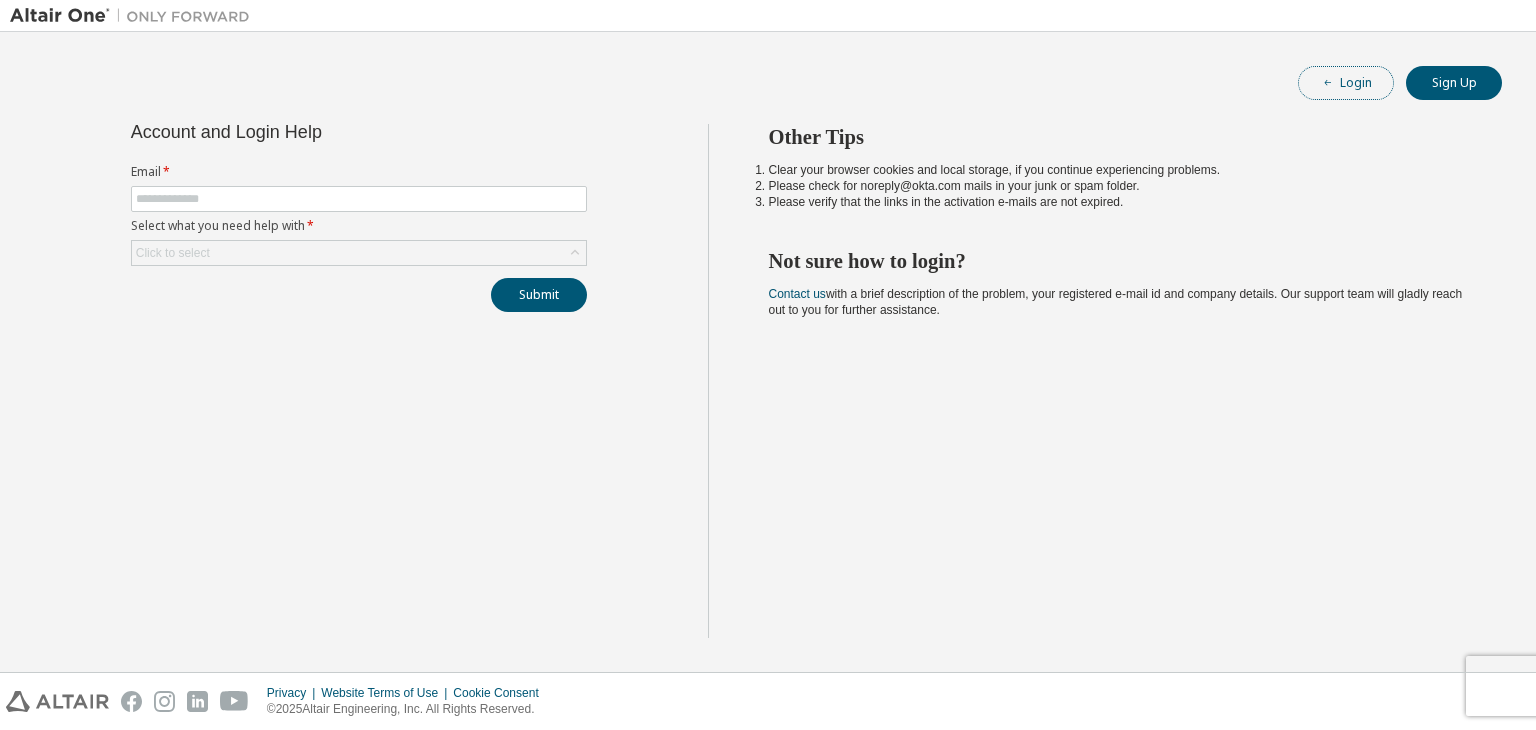 click on "Login" at bounding box center [1346, 83] 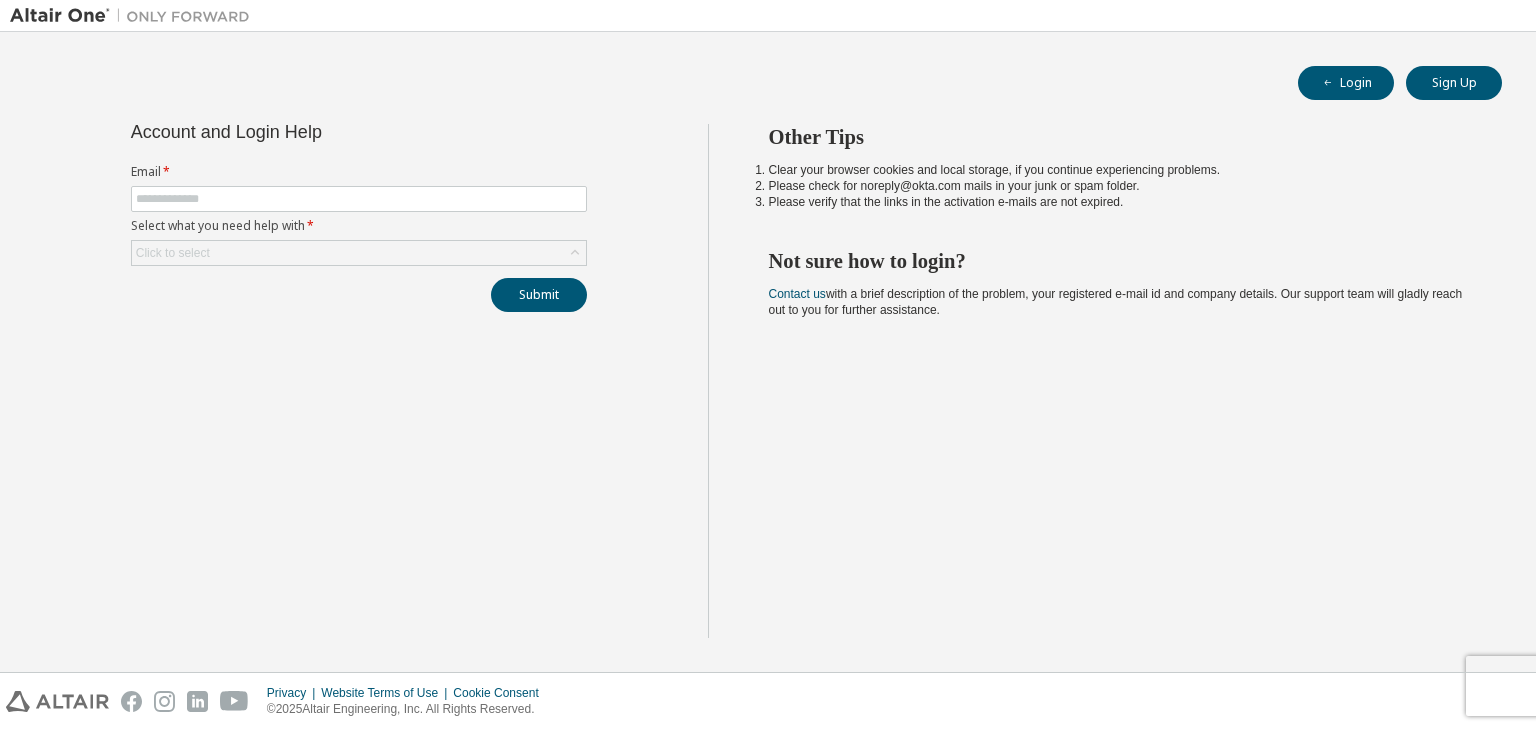 scroll, scrollTop: 0, scrollLeft: 0, axis: both 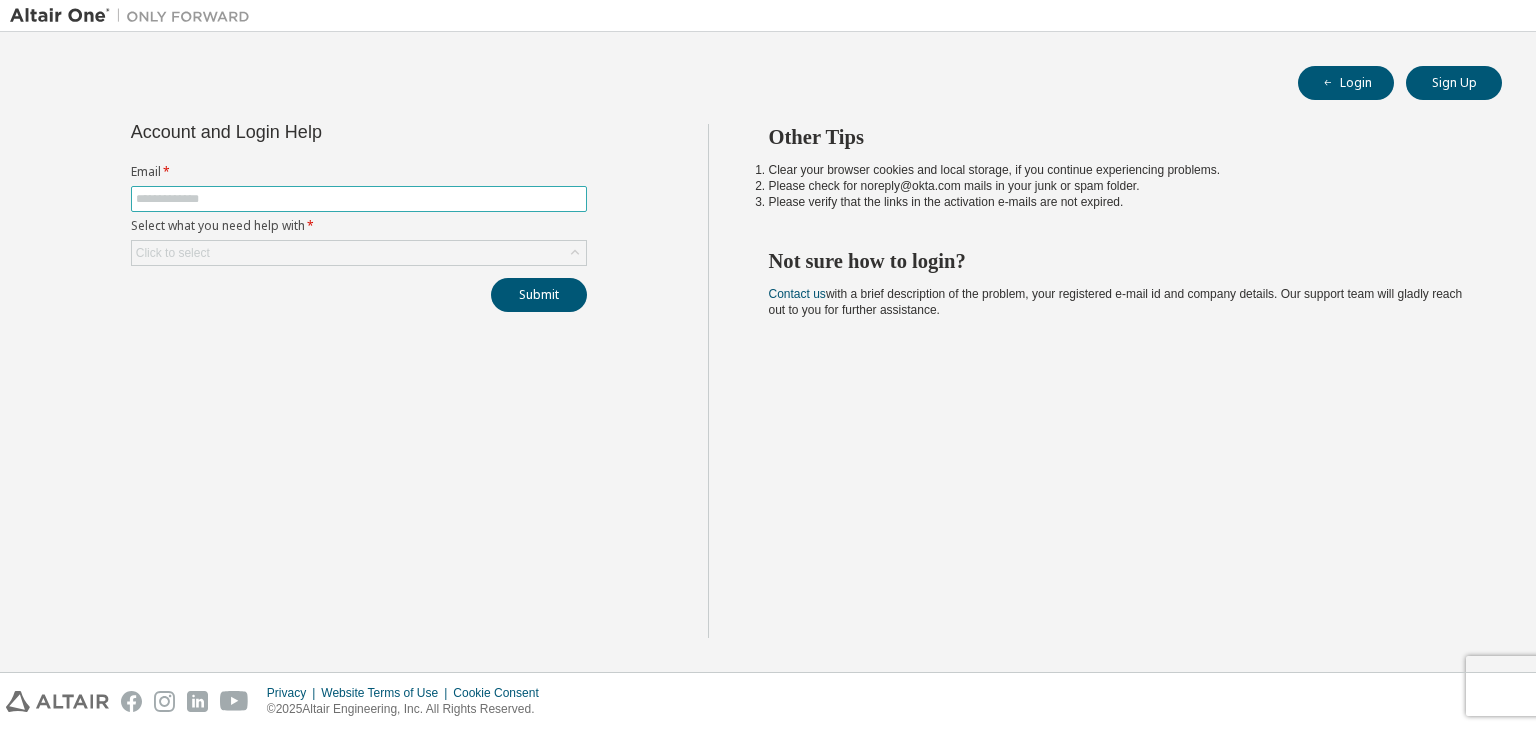 click at bounding box center [359, 199] 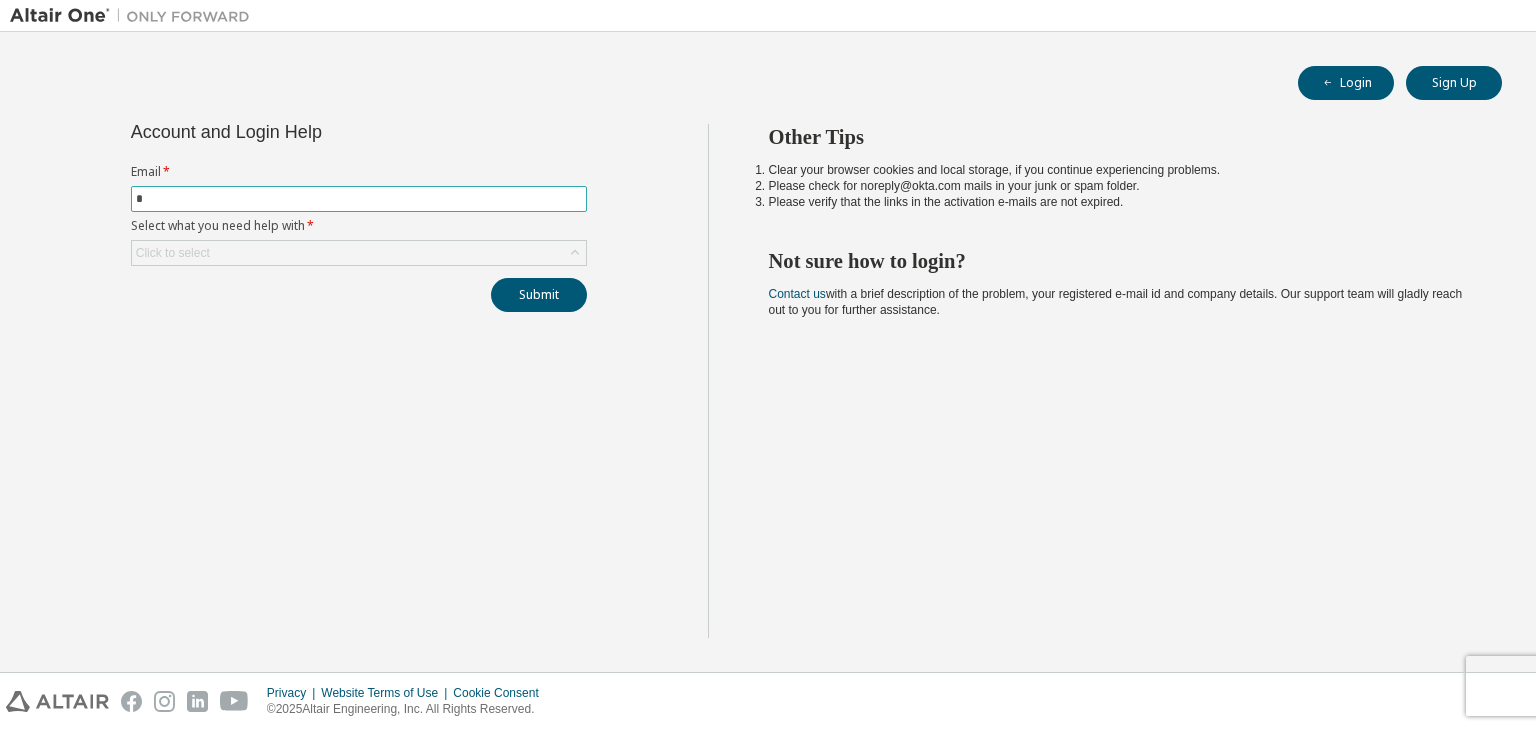type on "**********" 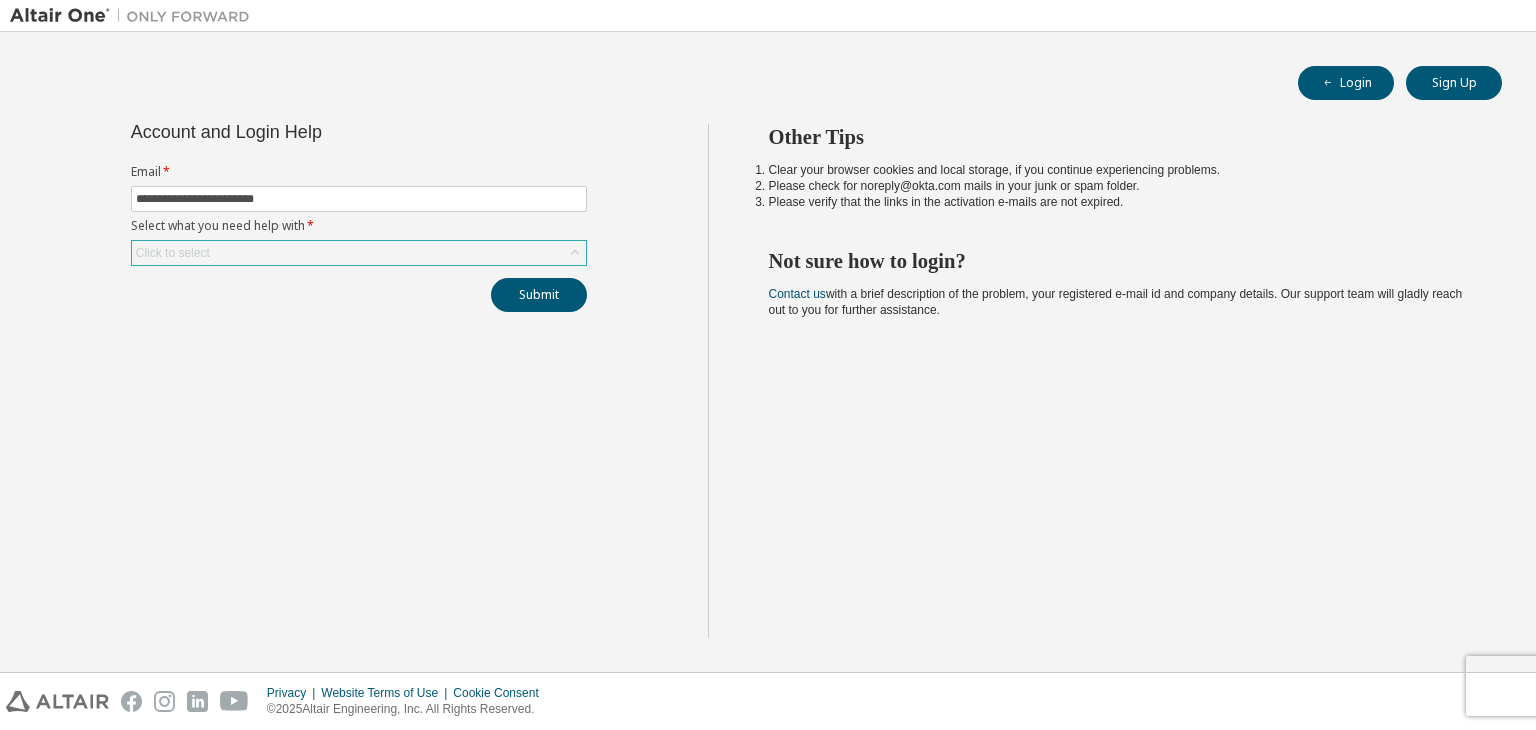 click on "Click to select" at bounding box center (359, 253) 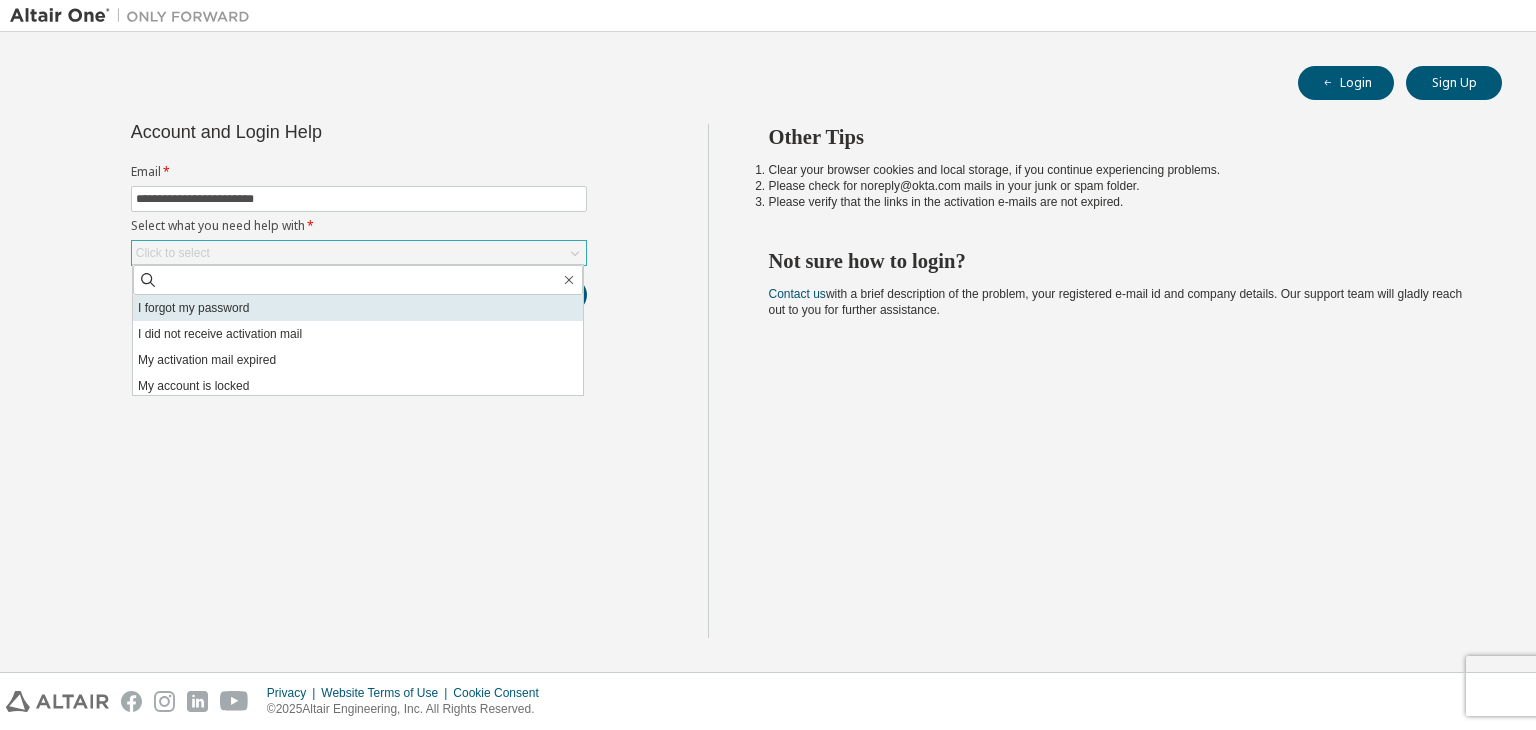 click on "I forgot my password" at bounding box center (358, 308) 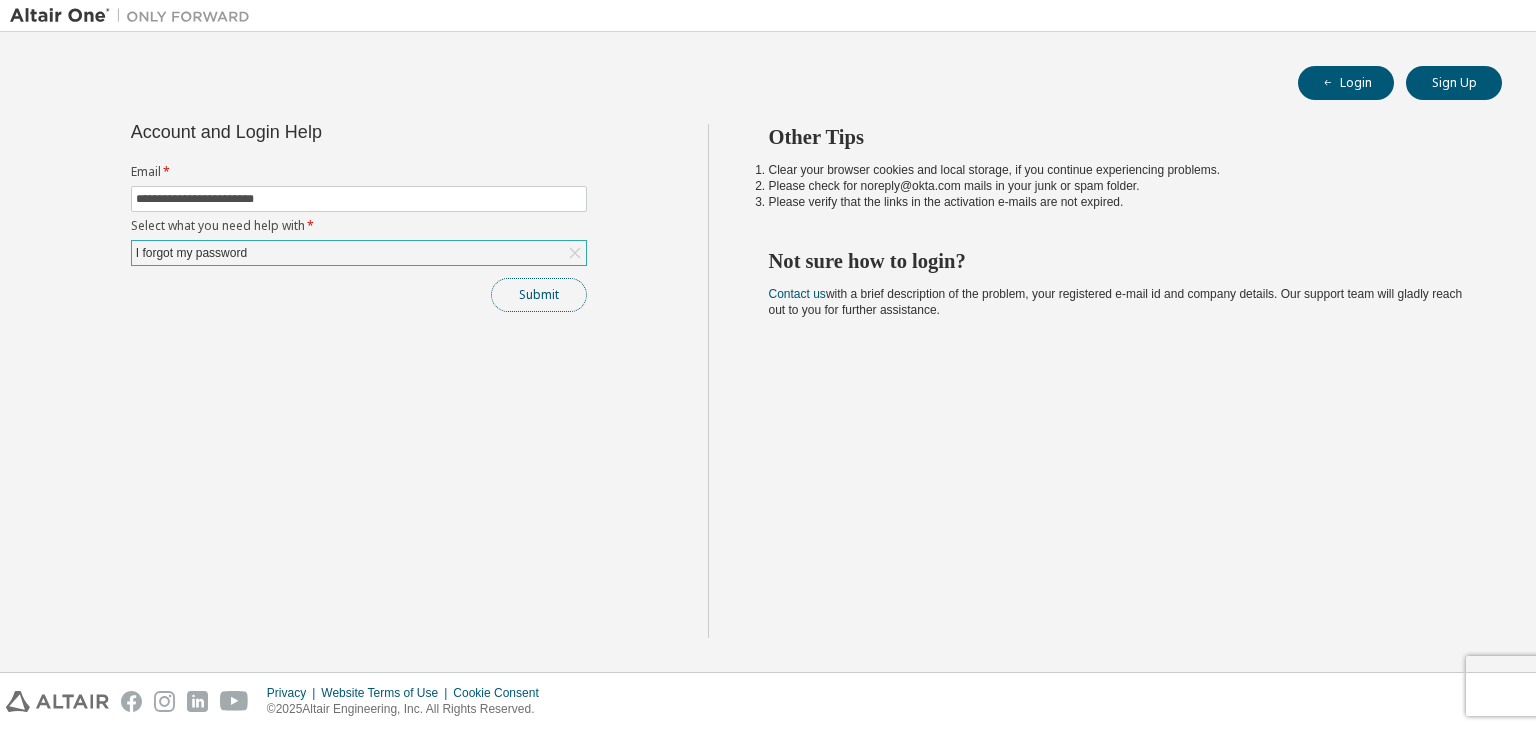 click on "Submit" at bounding box center (539, 295) 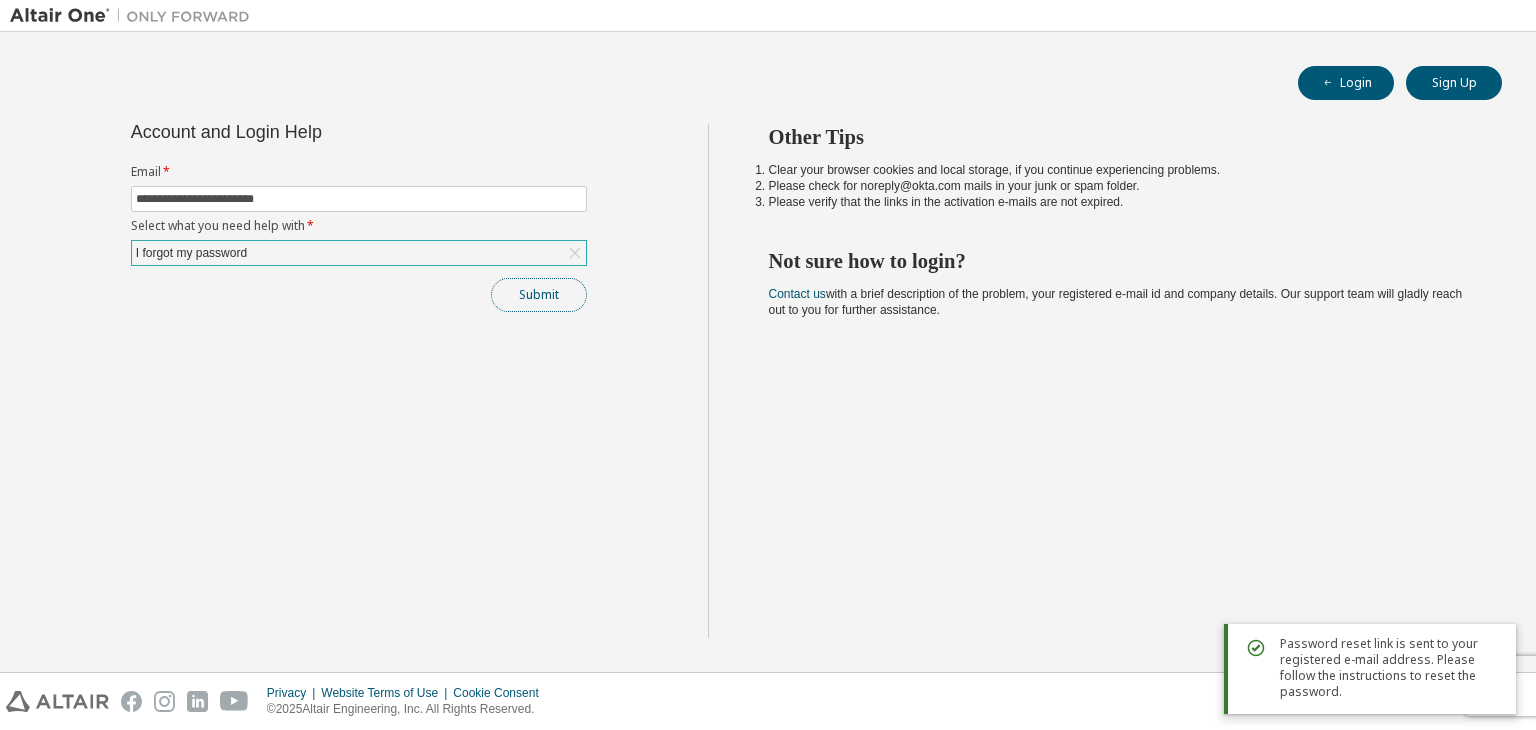 click on "Submit" at bounding box center (539, 295) 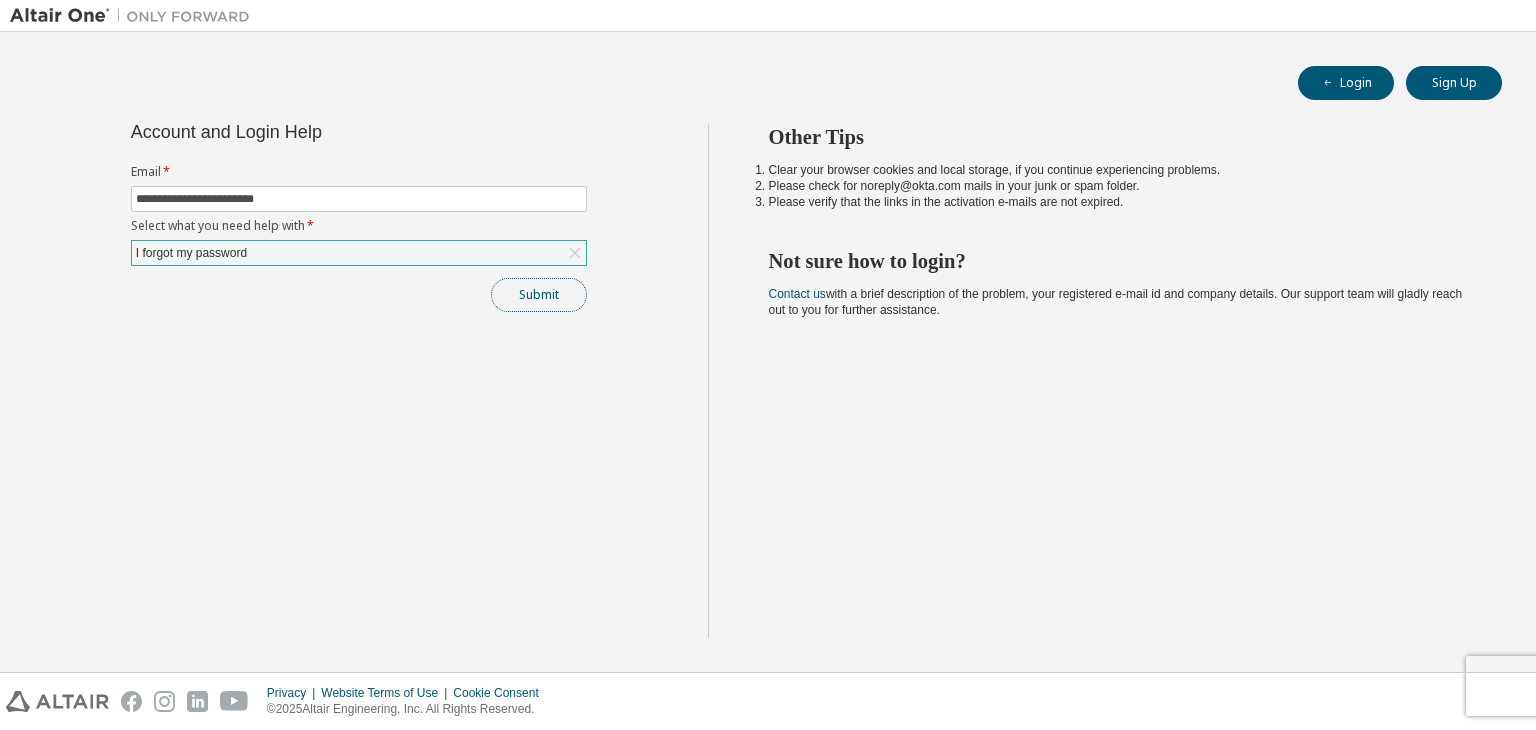 click on "Submit" at bounding box center [539, 295] 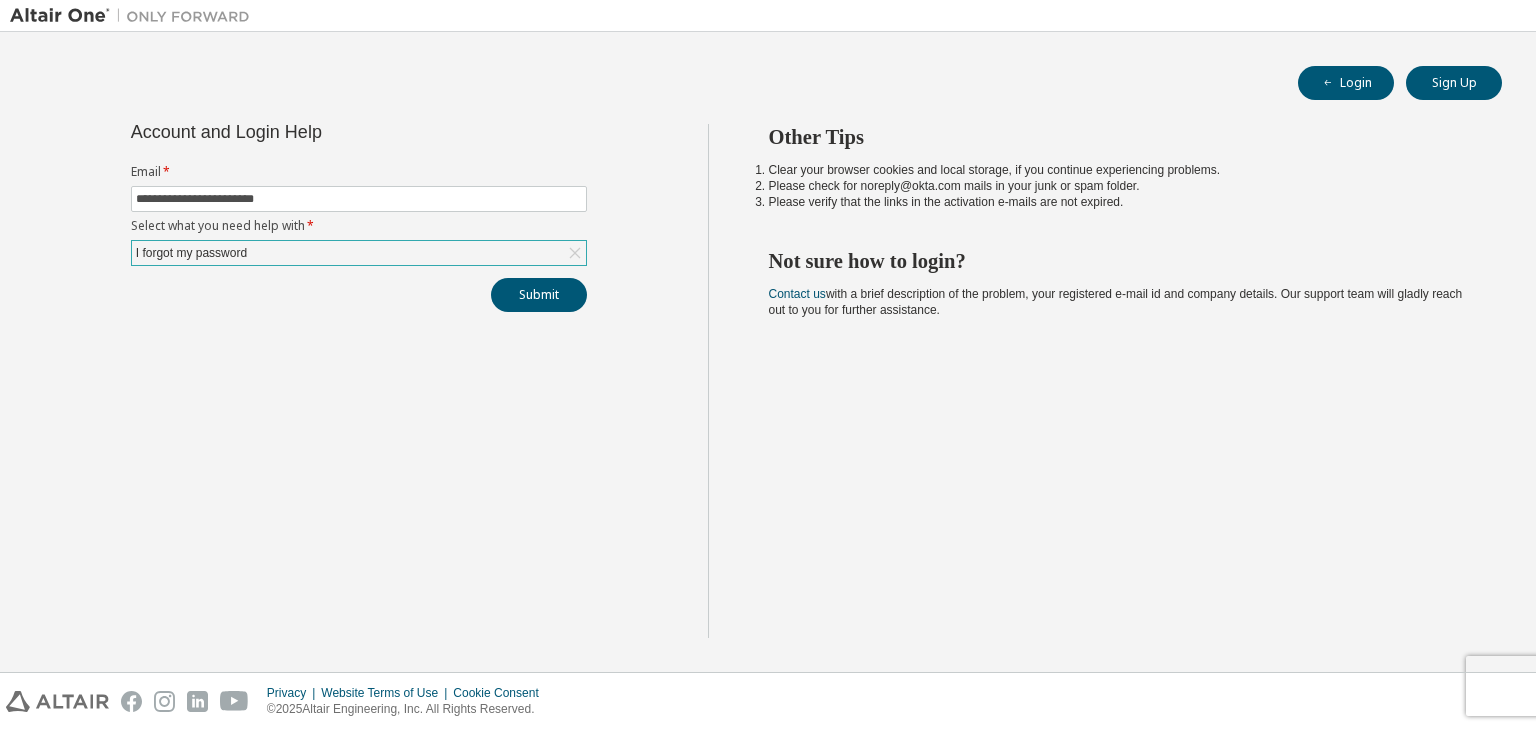 click on "I forgot my password" at bounding box center [359, 253] 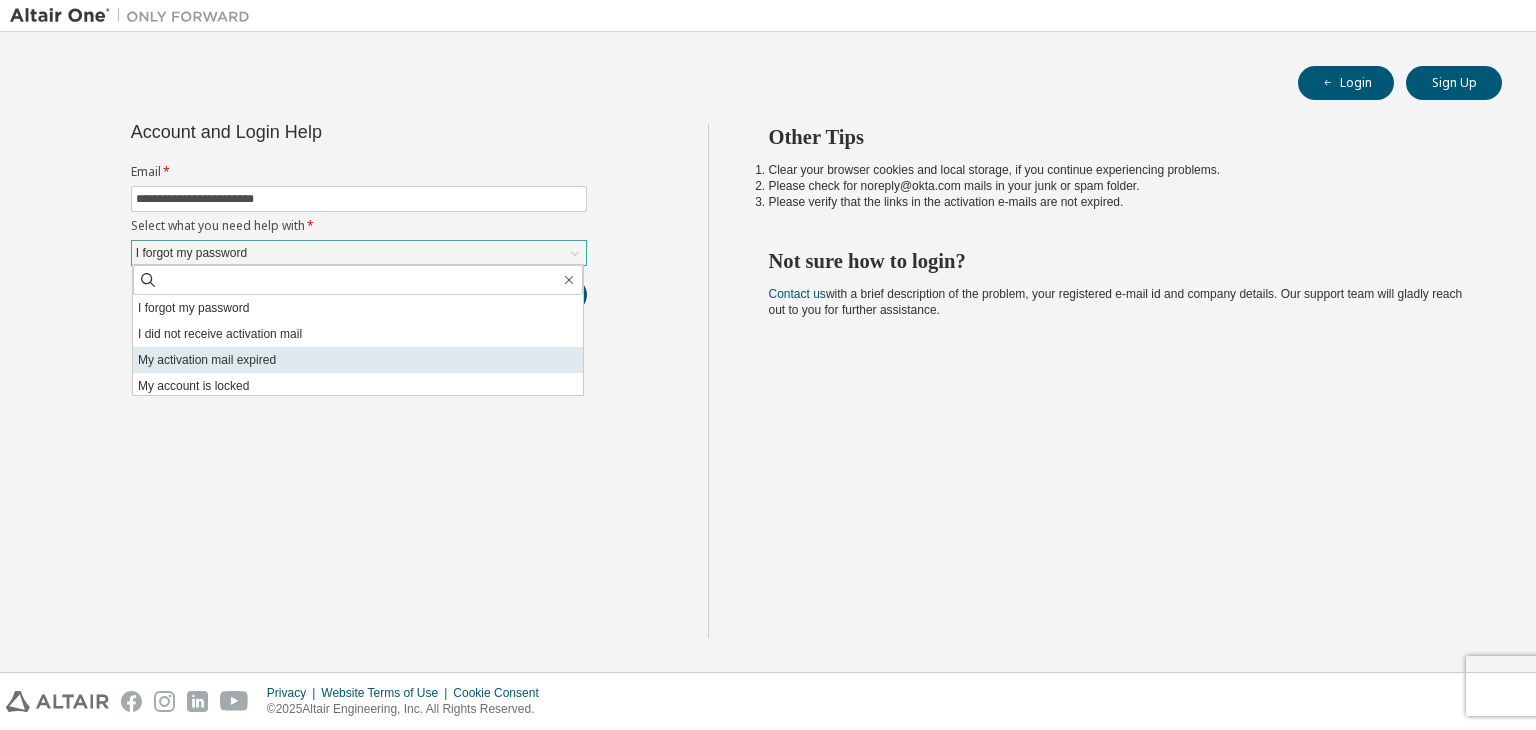 click on "My activation mail expired" at bounding box center [358, 360] 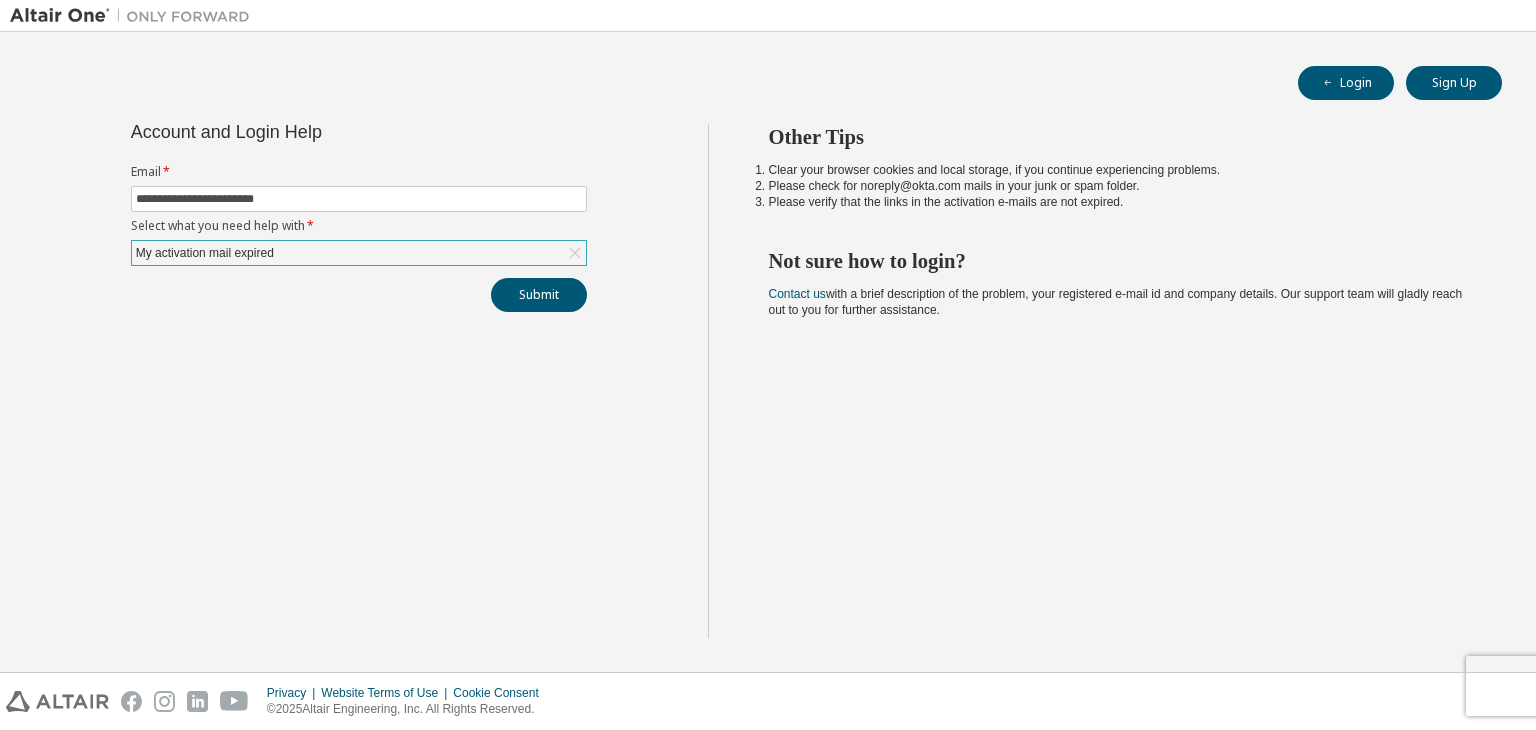 click on "My activation mail expired" at bounding box center [359, 253] 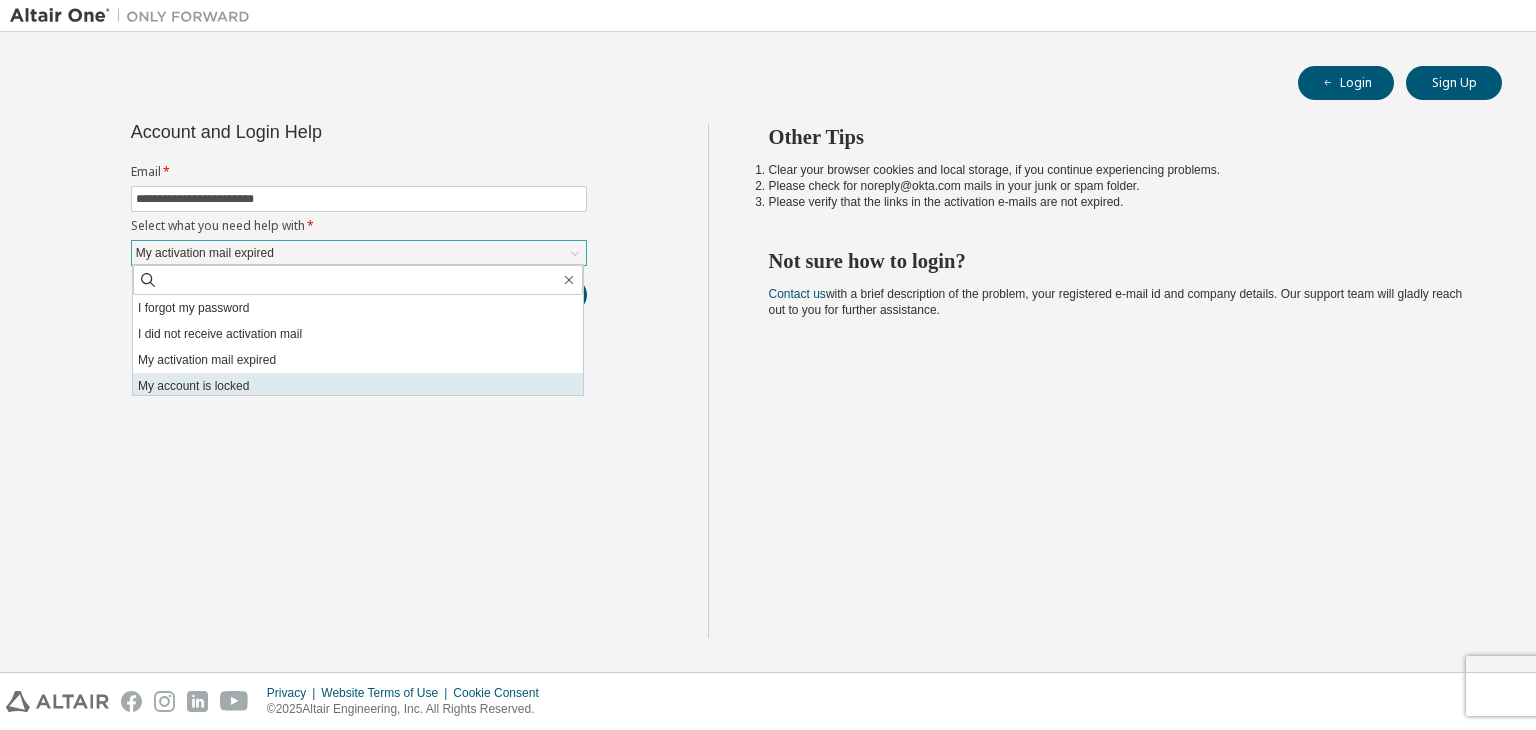 scroll, scrollTop: 56, scrollLeft: 0, axis: vertical 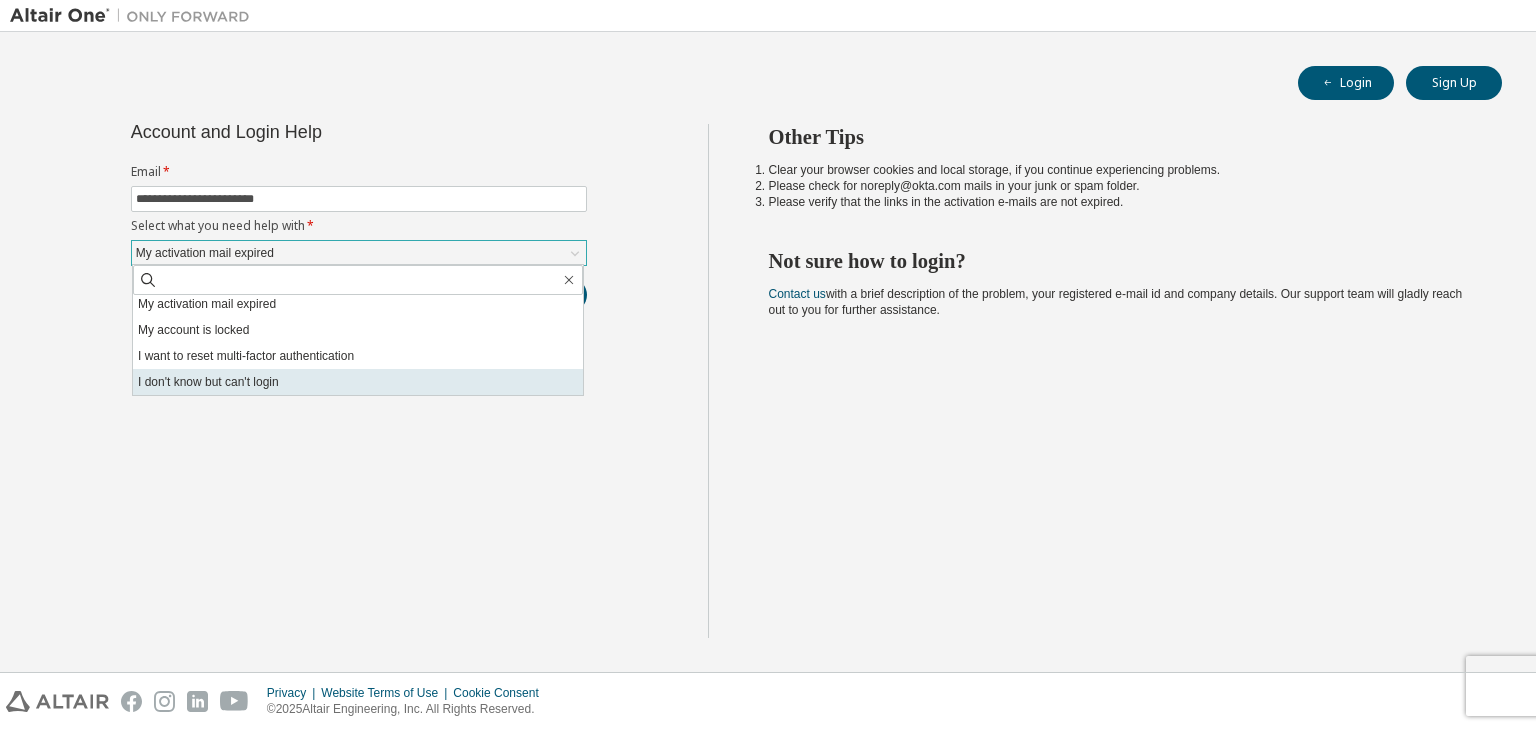 click on "I don't know but can't login" at bounding box center [358, 382] 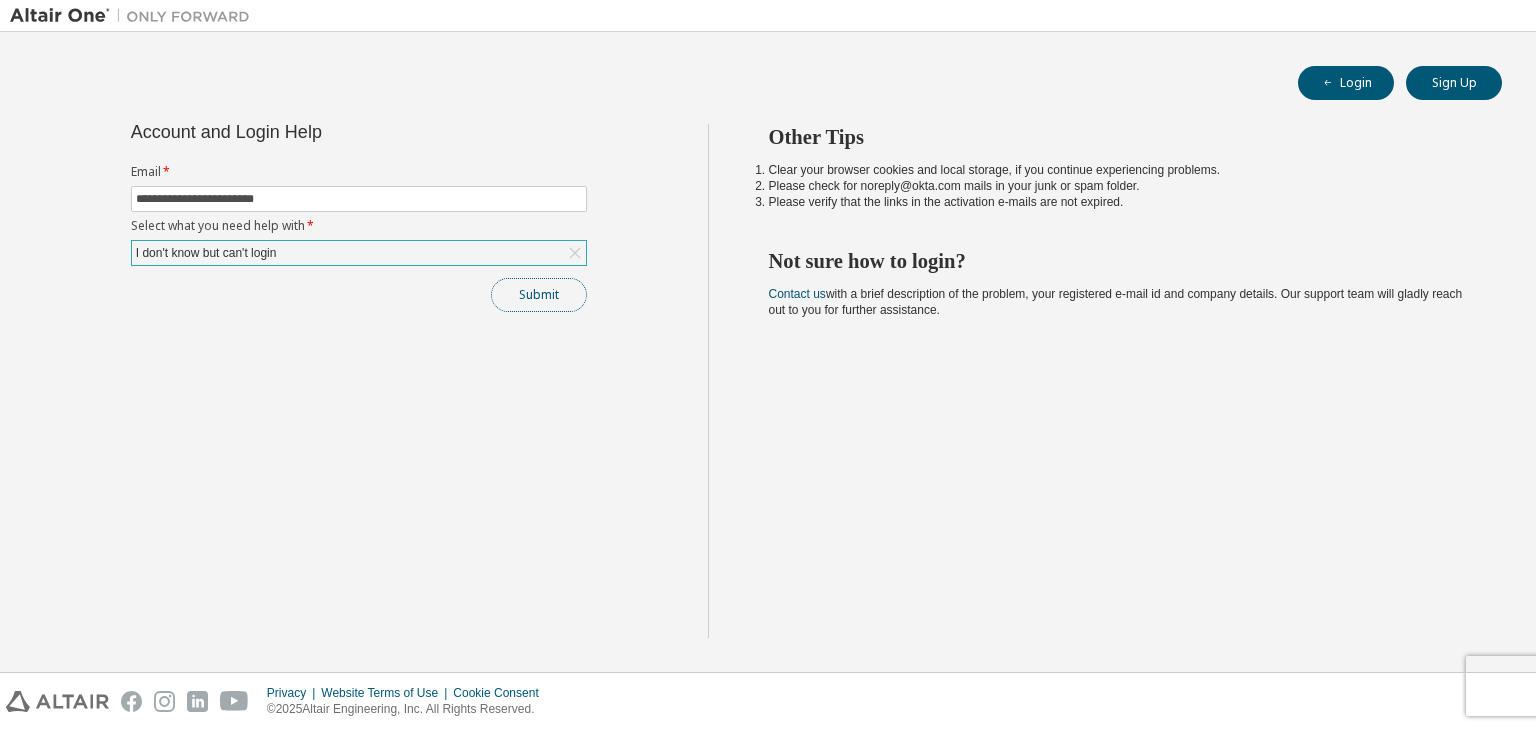 click on "Submit" at bounding box center (539, 295) 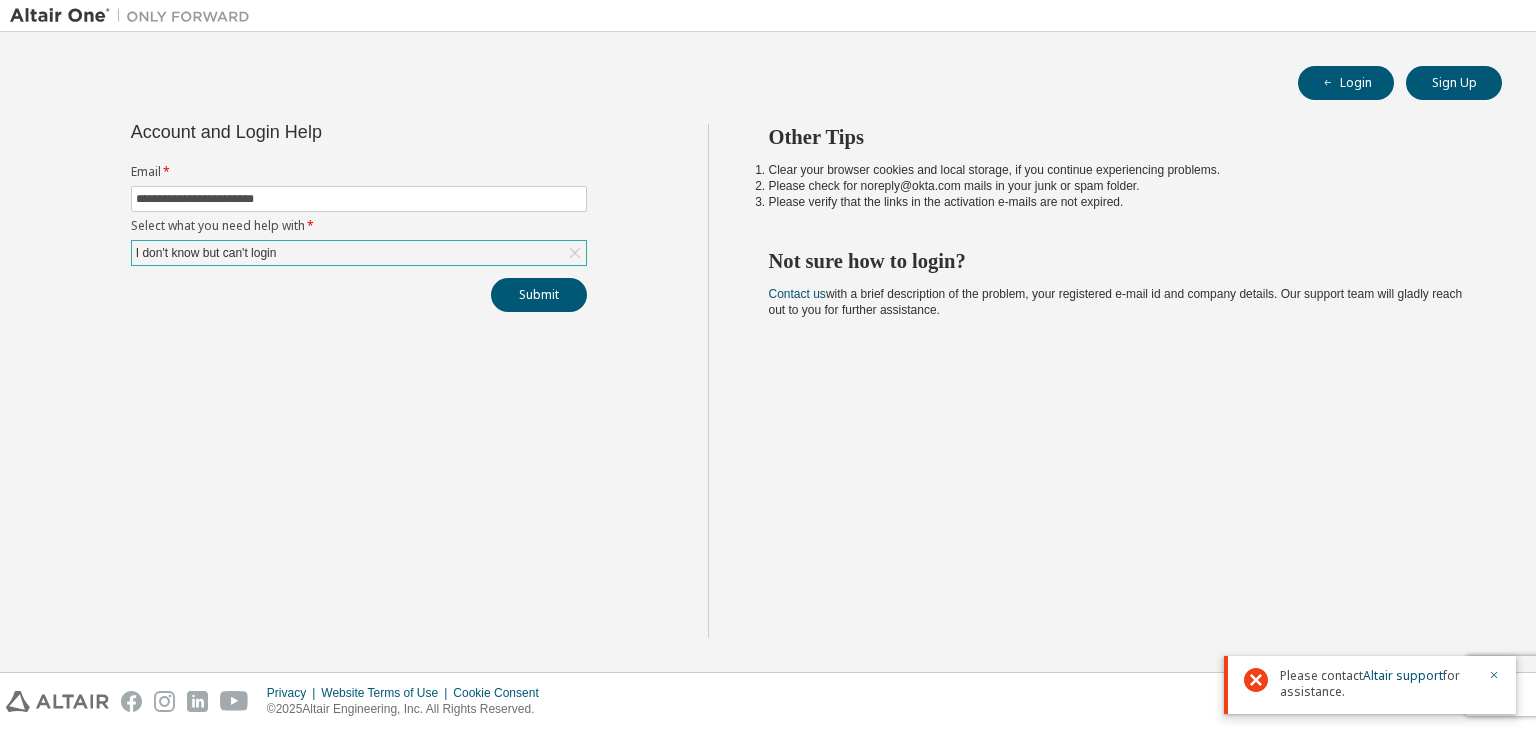 click on "I don't know but can't login" at bounding box center [359, 253] 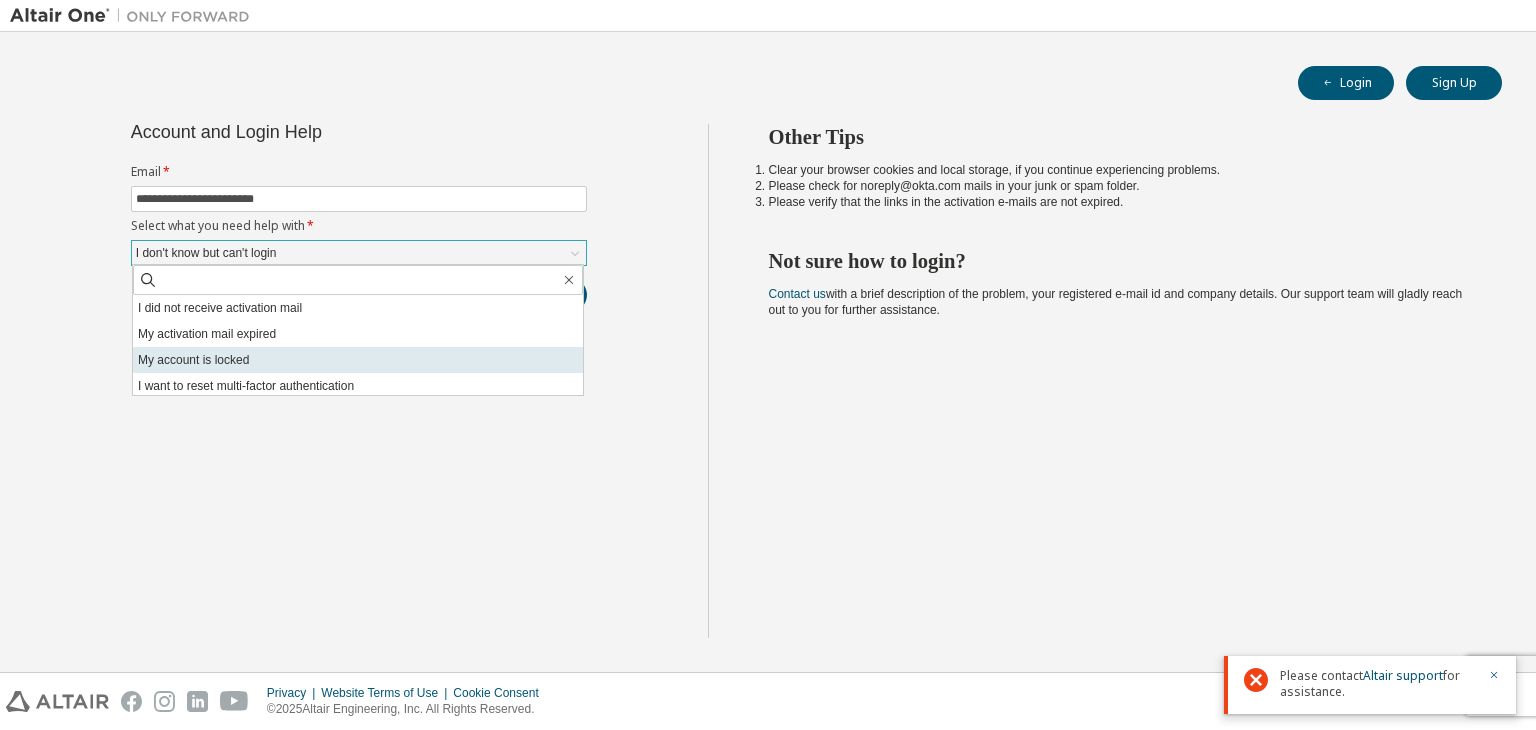 scroll, scrollTop: 0, scrollLeft: 0, axis: both 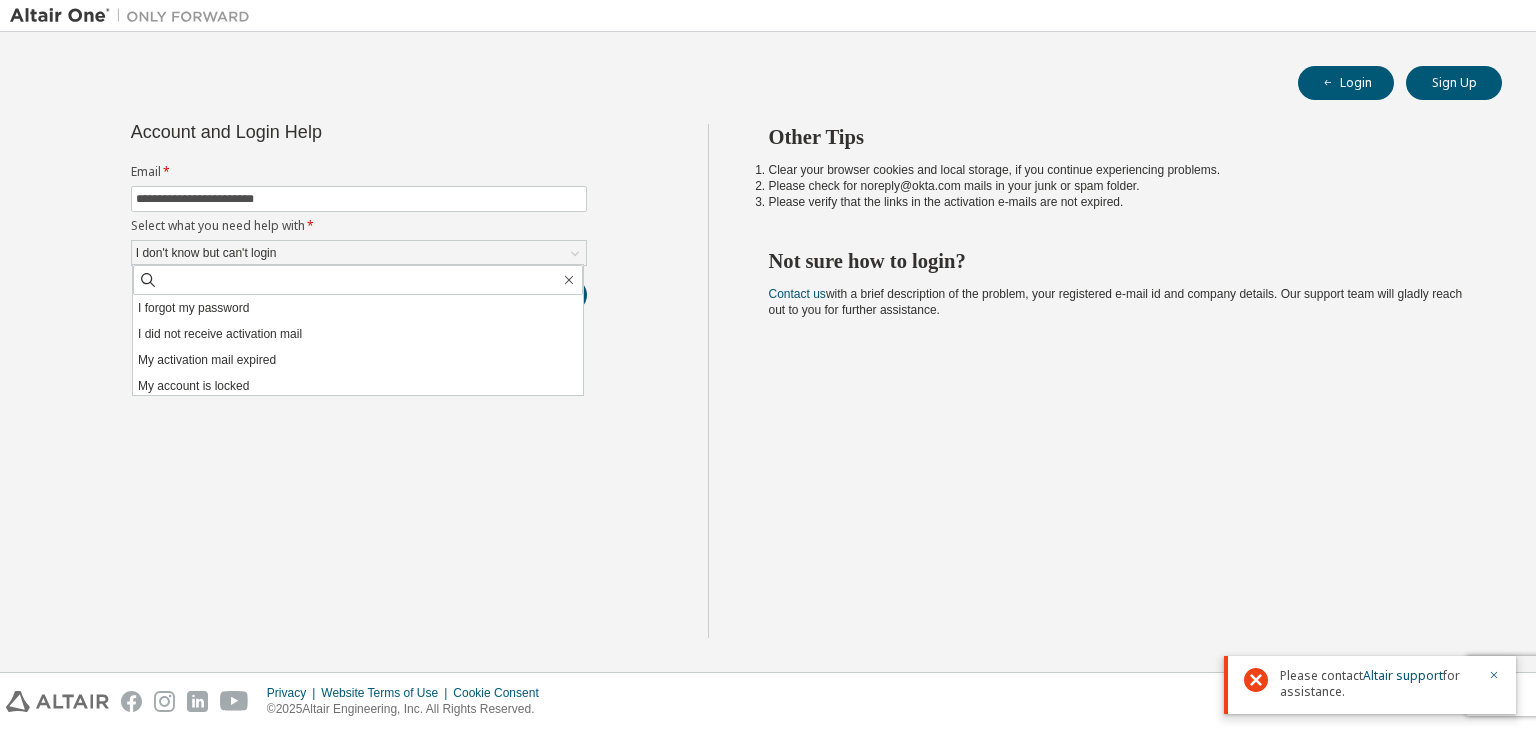 click on "**********" at bounding box center (359, 381) 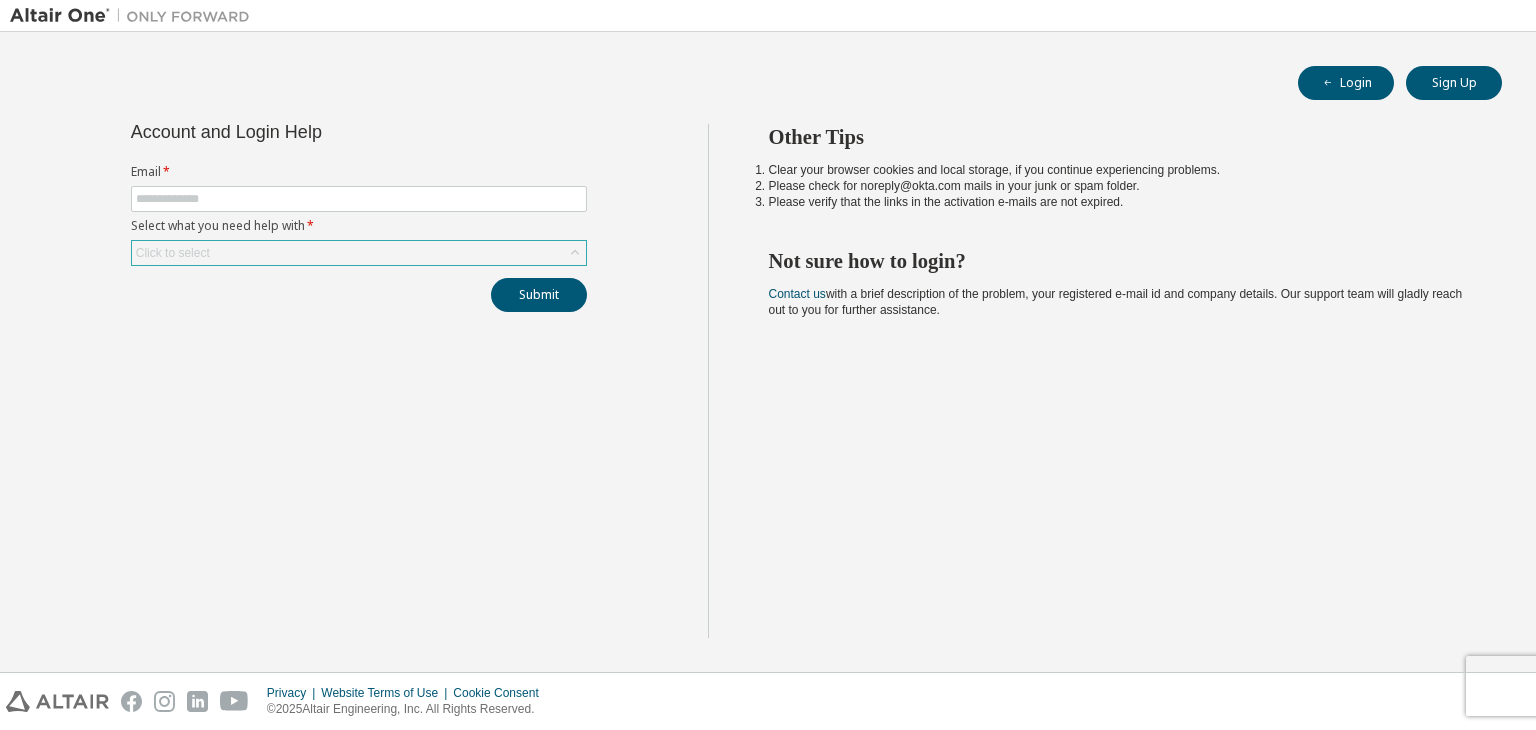 scroll, scrollTop: 0, scrollLeft: 0, axis: both 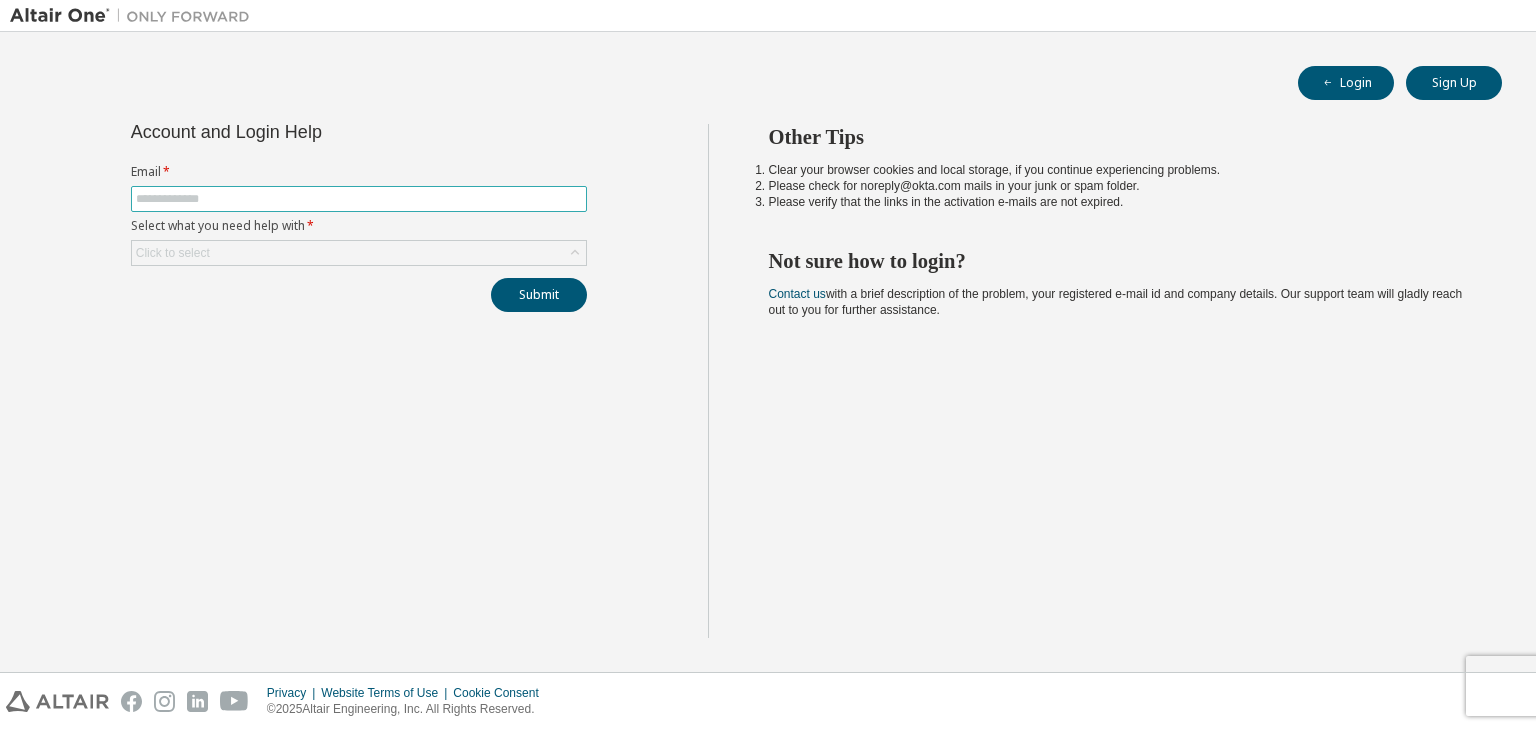 click at bounding box center (359, 199) 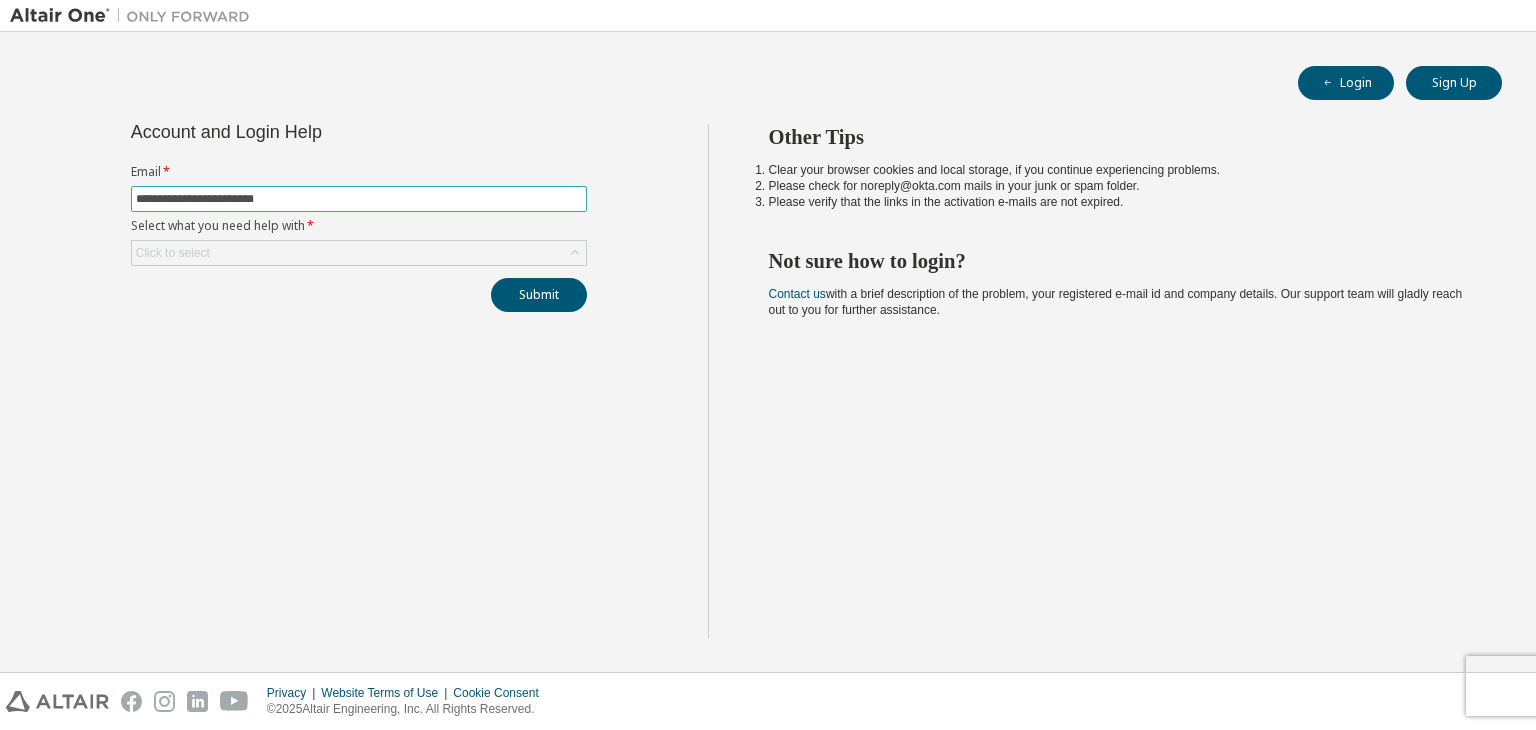 type on "**********" 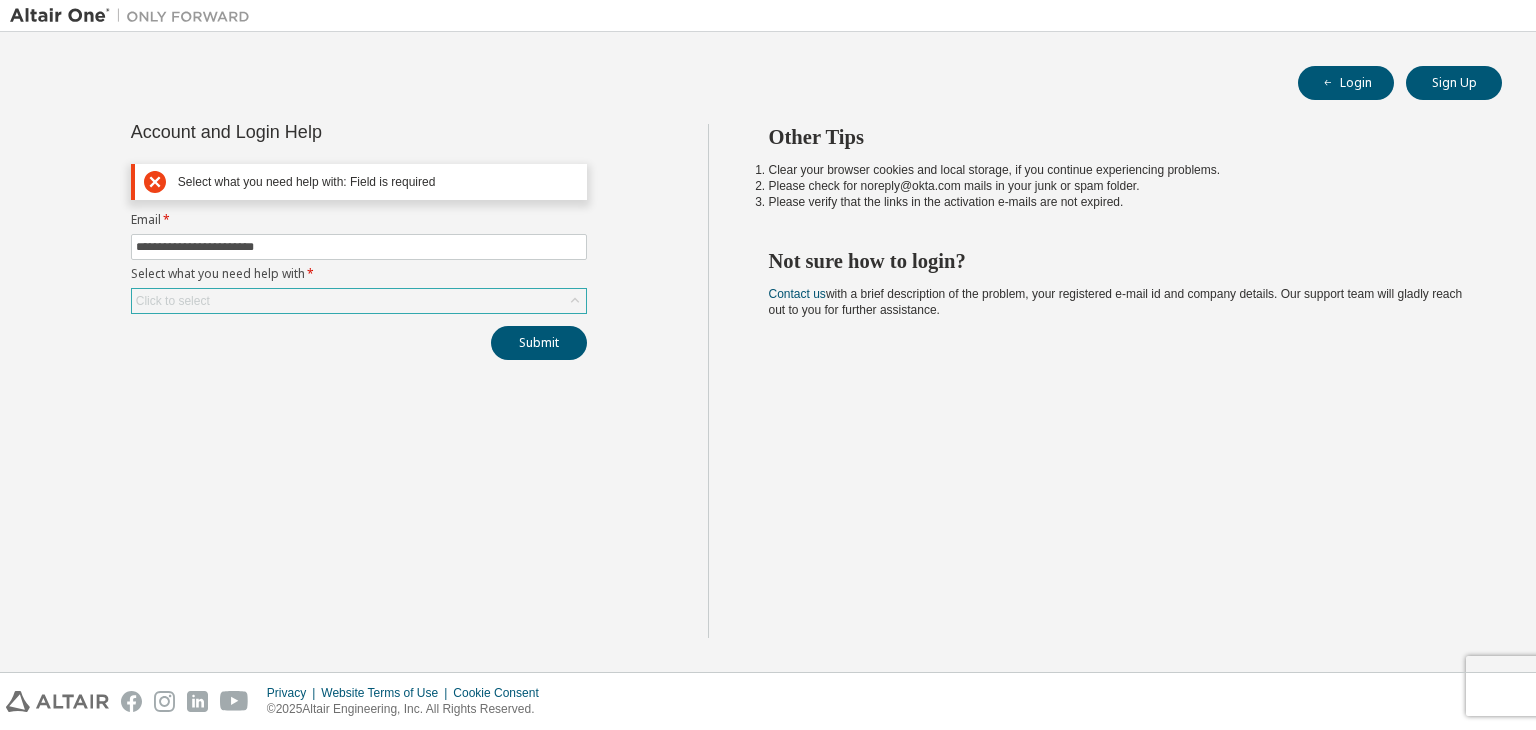click on "Click to select" at bounding box center (359, 301) 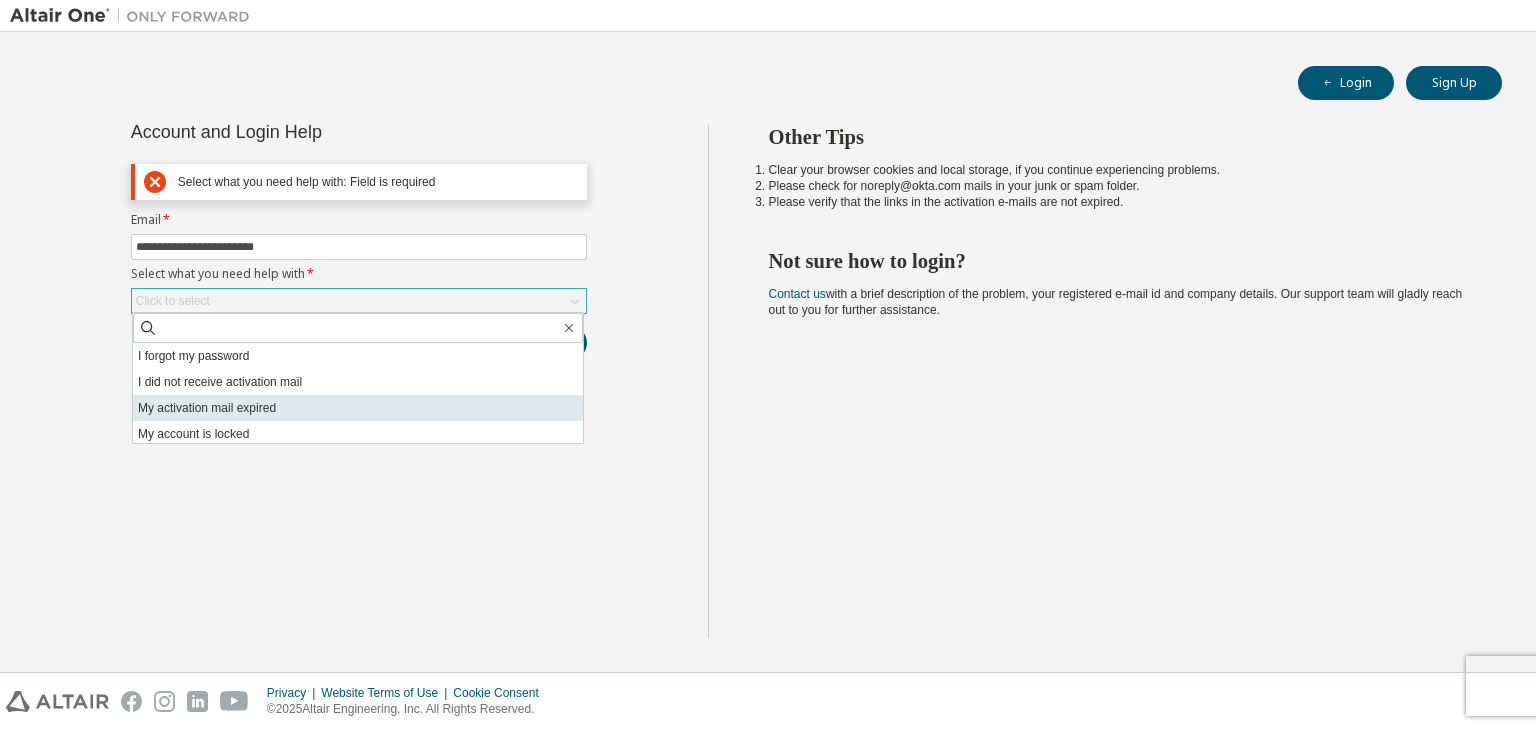 scroll, scrollTop: 56, scrollLeft: 0, axis: vertical 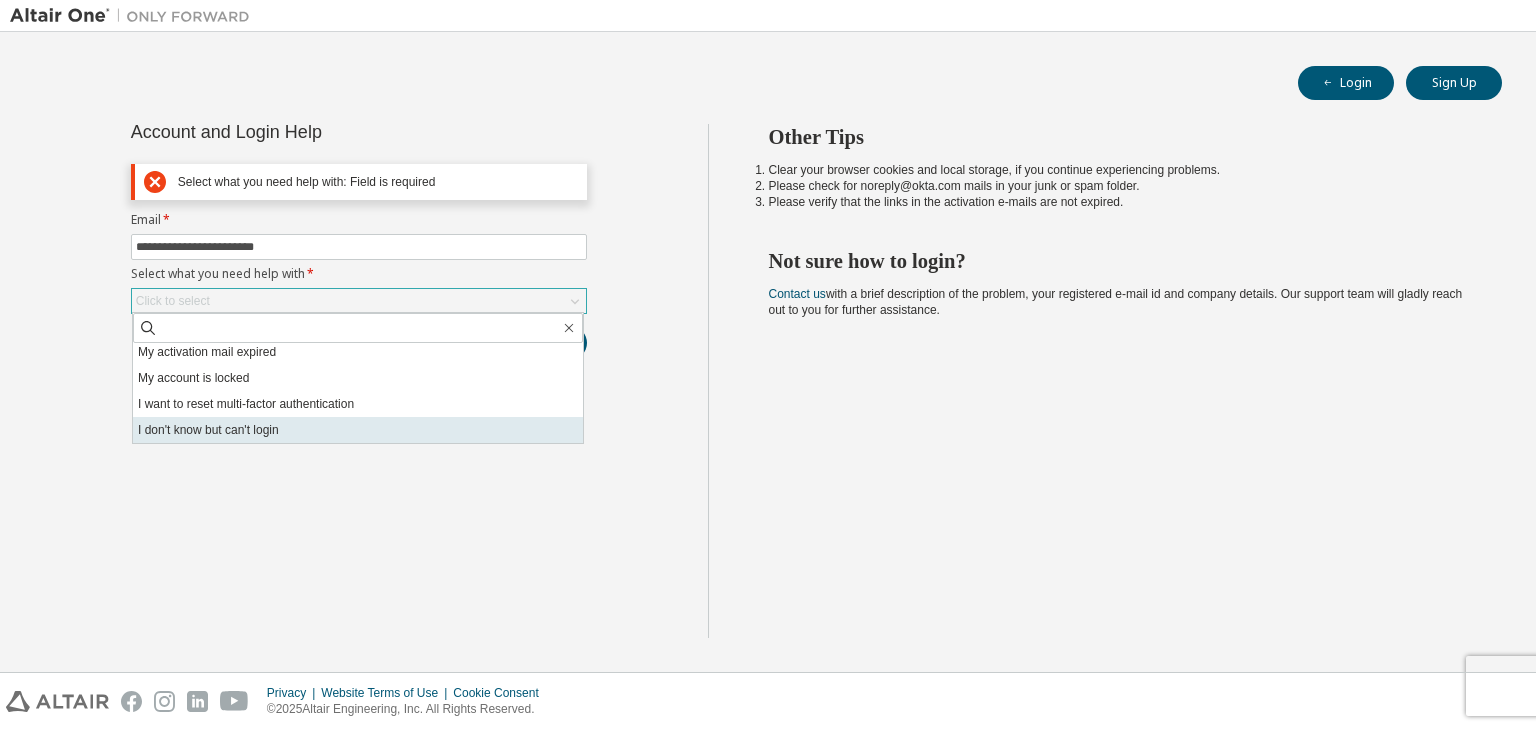 click on "I don't know but can't login" at bounding box center [358, 430] 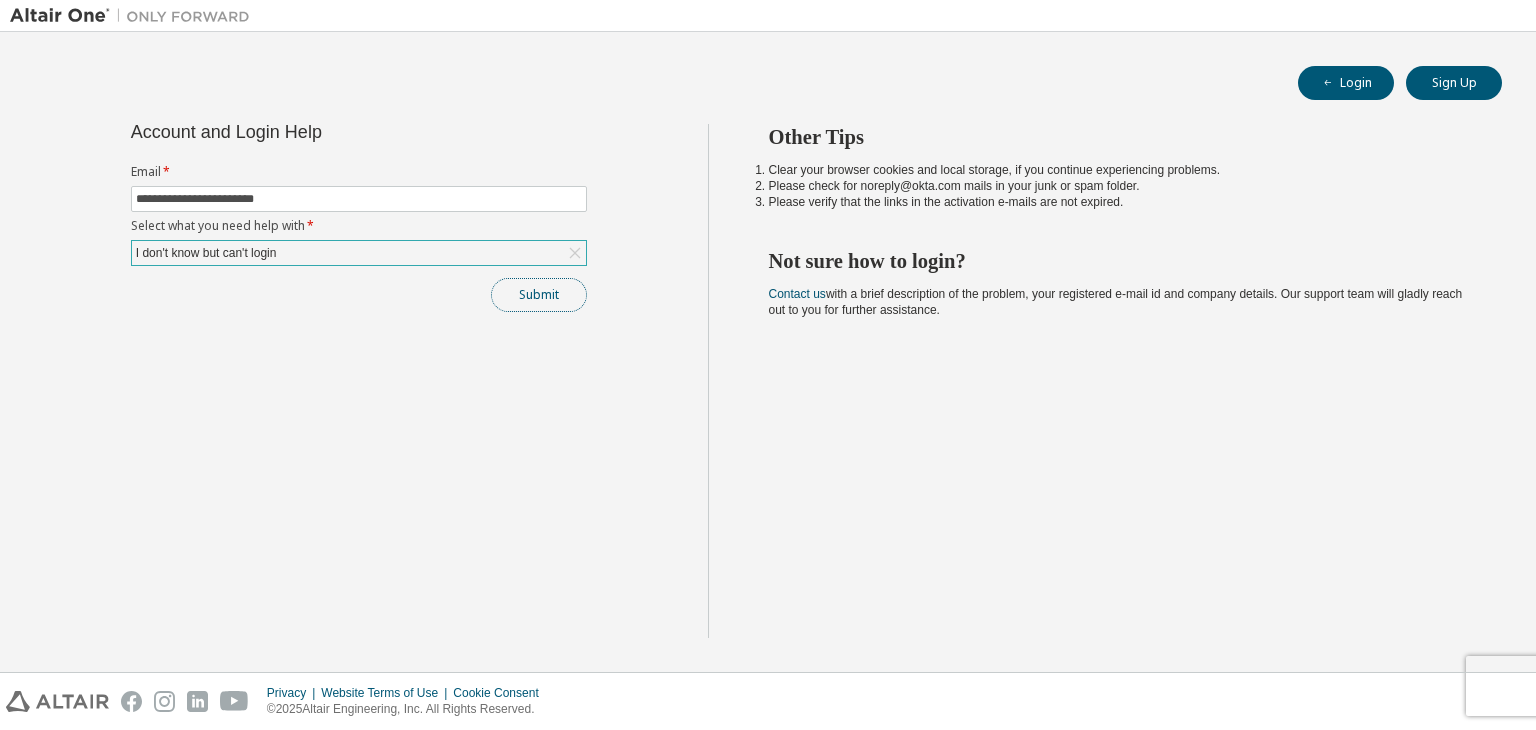 click on "Submit" at bounding box center [539, 295] 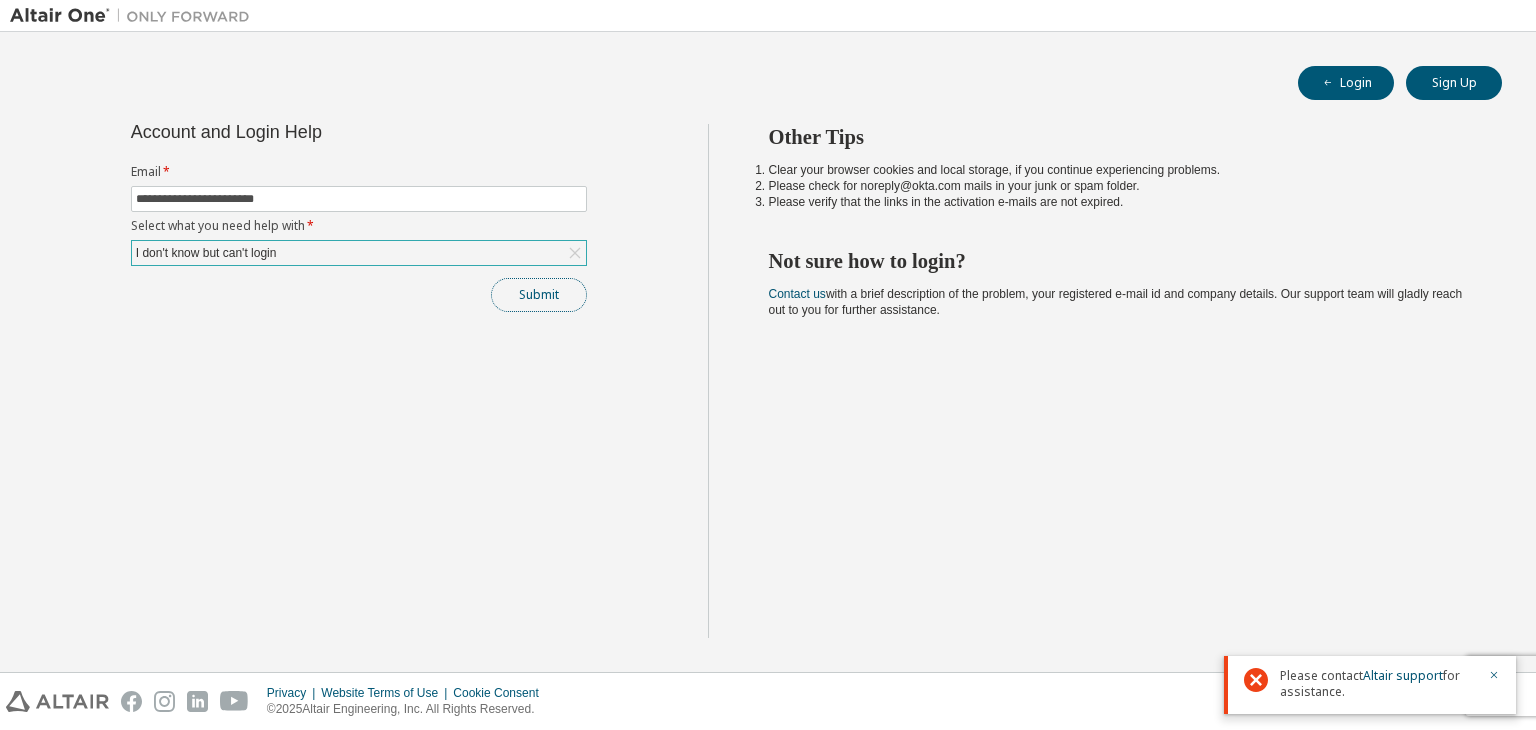 click on "Submit" at bounding box center [539, 295] 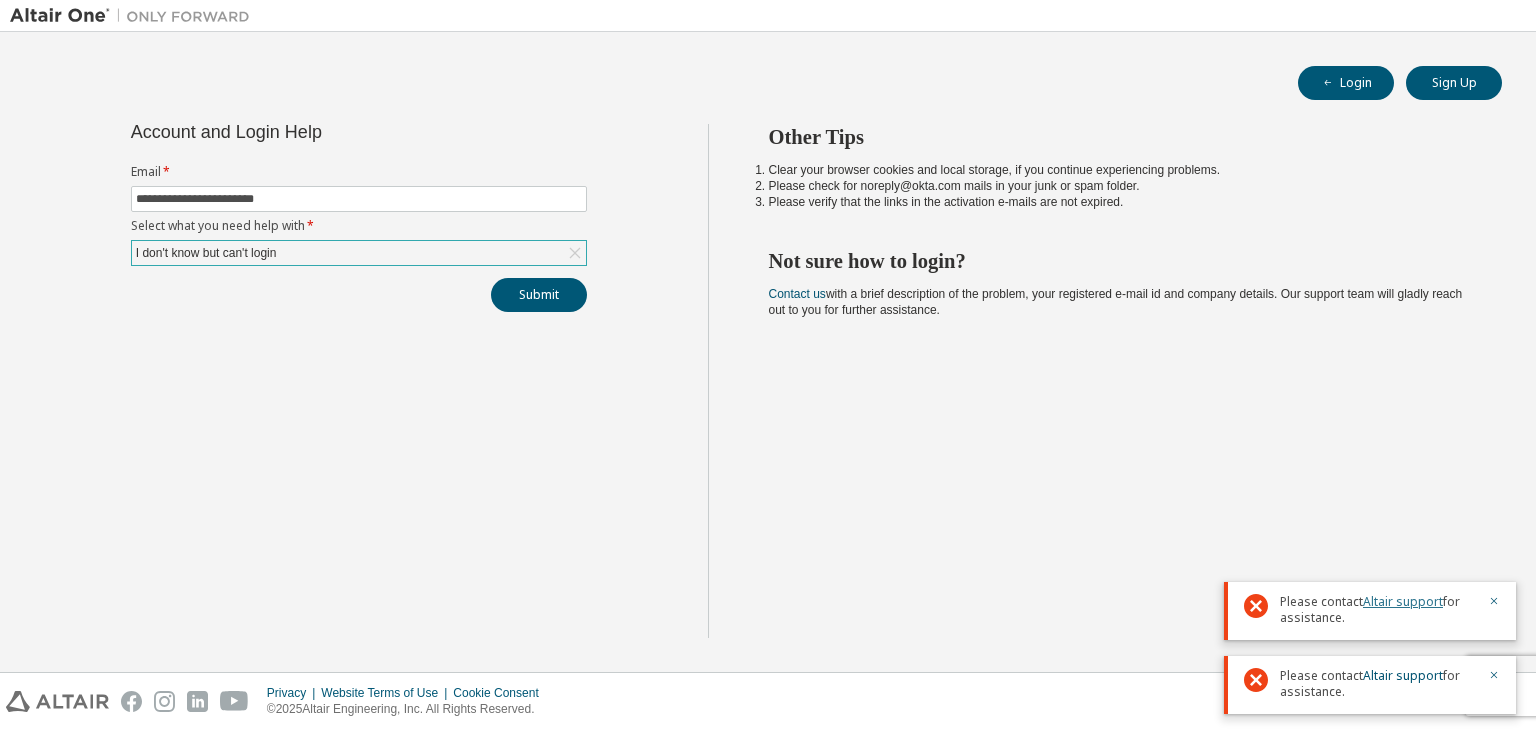 click on "Altair support" at bounding box center [1403, 601] 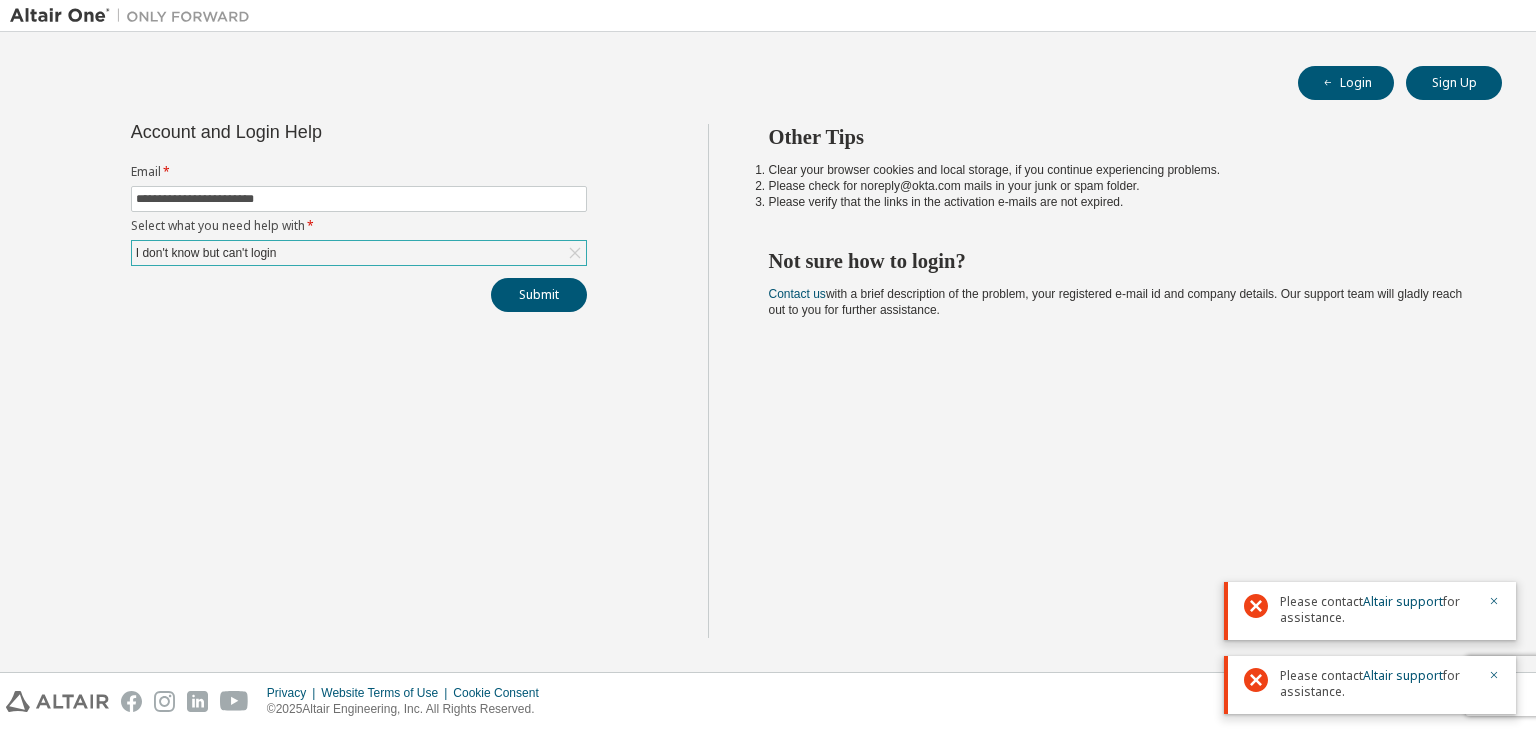 click on "Other Tips Clear your browser cookies and local storage, if you continue experiencing problems. Please check for [EMAIL] mails in your junk or spam folder. Please verify that the links in the activation e-mails are not expired. Not sure how to login? Contact us with a brief description of the problem, your registered e-mail id and company details. Our support team will gladly reach out to you for further assistance." at bounding box center (1117, 381) 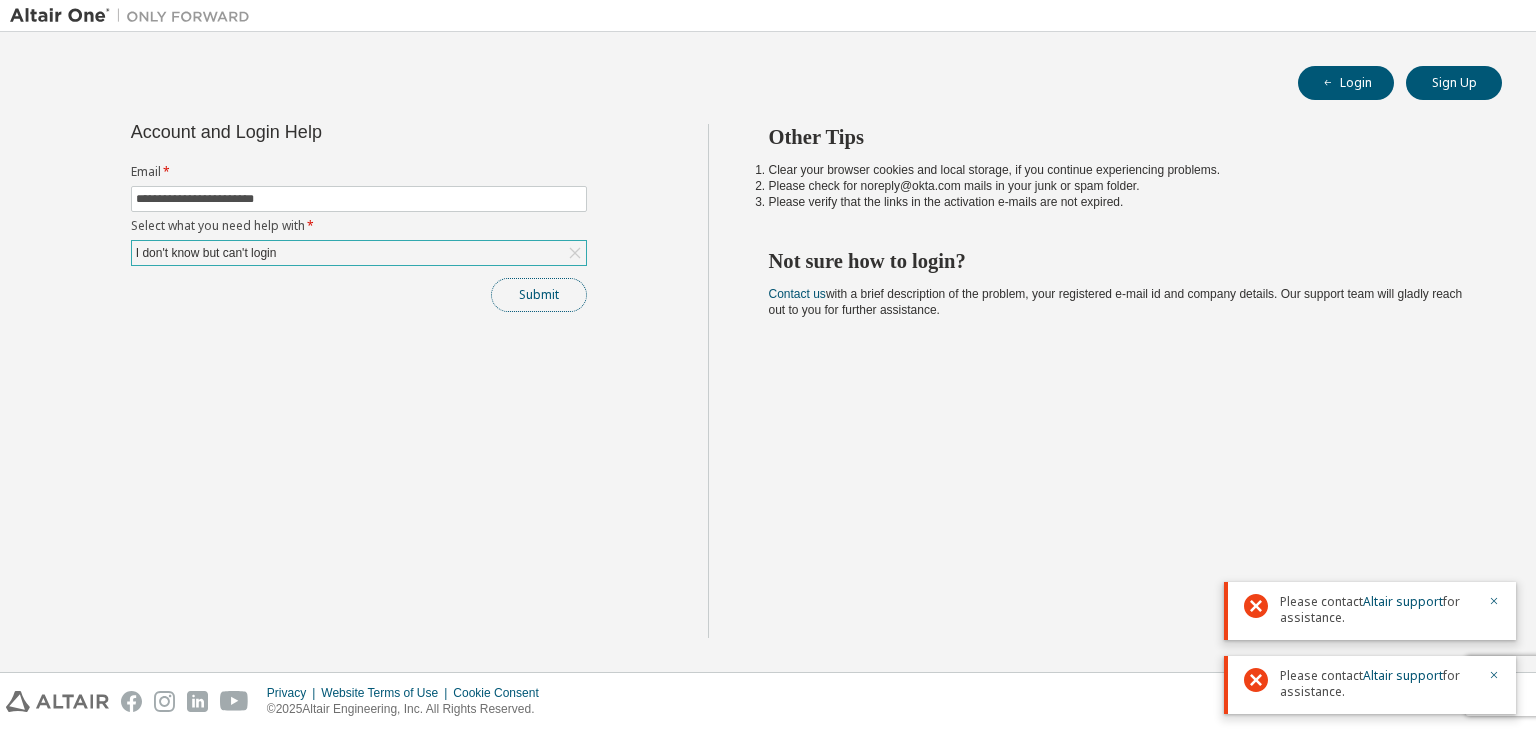 click on "Submit" at bounding box center (539, 295) 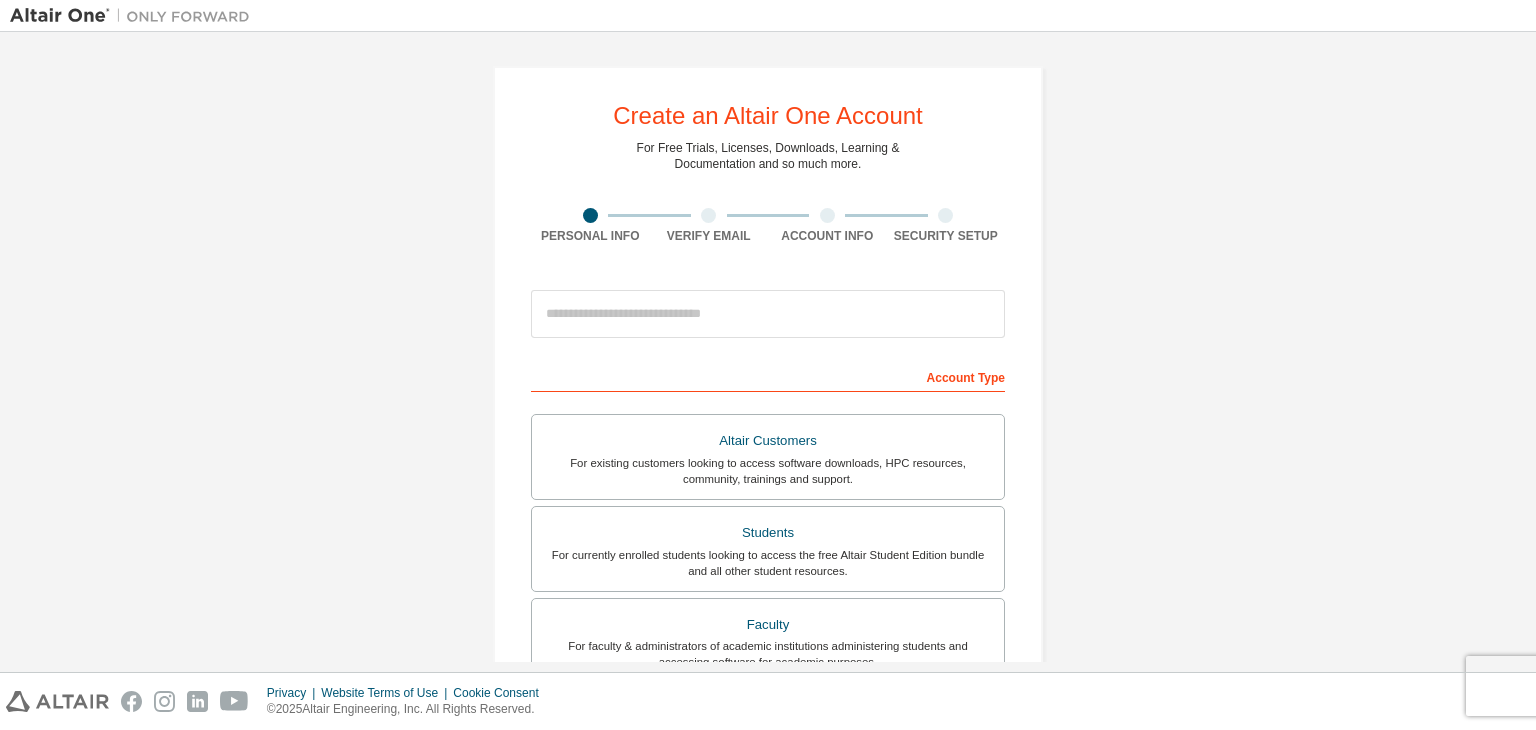 scroll, scrollTop: 0, scrollLeft: 0, axis: both 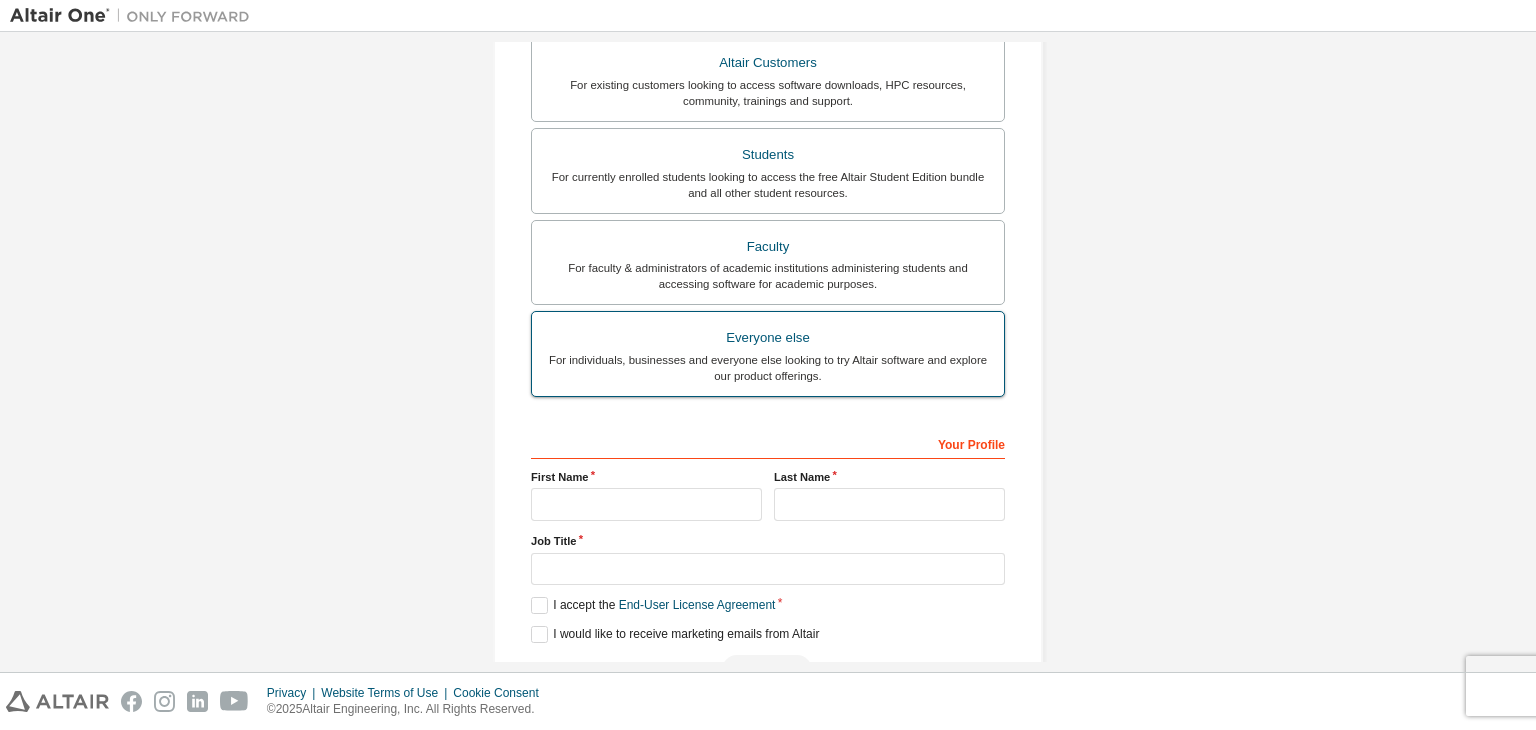 click on "Everyone else" at bounding box center (768, 338) 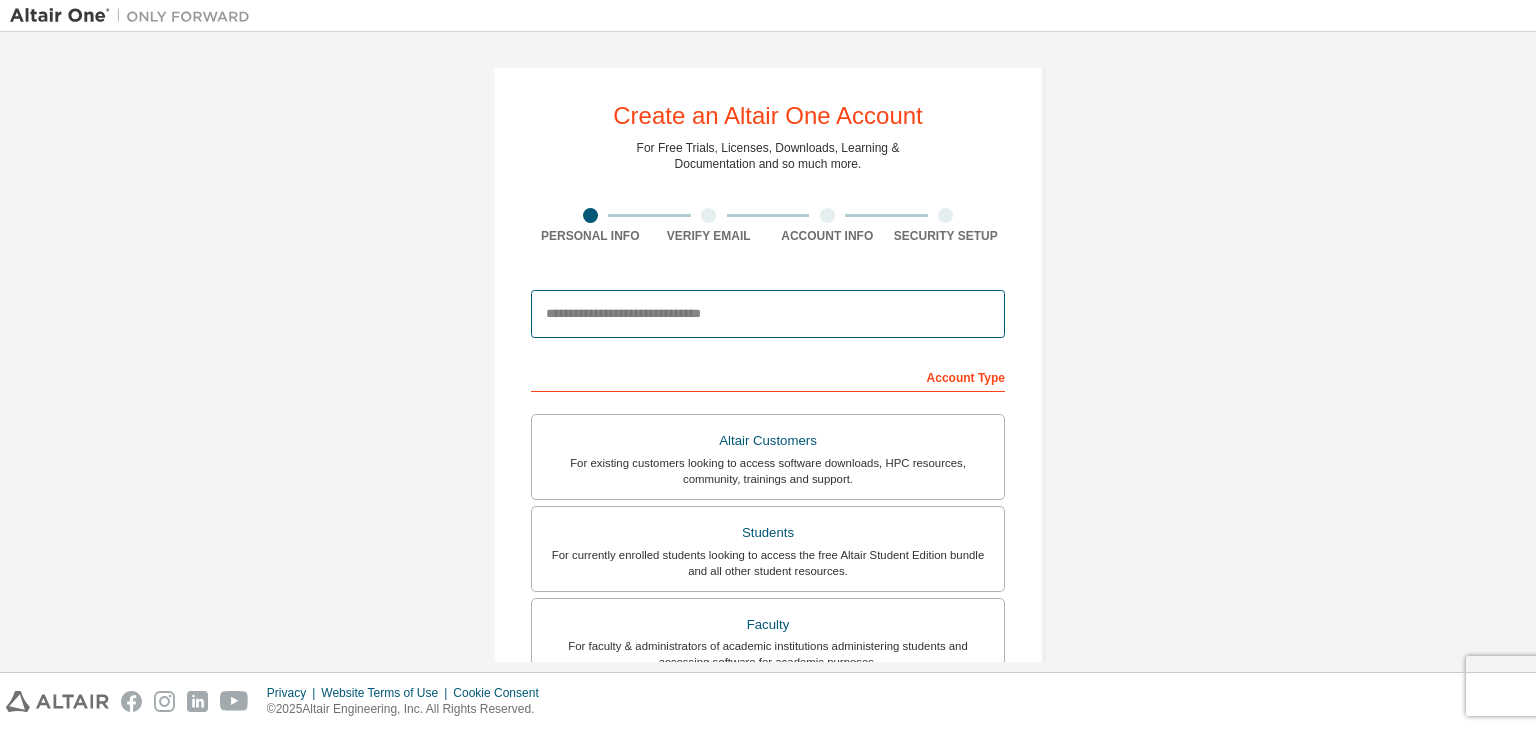 click at bounding box center (768, 314) 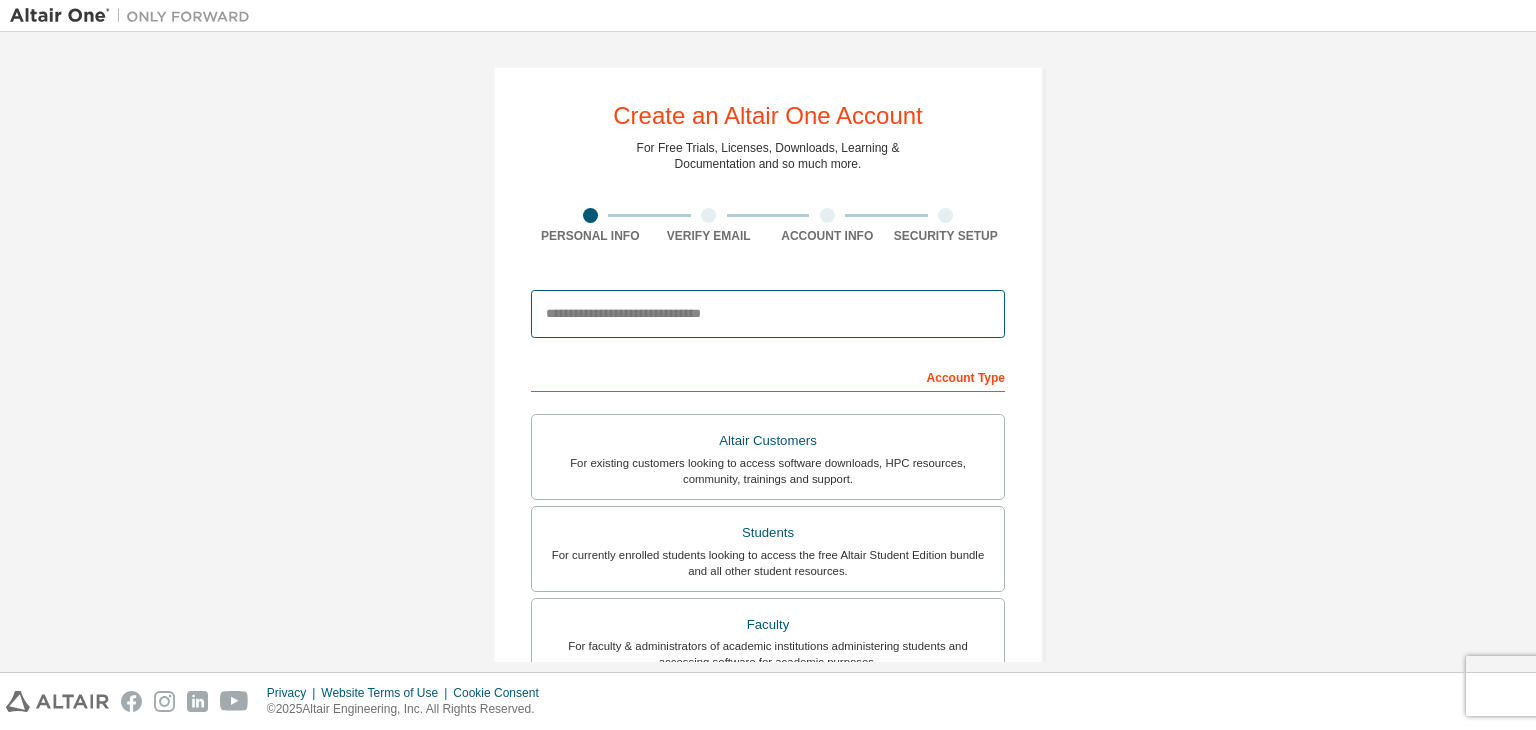 click at bounding box center (768, 314) 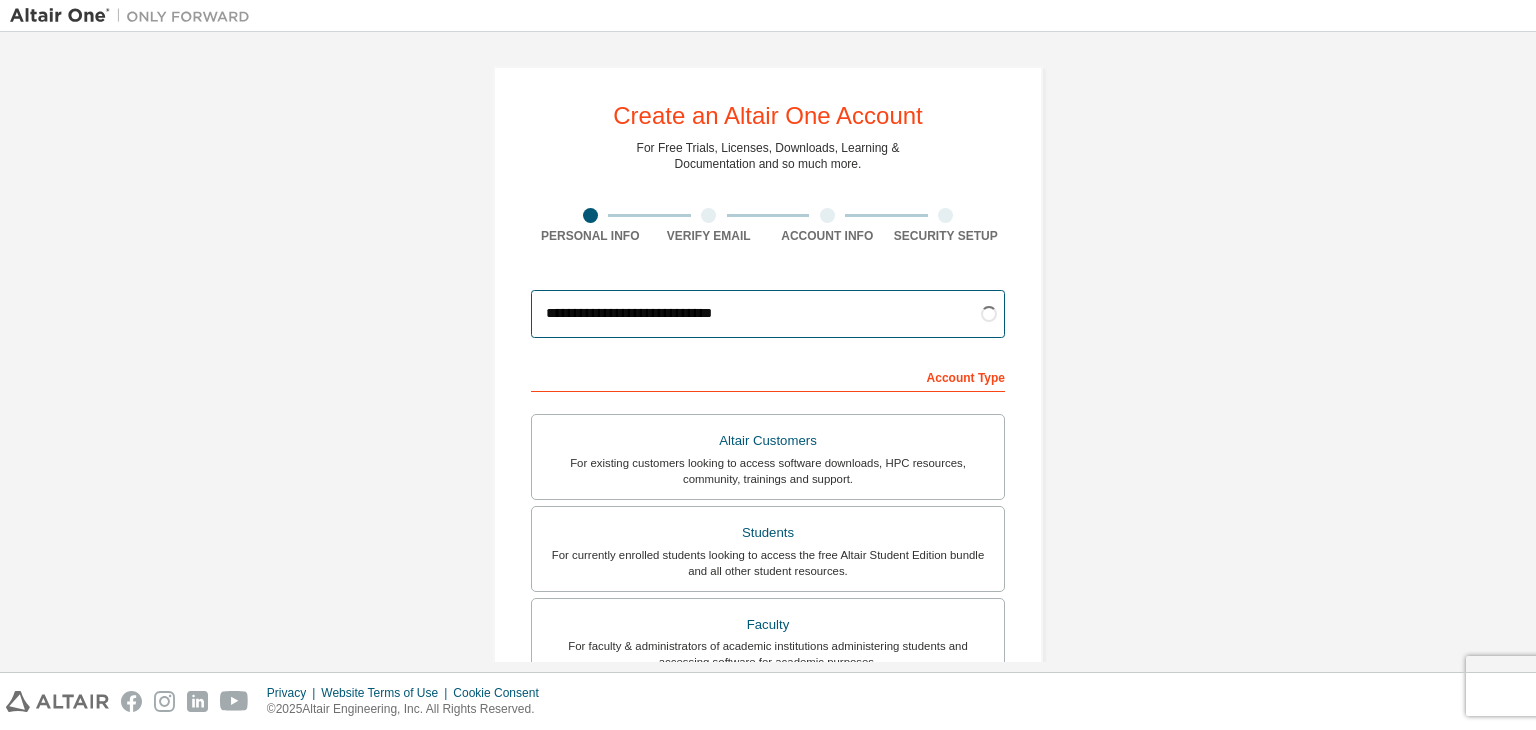 type on "**********" 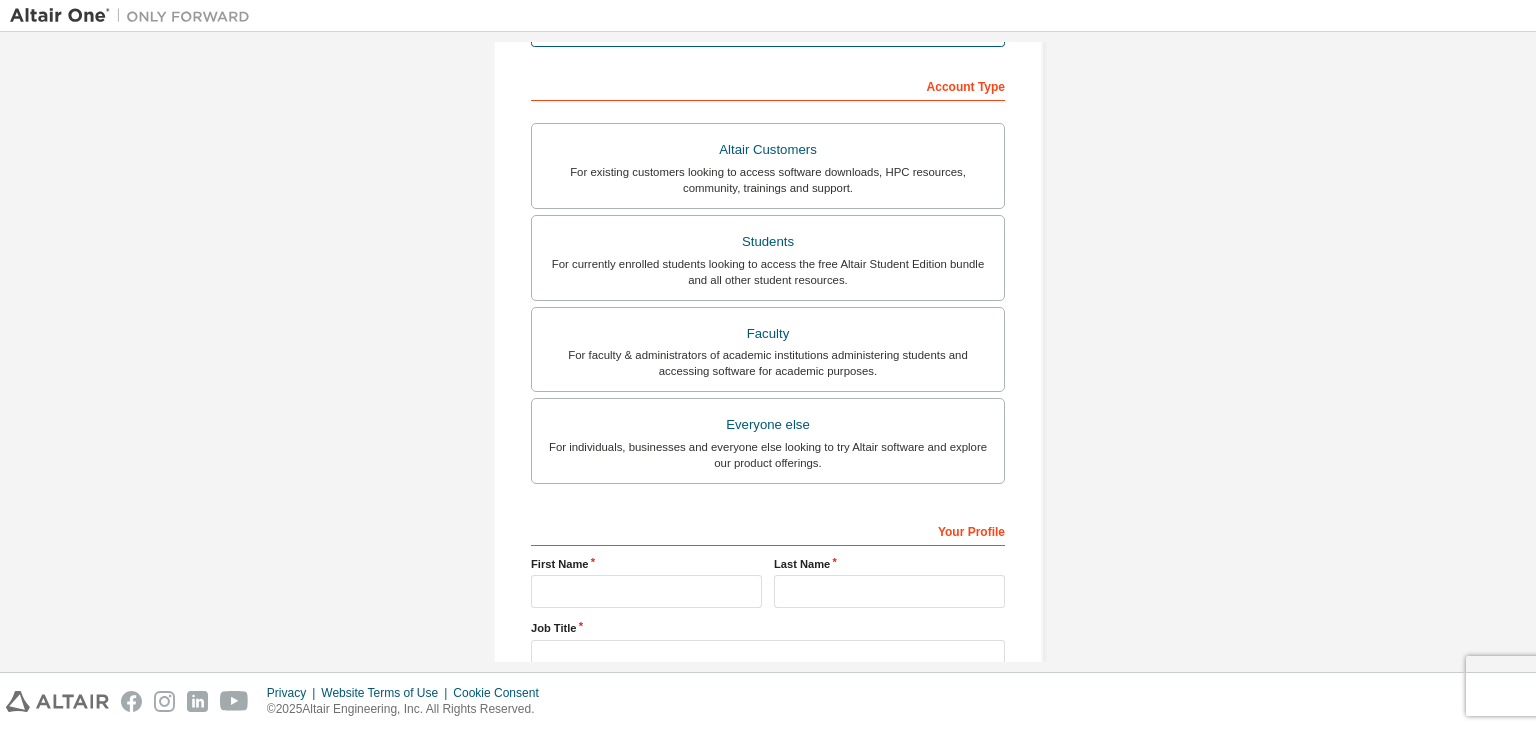 scroll, scrollTop: 294, scrollLeft: 0, axis: vertical 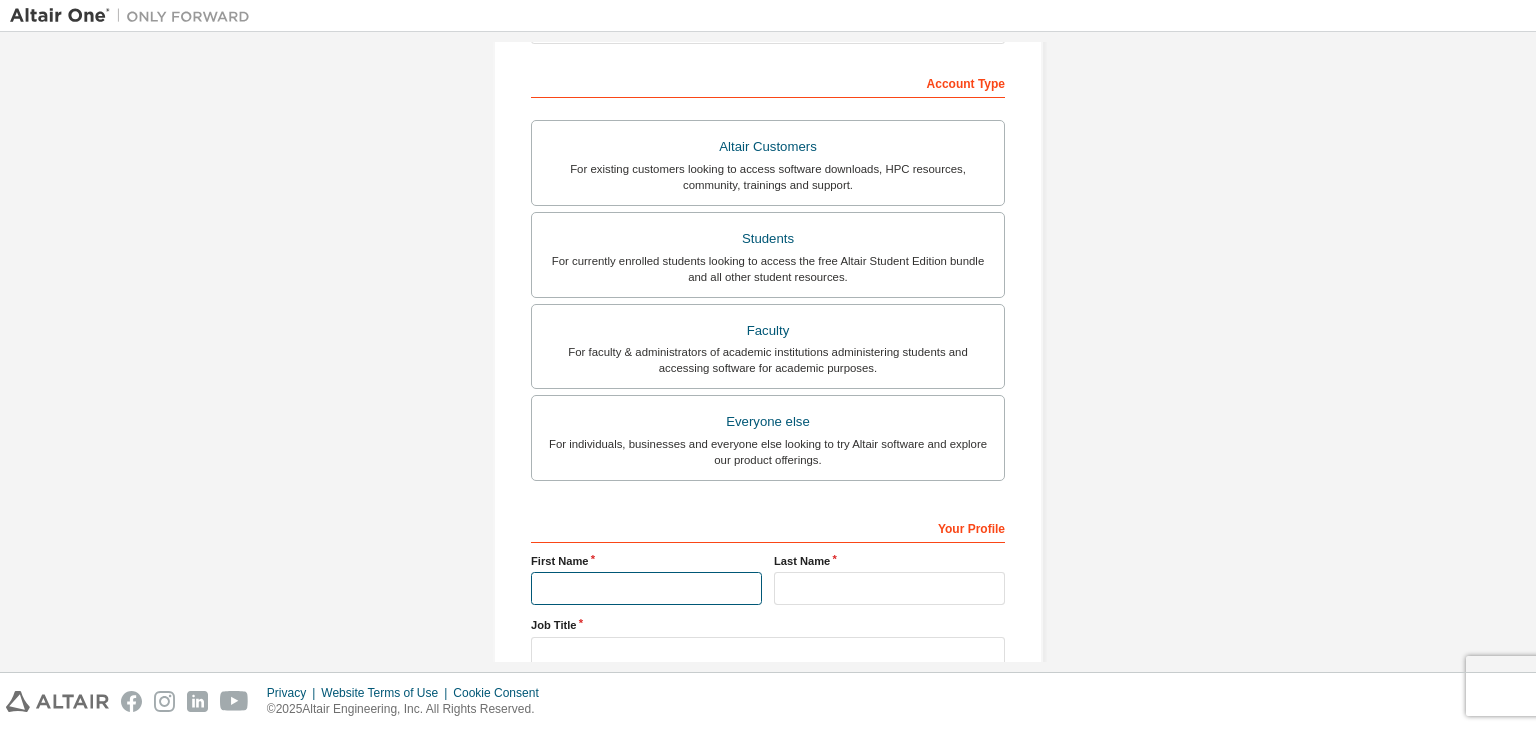 click at bounding box center (646, 588) 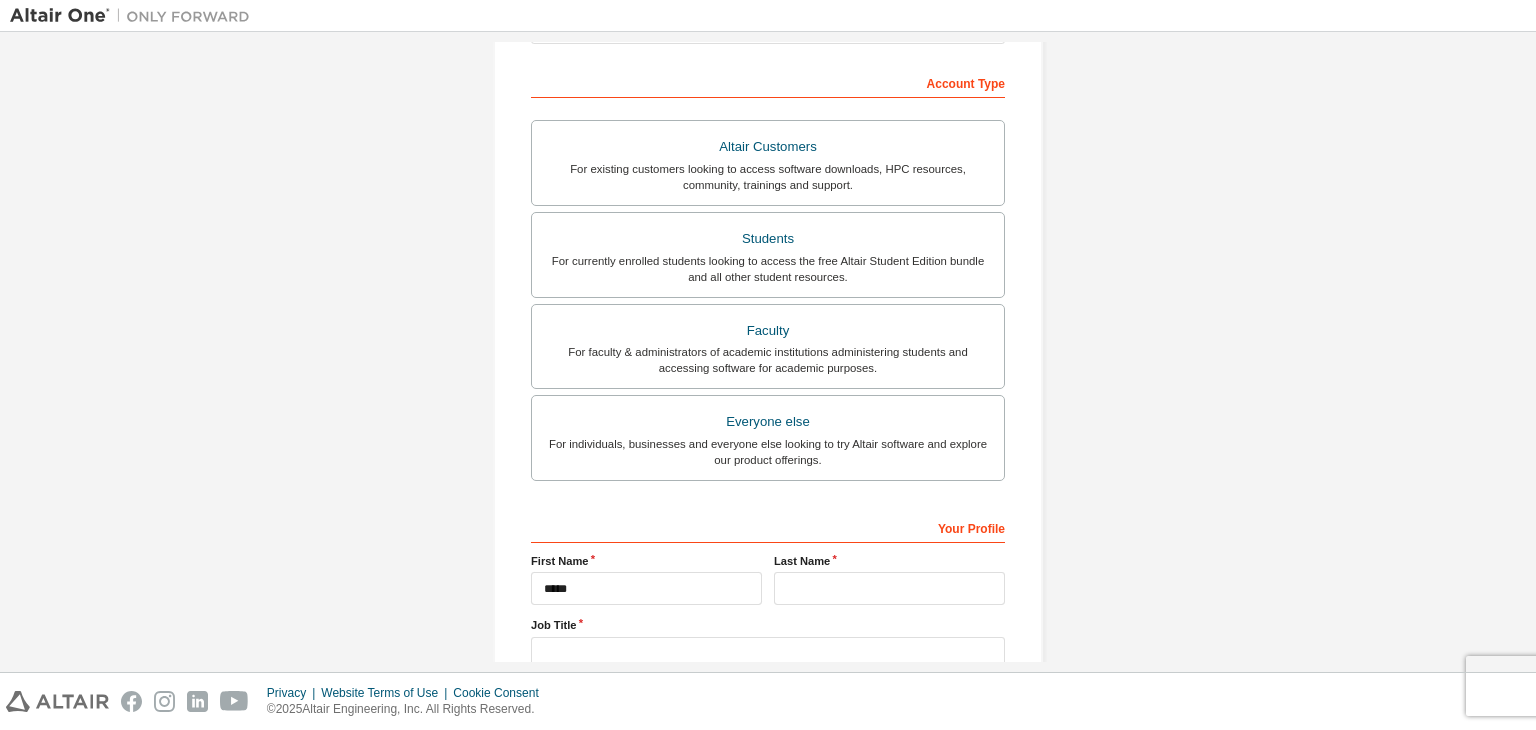 click on "Job Title" at bounding box center [768, 643] 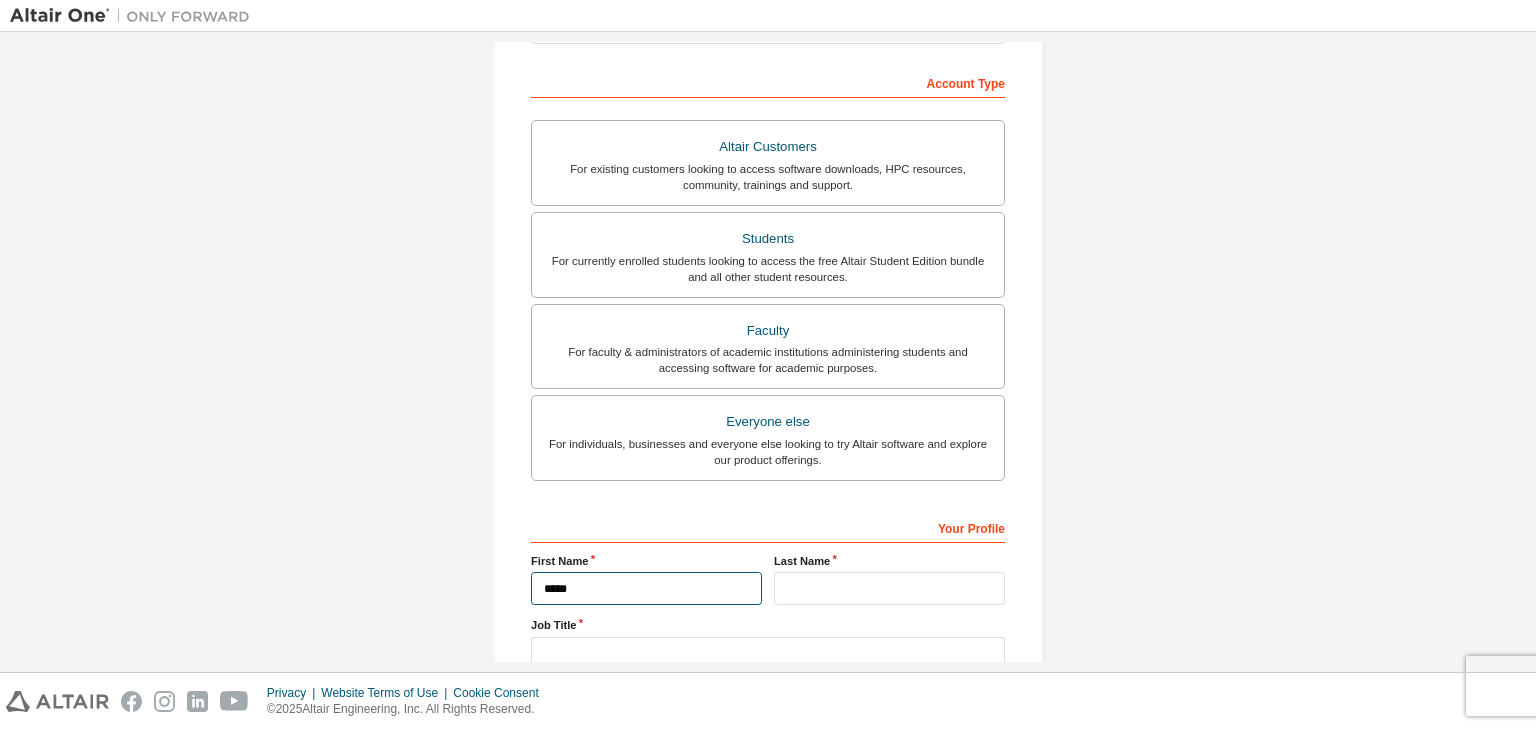 click on "*****" at bounding box center (646, 588) 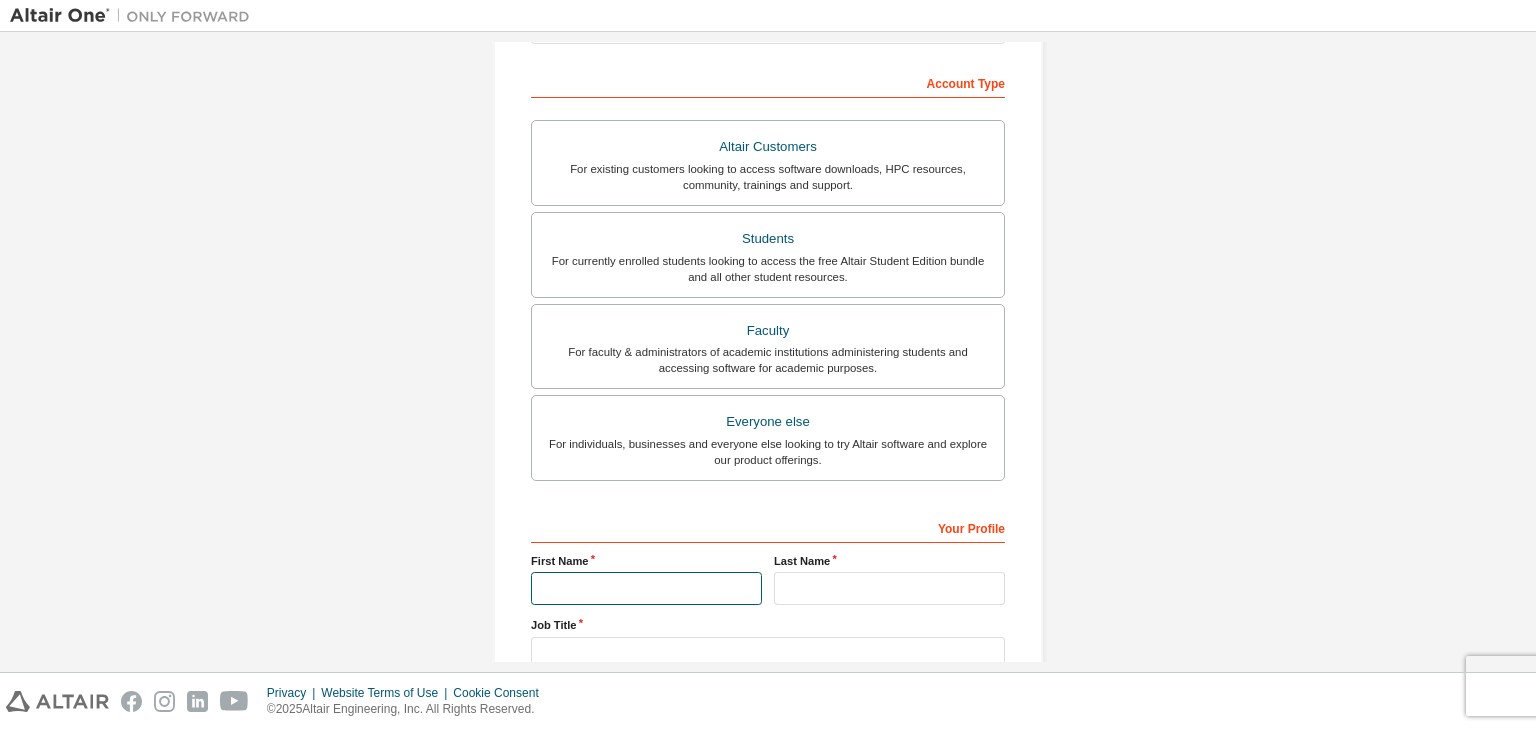 click at bounding box center [646, 588] 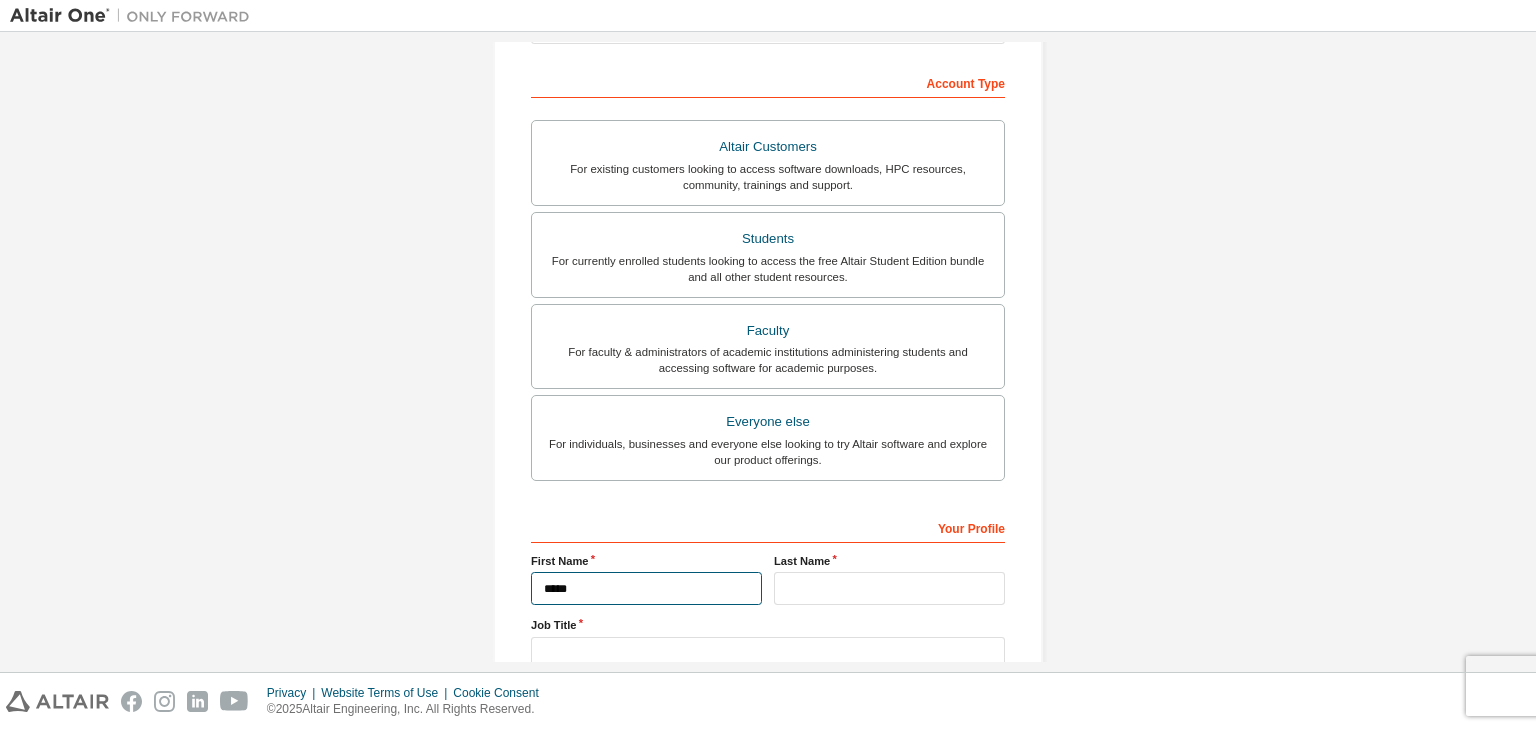click on "*****" at bounding box center (646, 588) 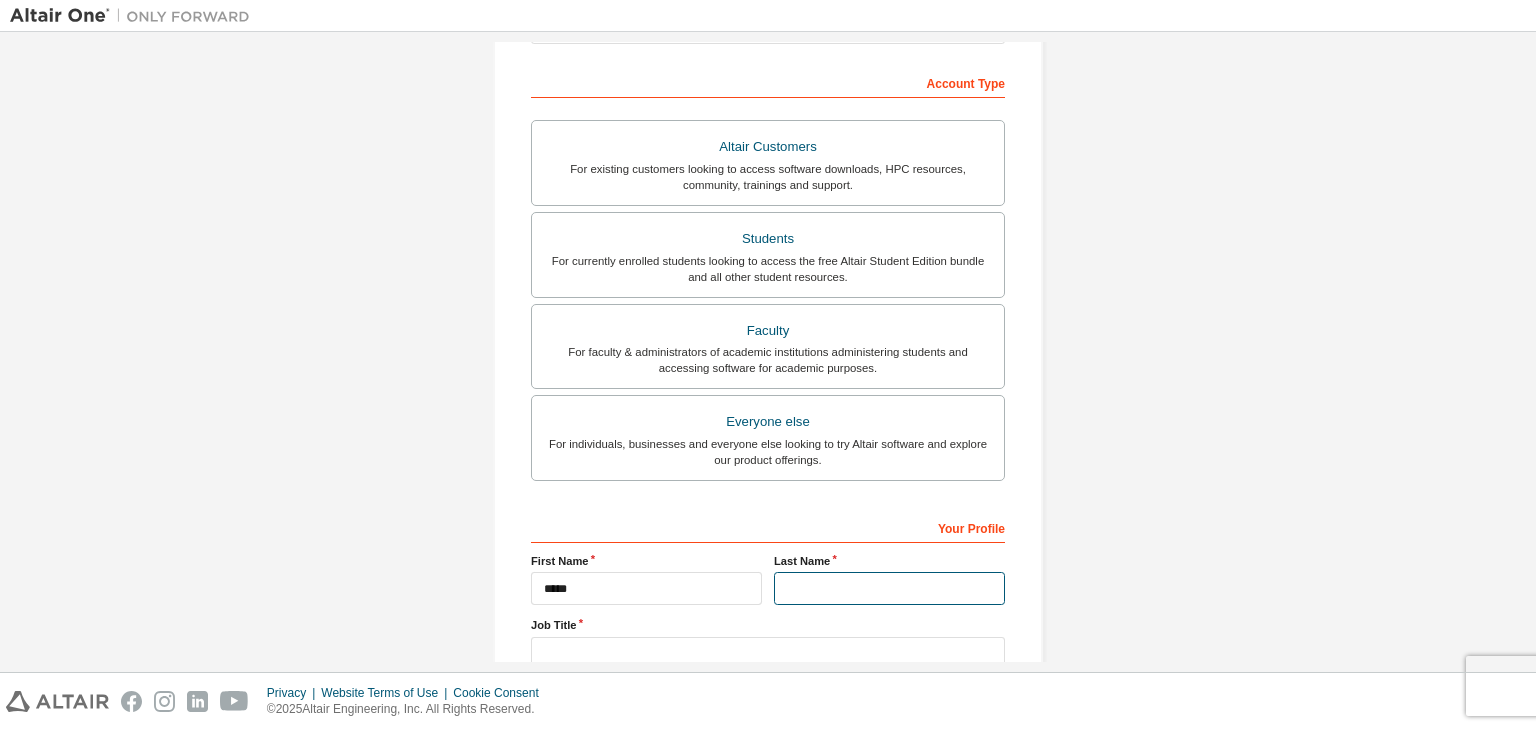 click at bounding box center (889, 588) 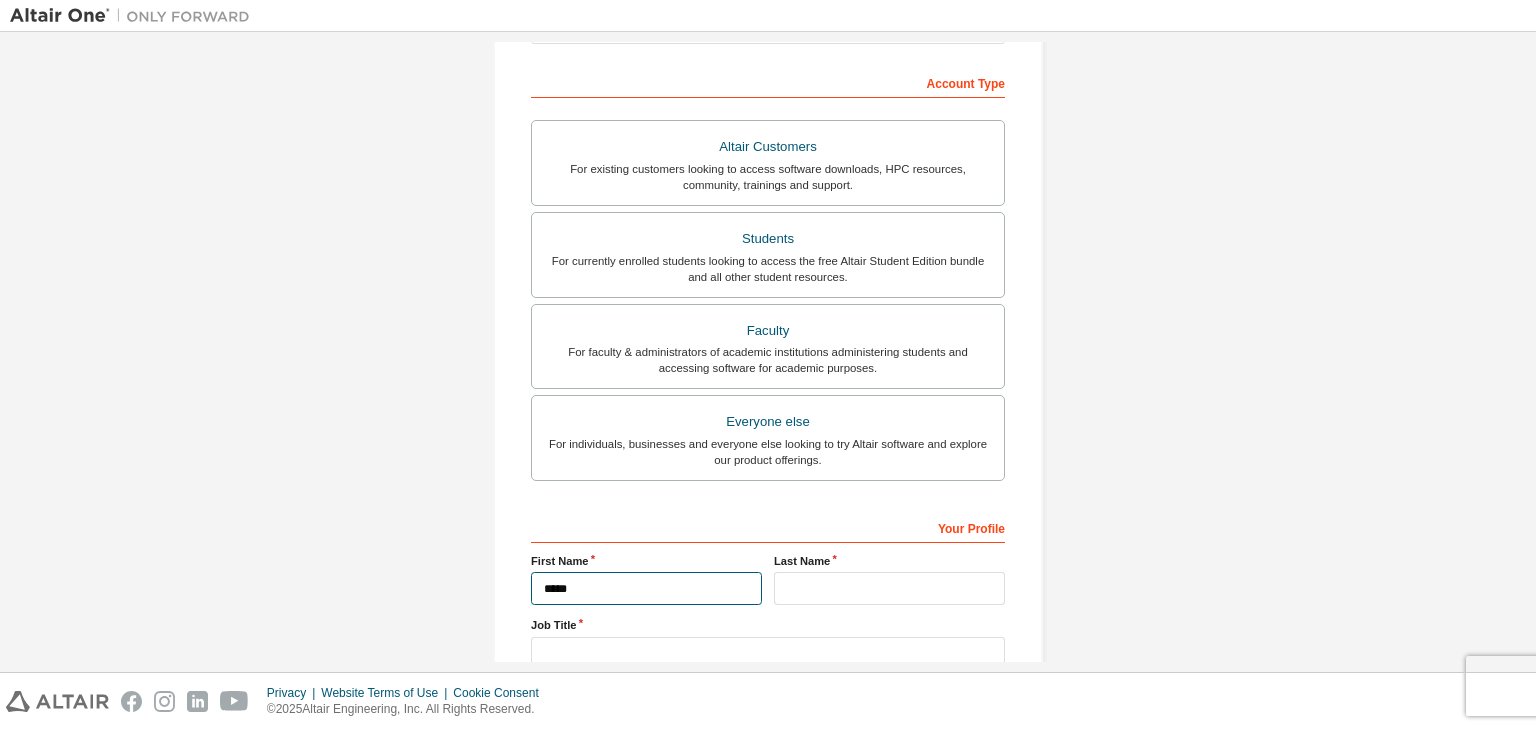 click on "*****" at bounding box center [646, 588] 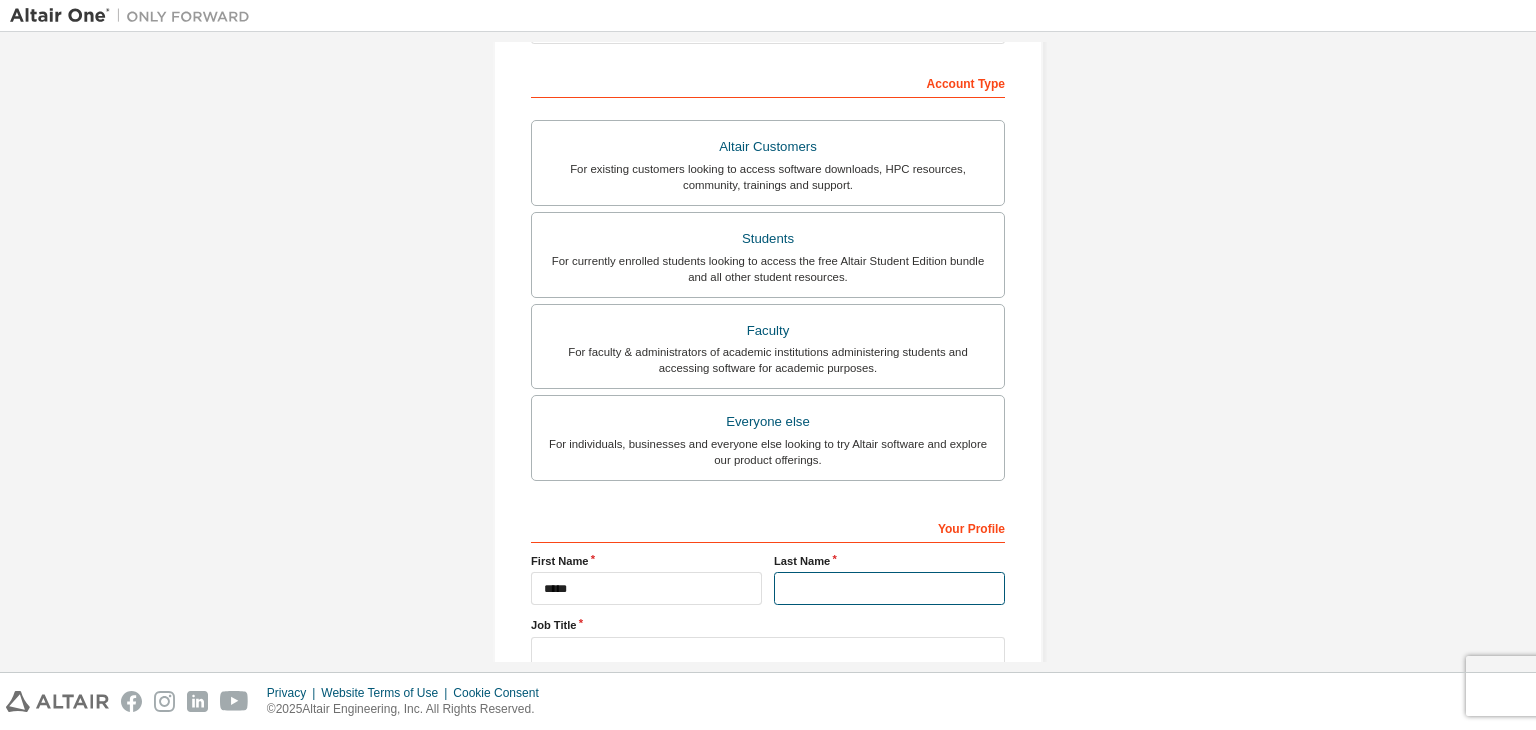 click at bounding box center [889, 588] 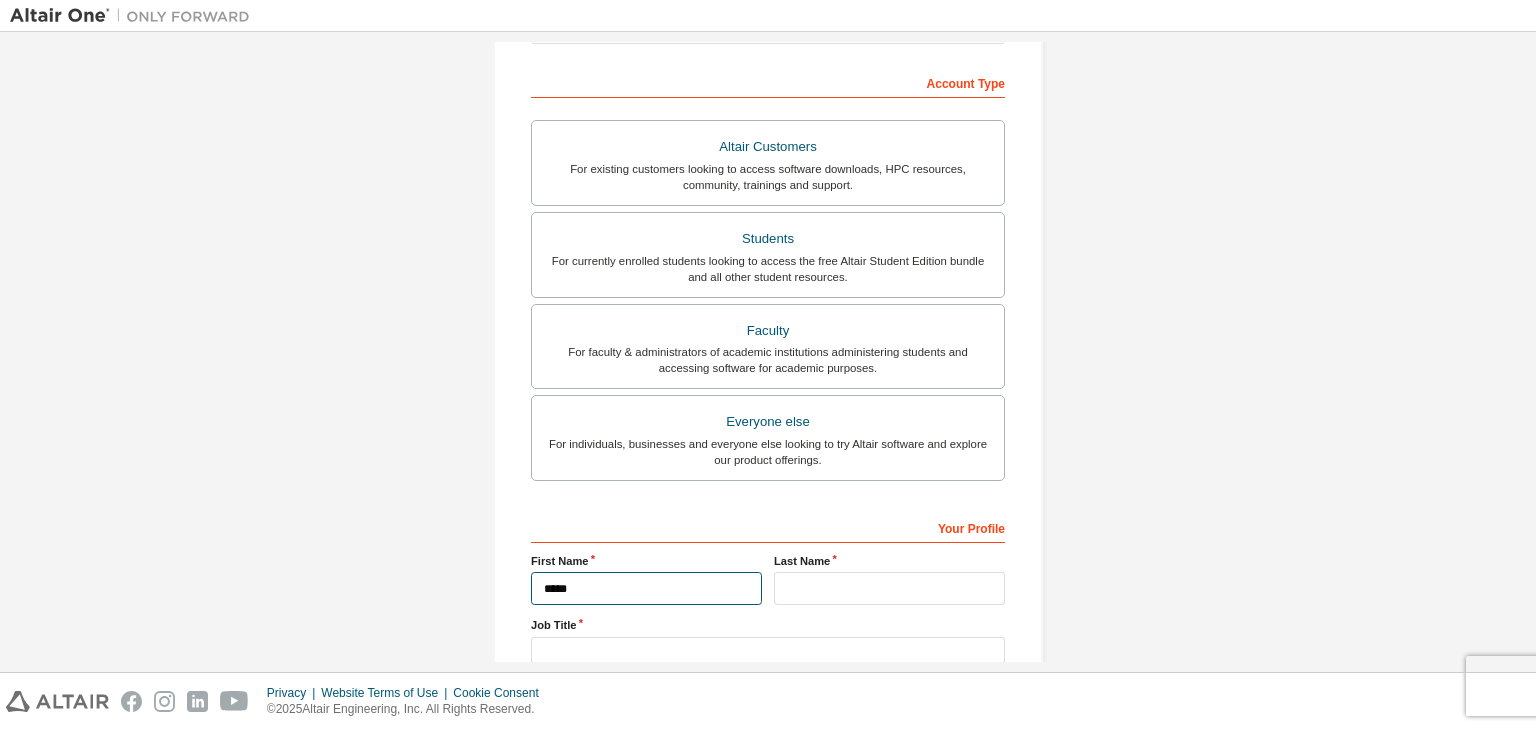 click on "*****" at bounding box center [646, 588] 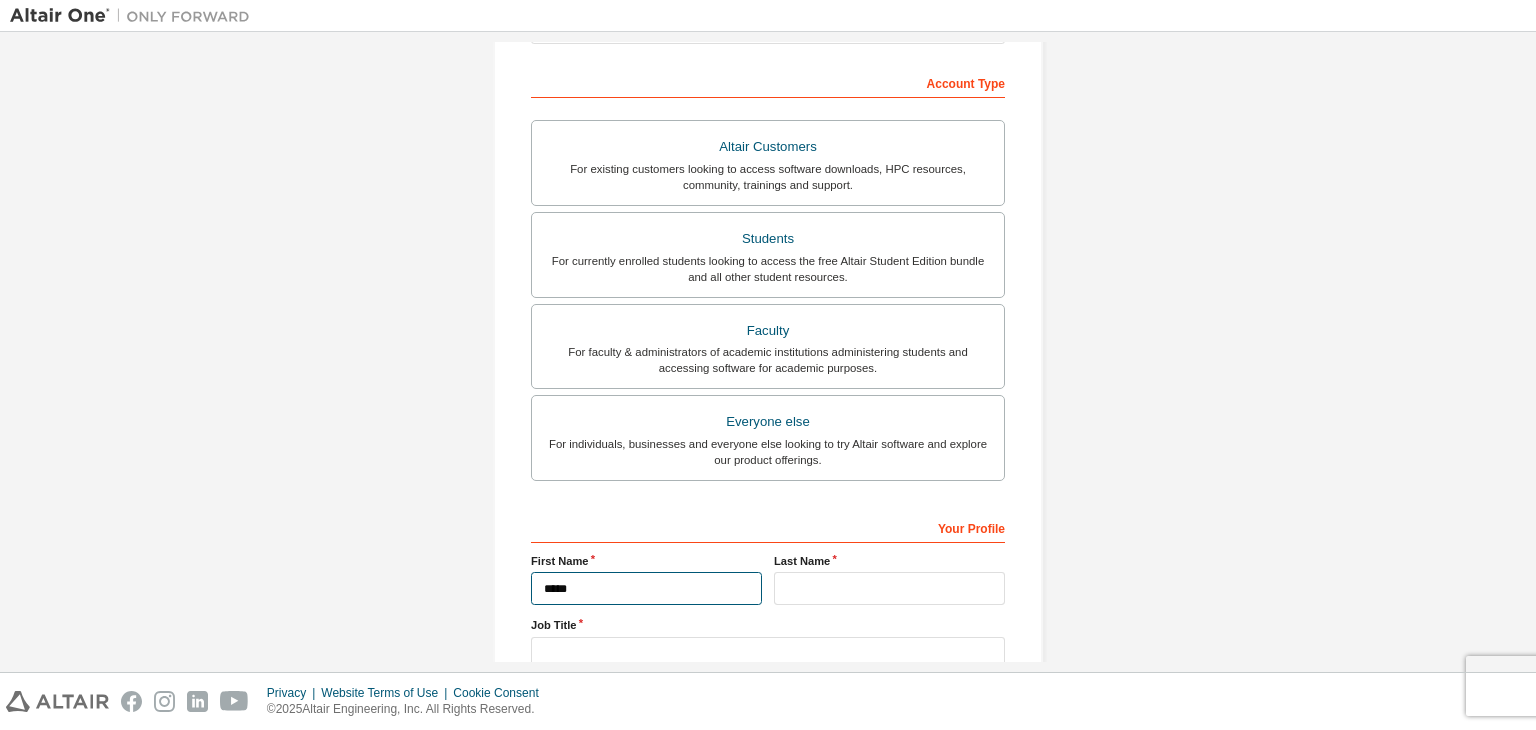 click on "*****" at bounding box center [646, 588] 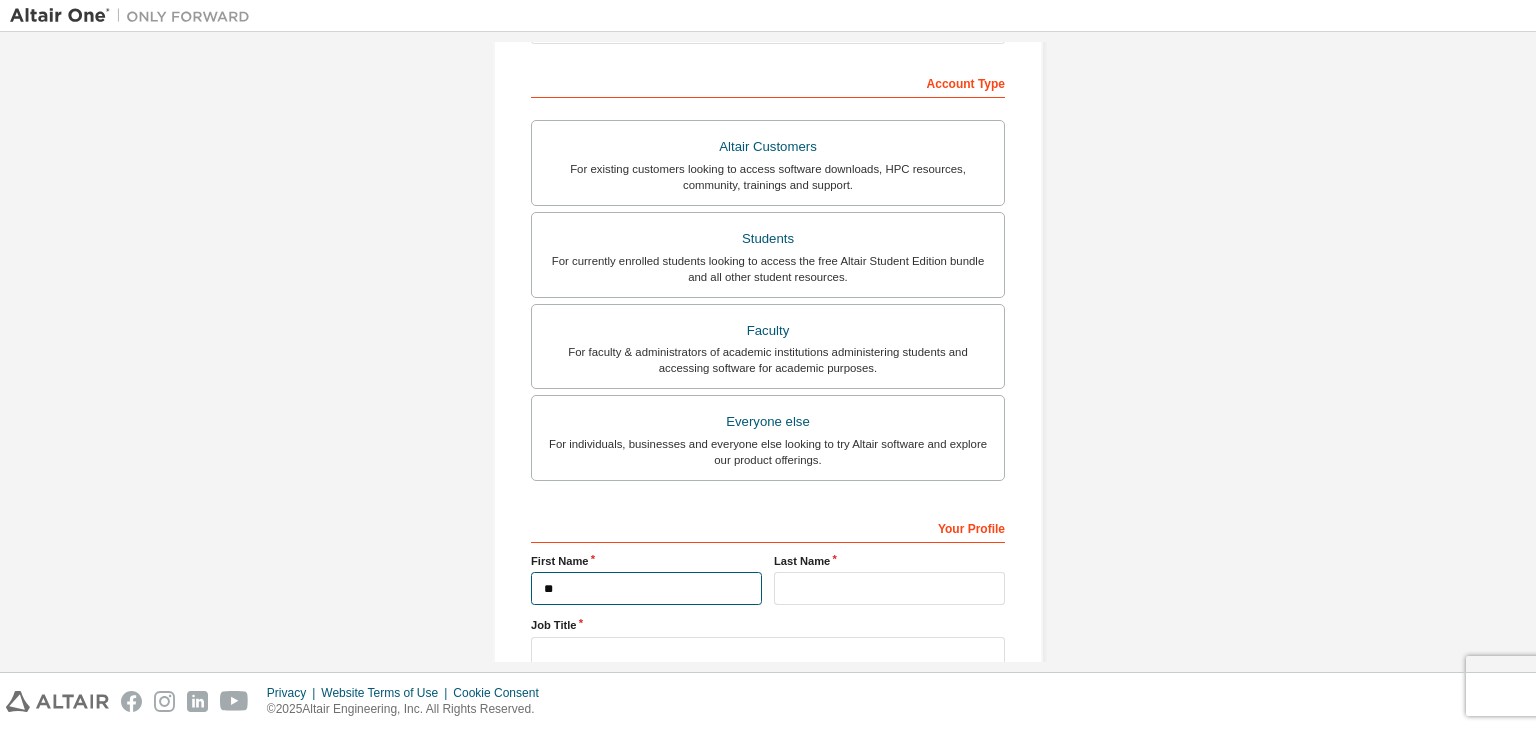 type on "*" 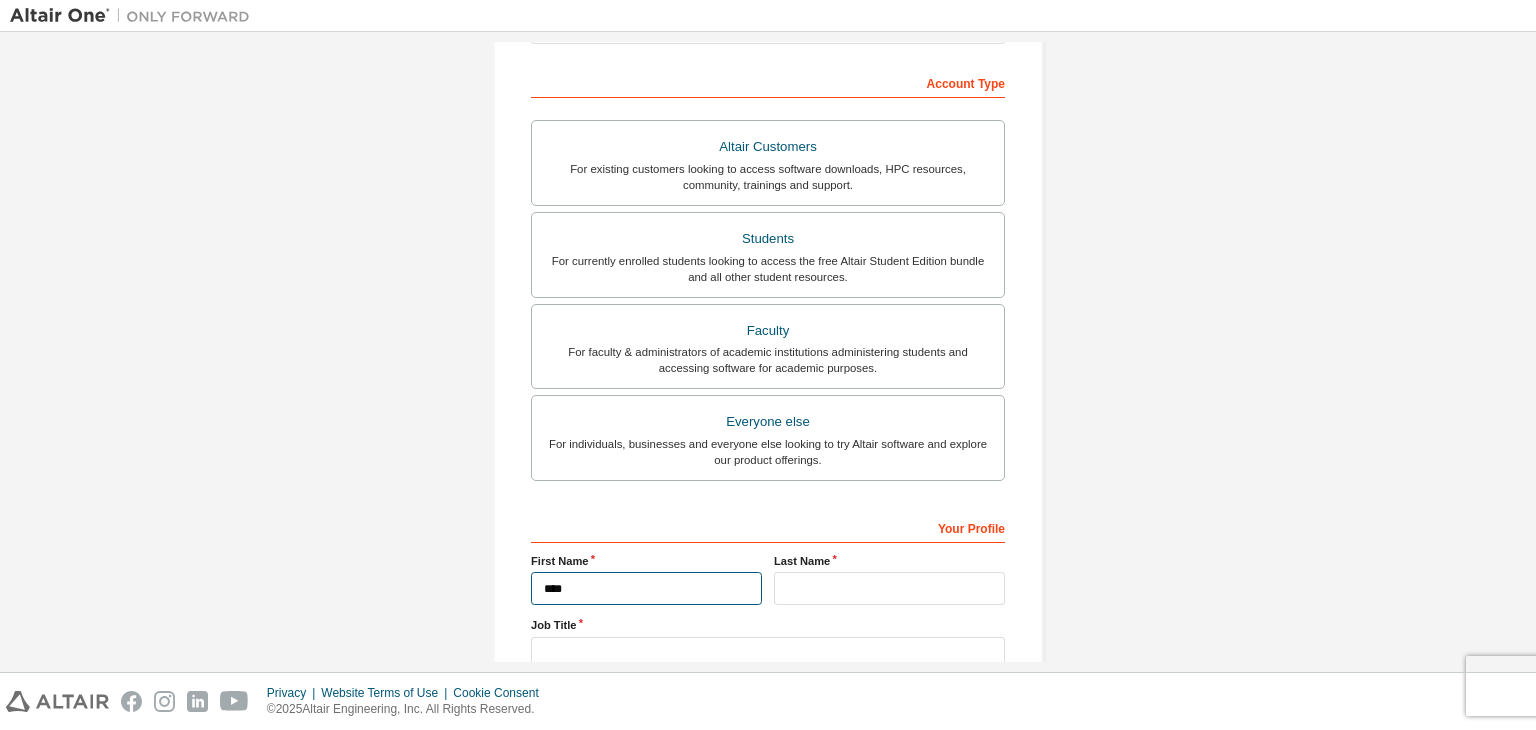 type on "*****" 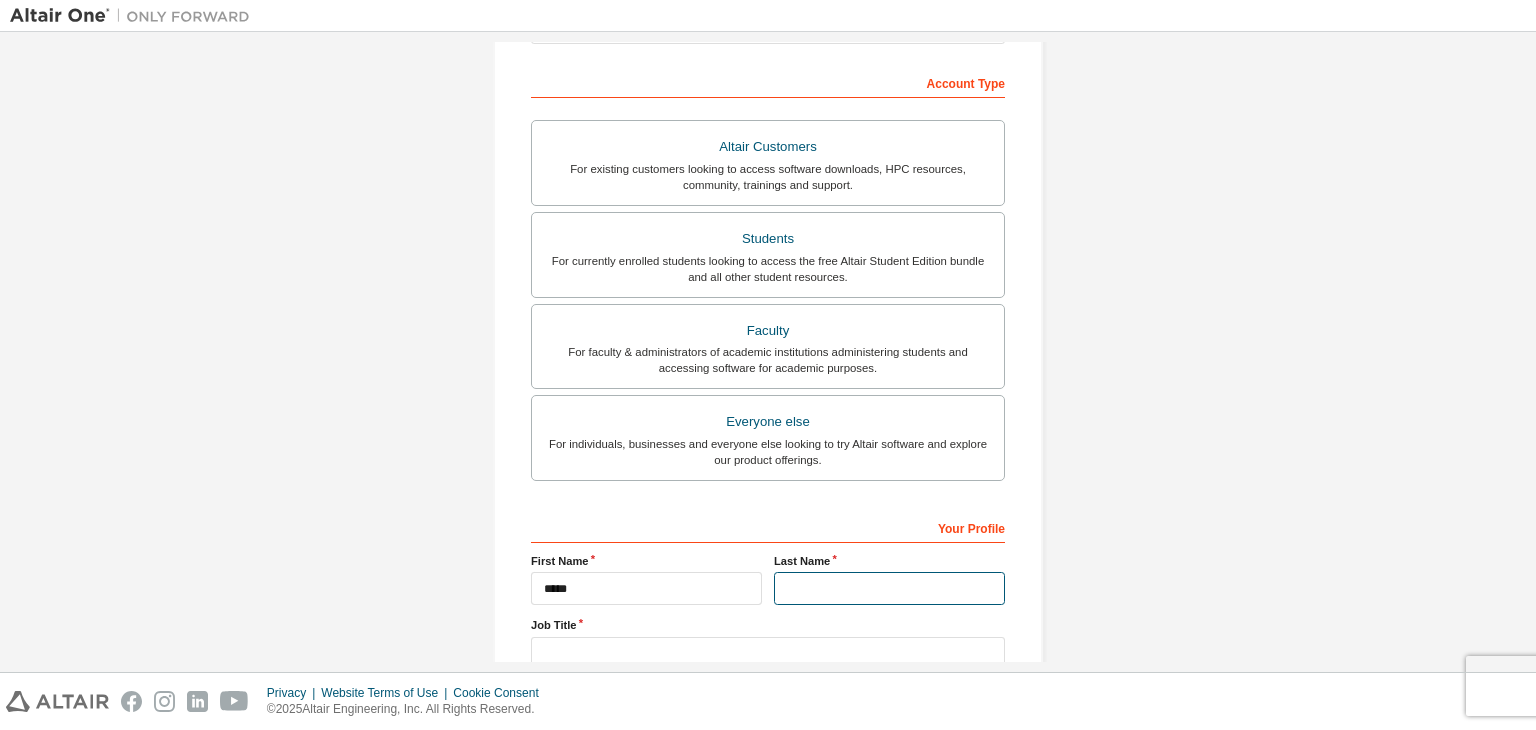 click at bounding box center (889, 588) 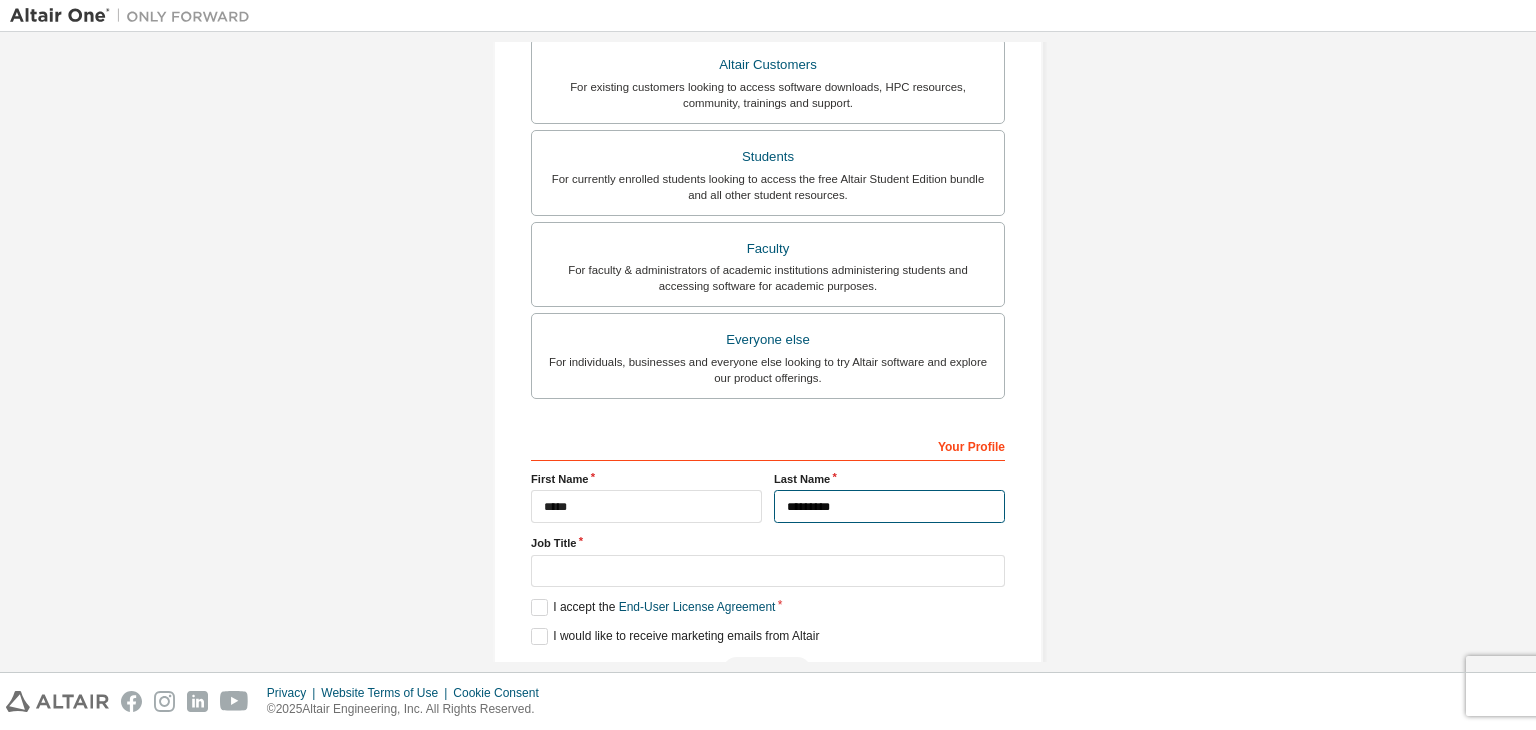 scroll, scrollTop: 382, scrollLeft: 0, axis: vertical 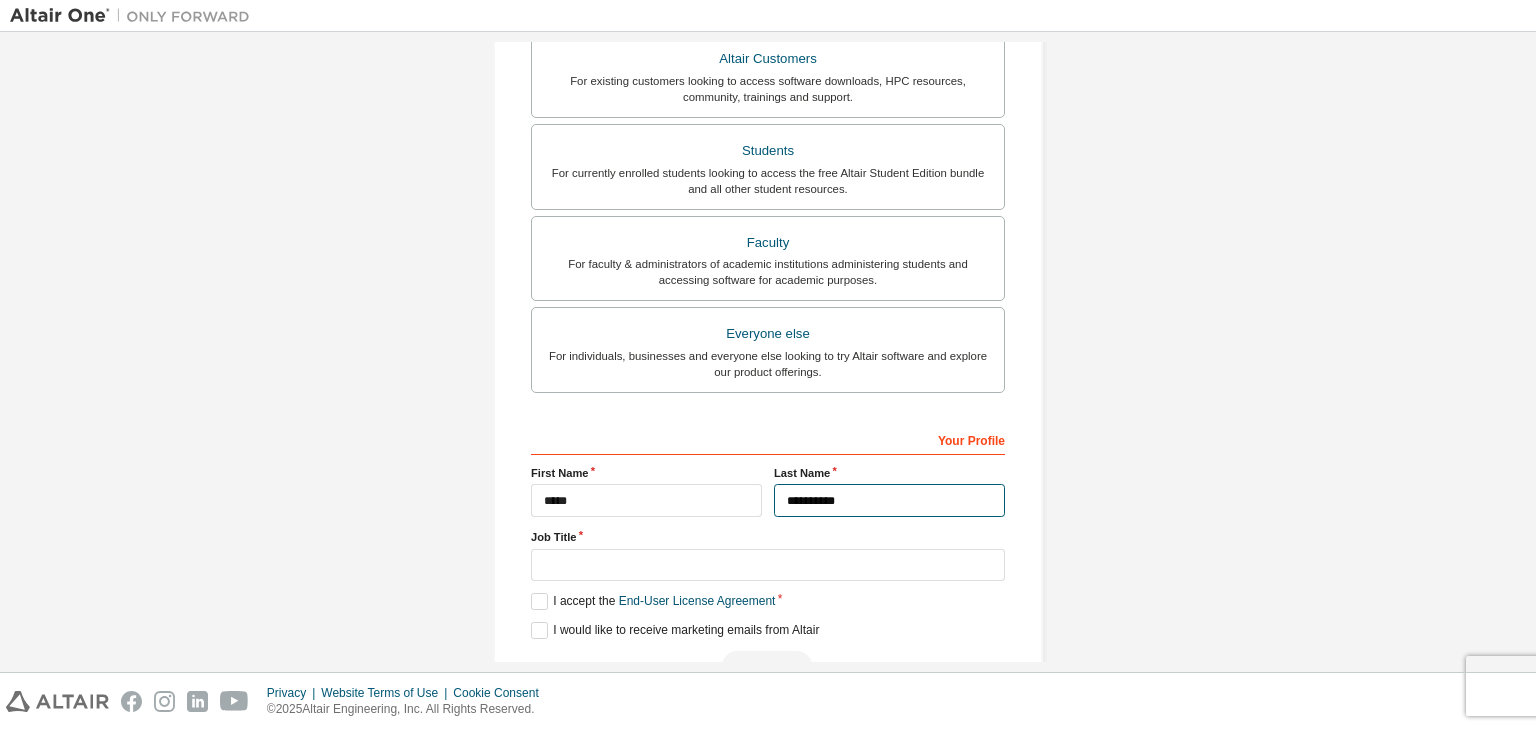 type on "*********" 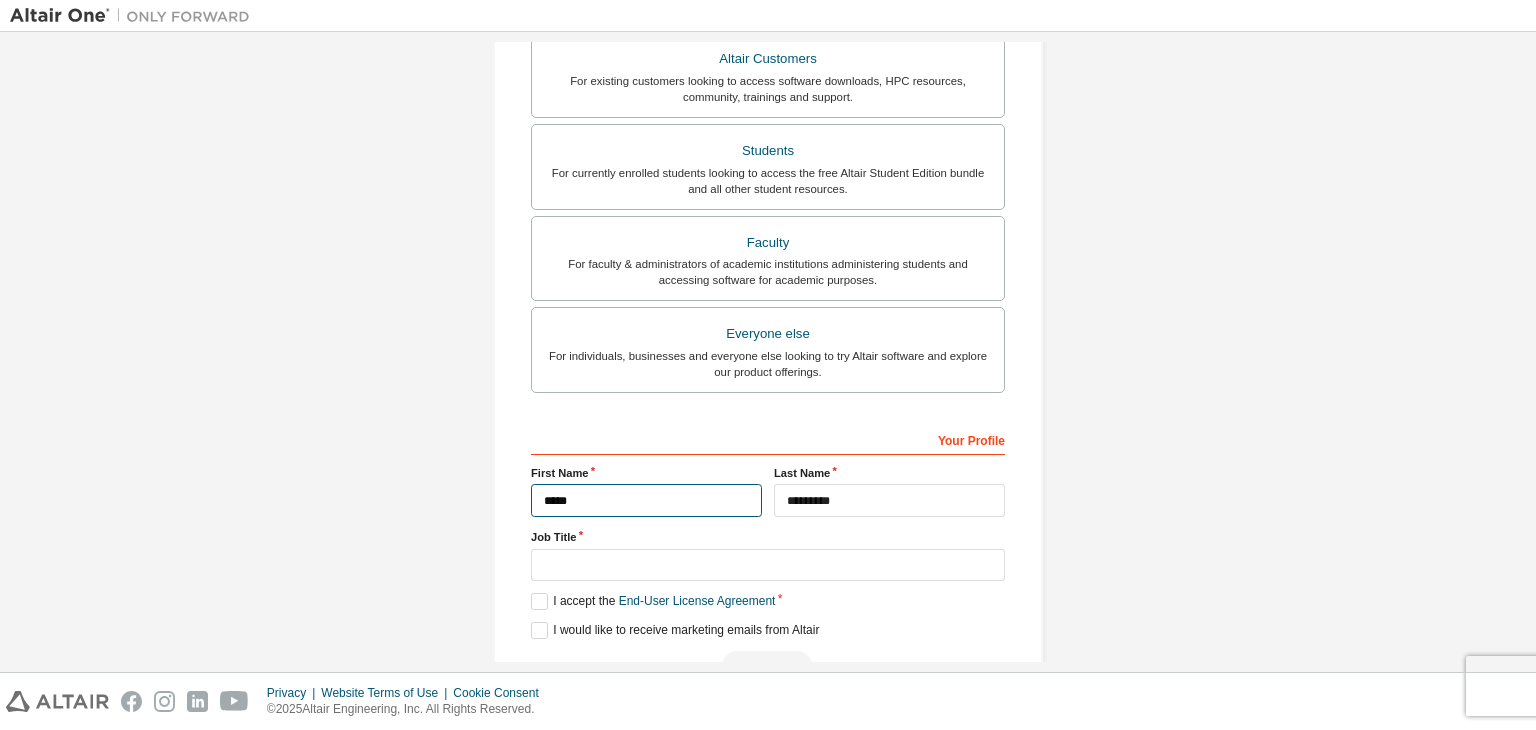 click on "*****" at bounding box center (646, 500) 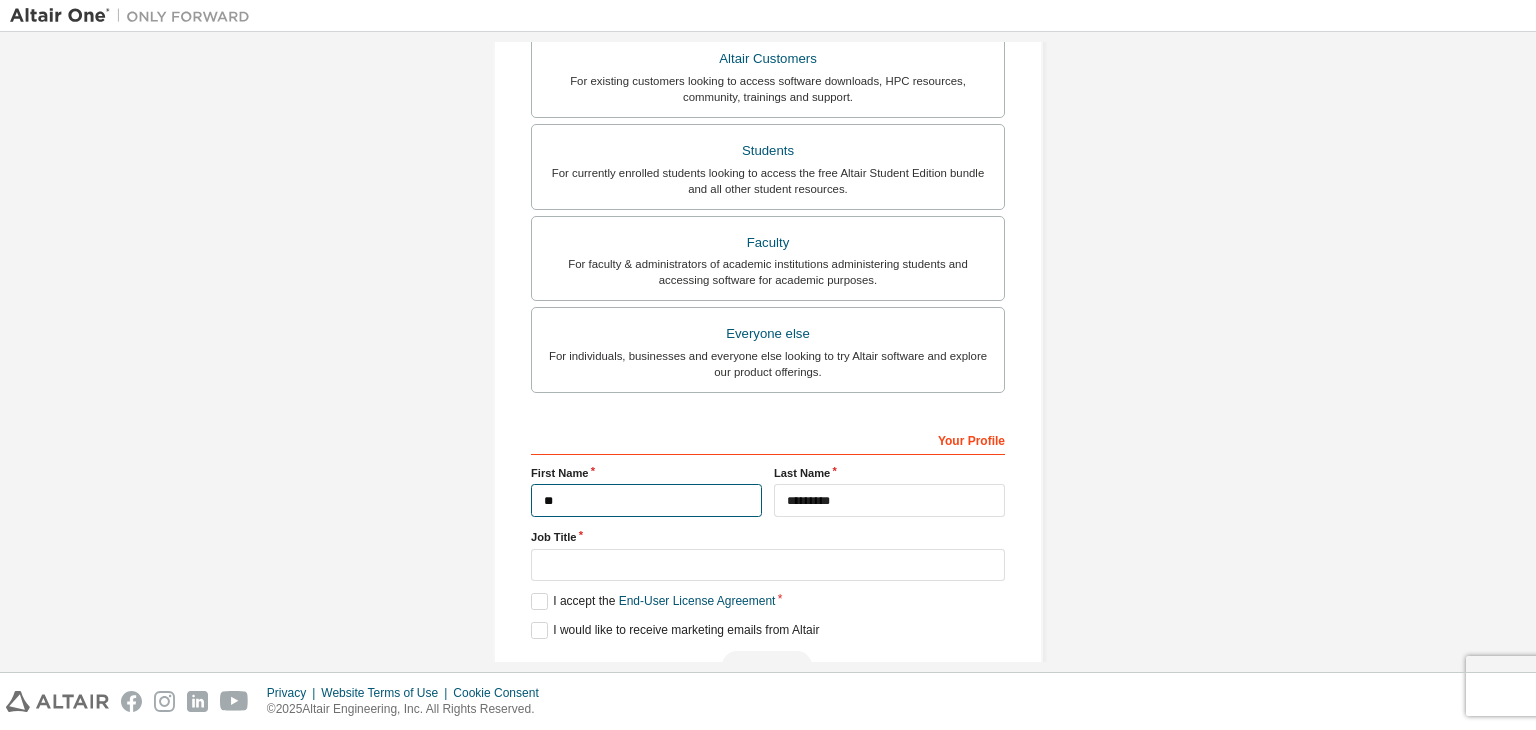 type on "*" 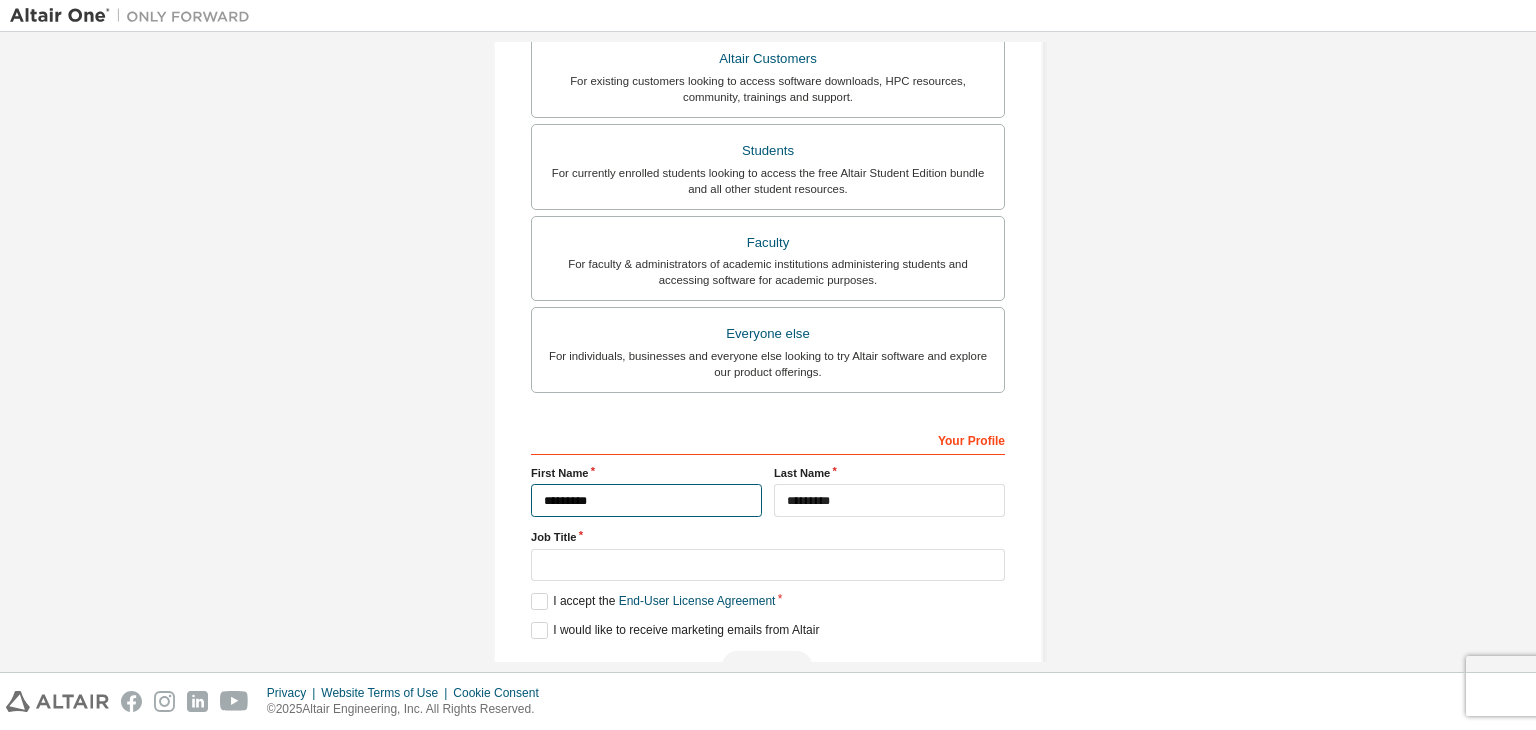 type on "*********" 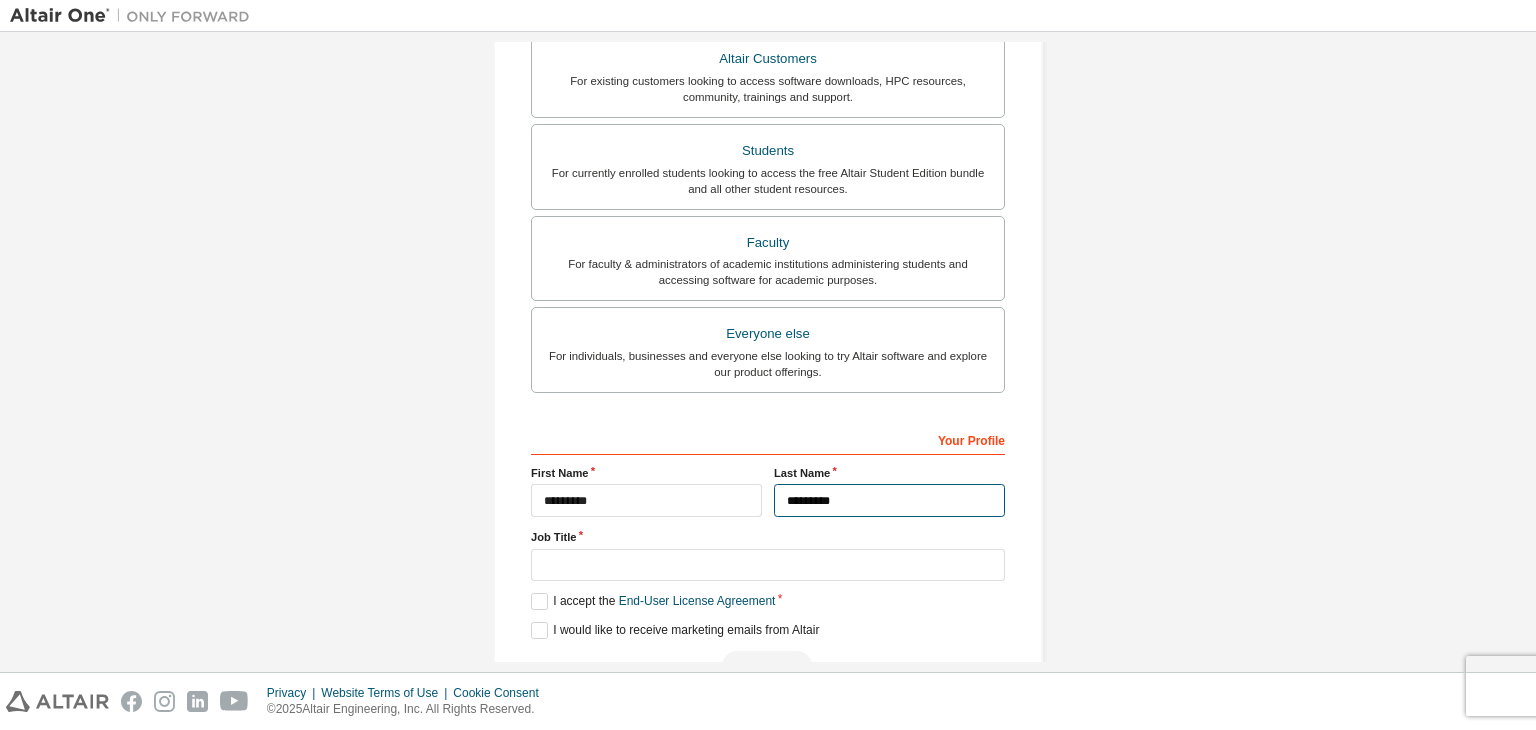 click on "*********" at bounding box center [889, 500] 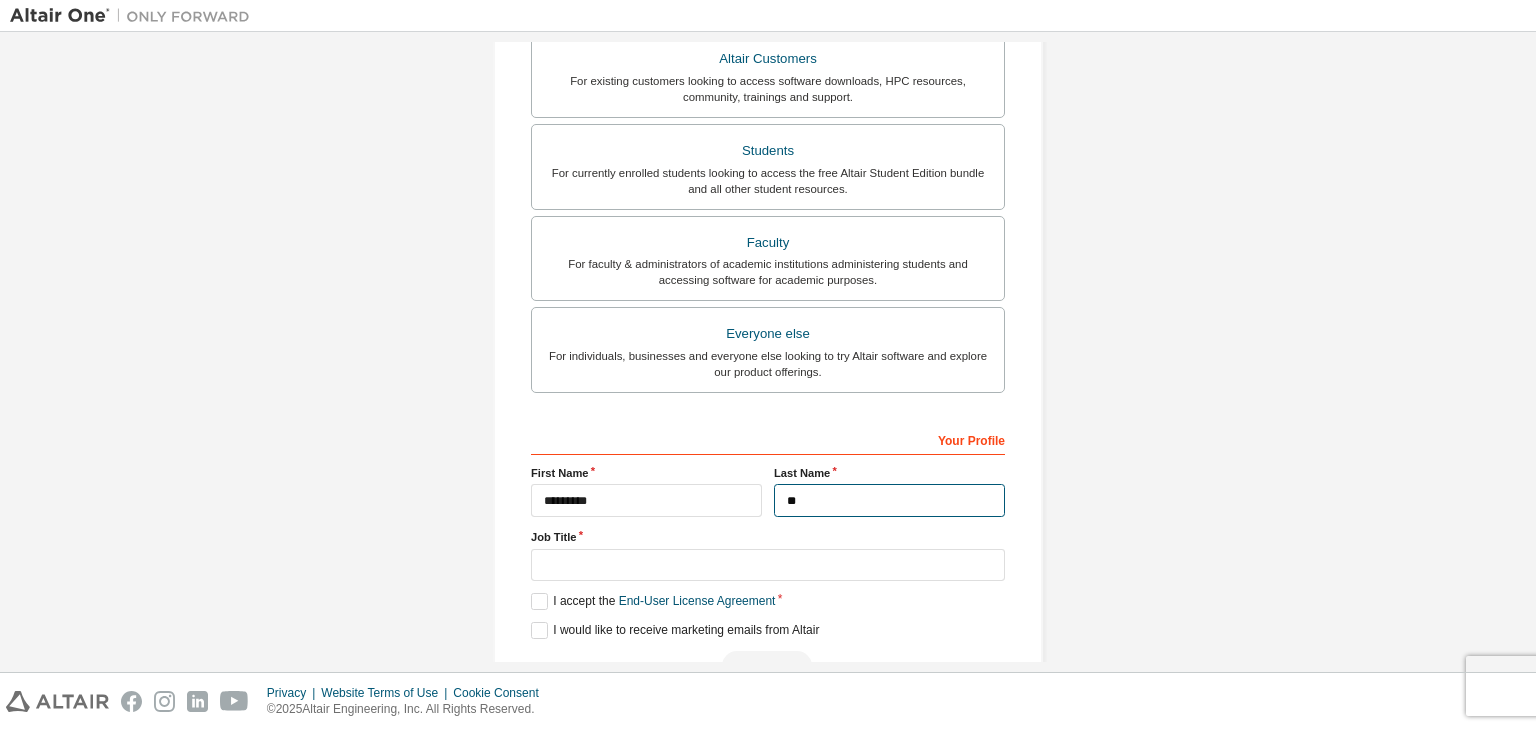 type on "*" 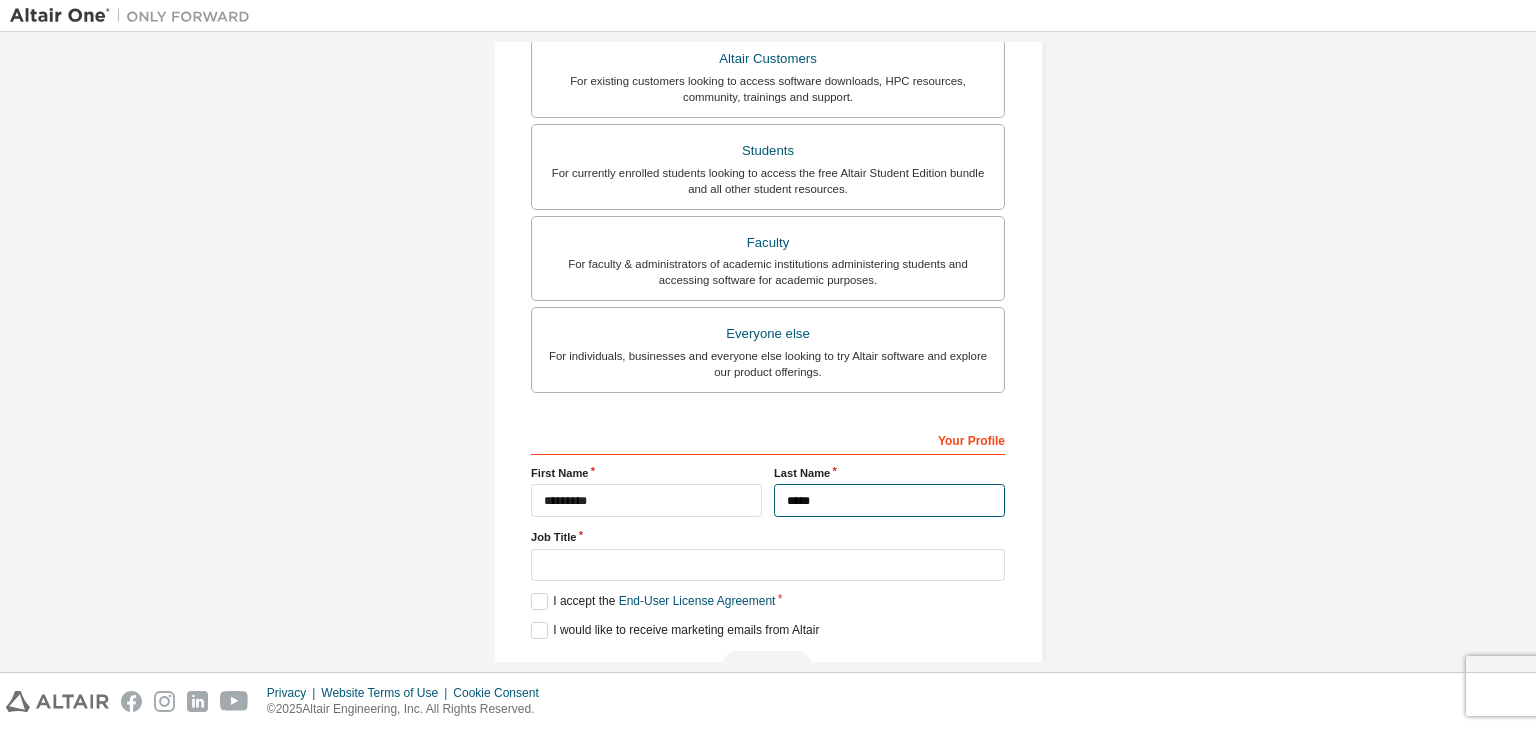 type on "*****" 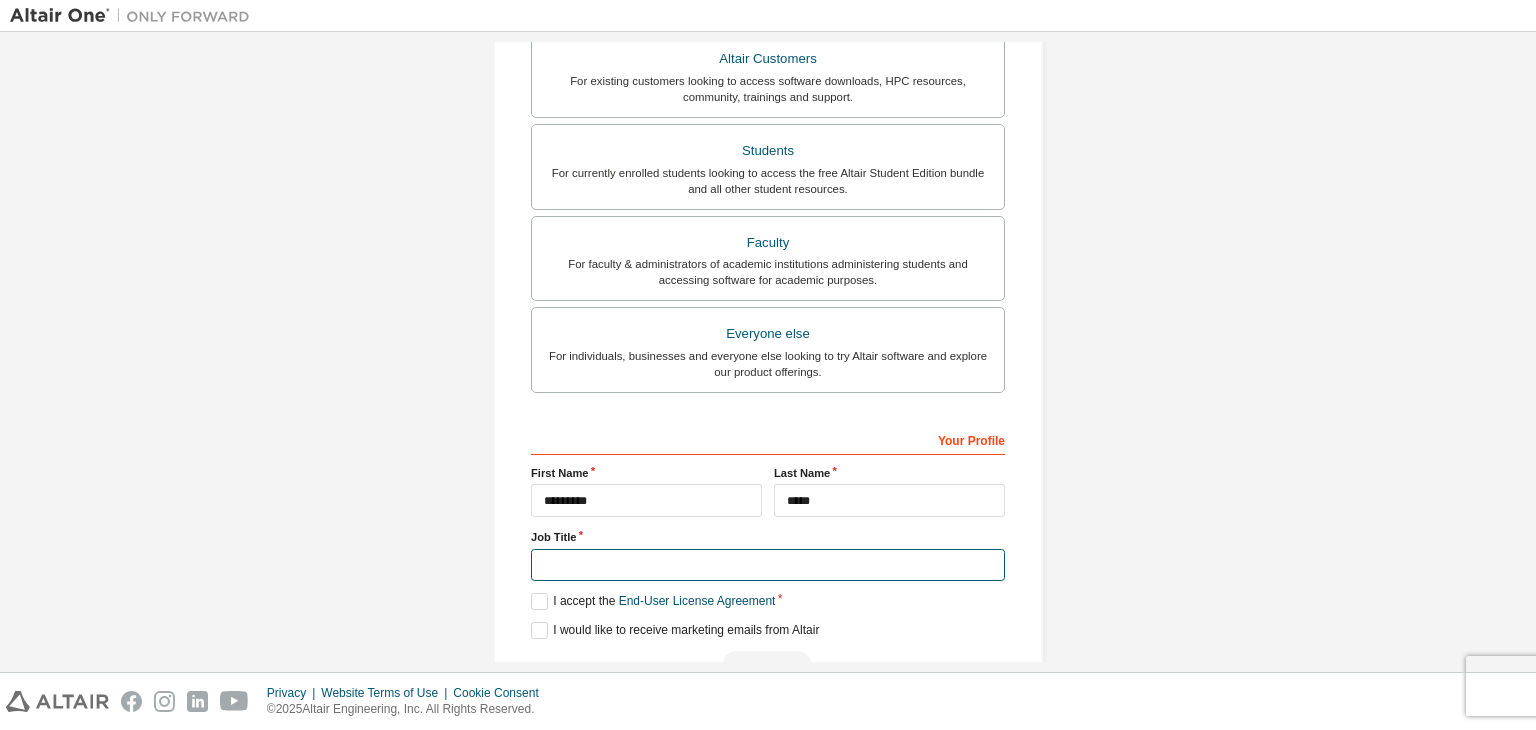 click at bounding box center [768, 565] 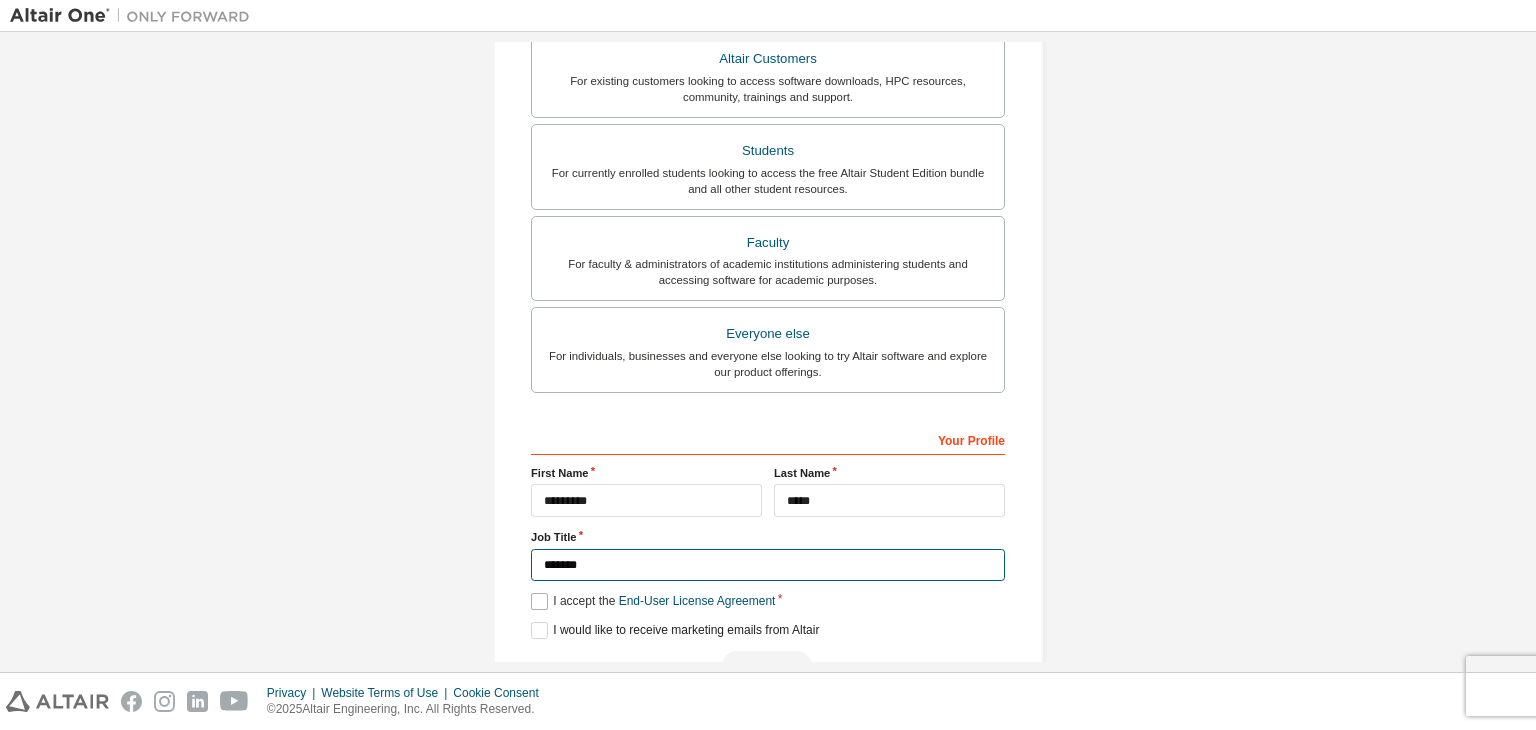 type on "*******" 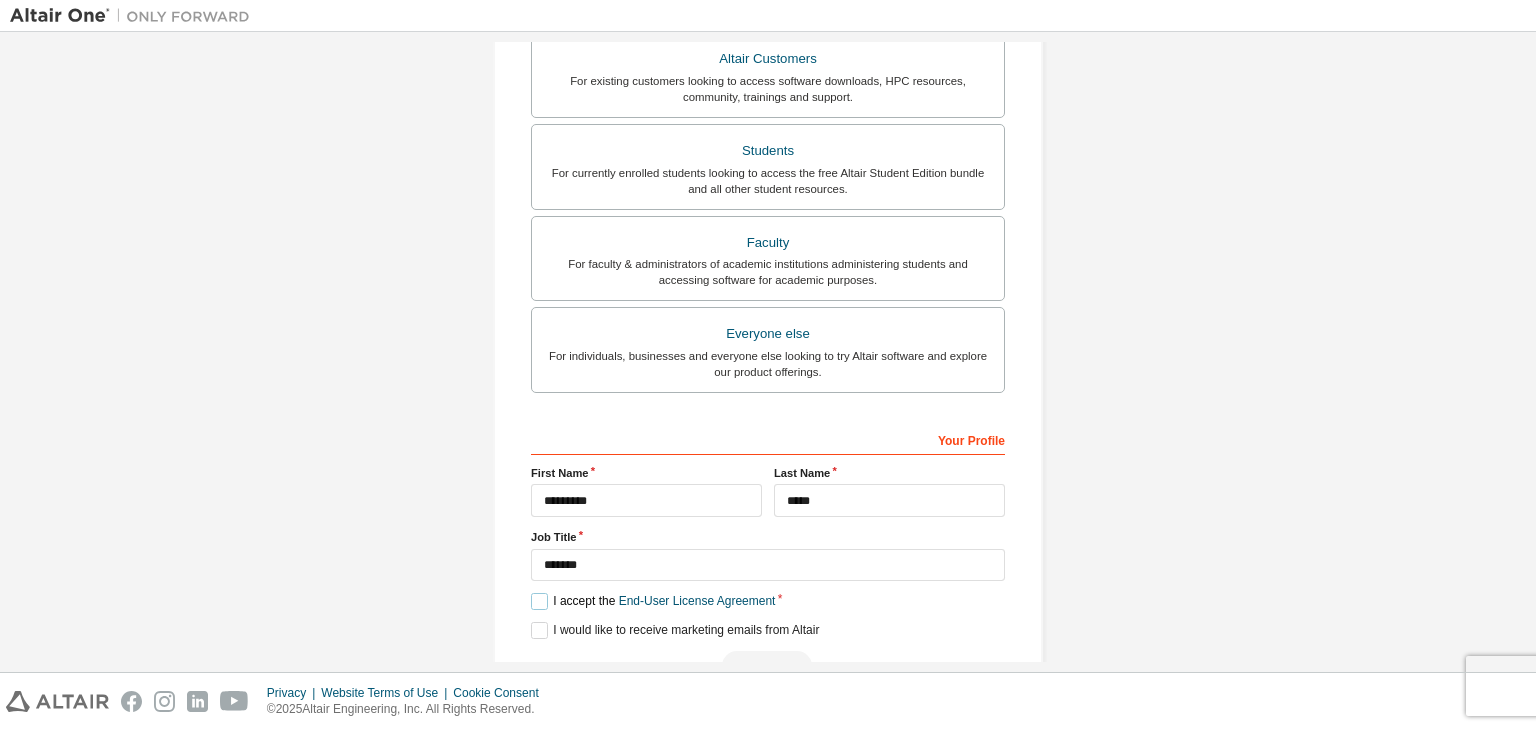 click on "I accept the    End-User License Agreement" at bounding box center [653, 601] 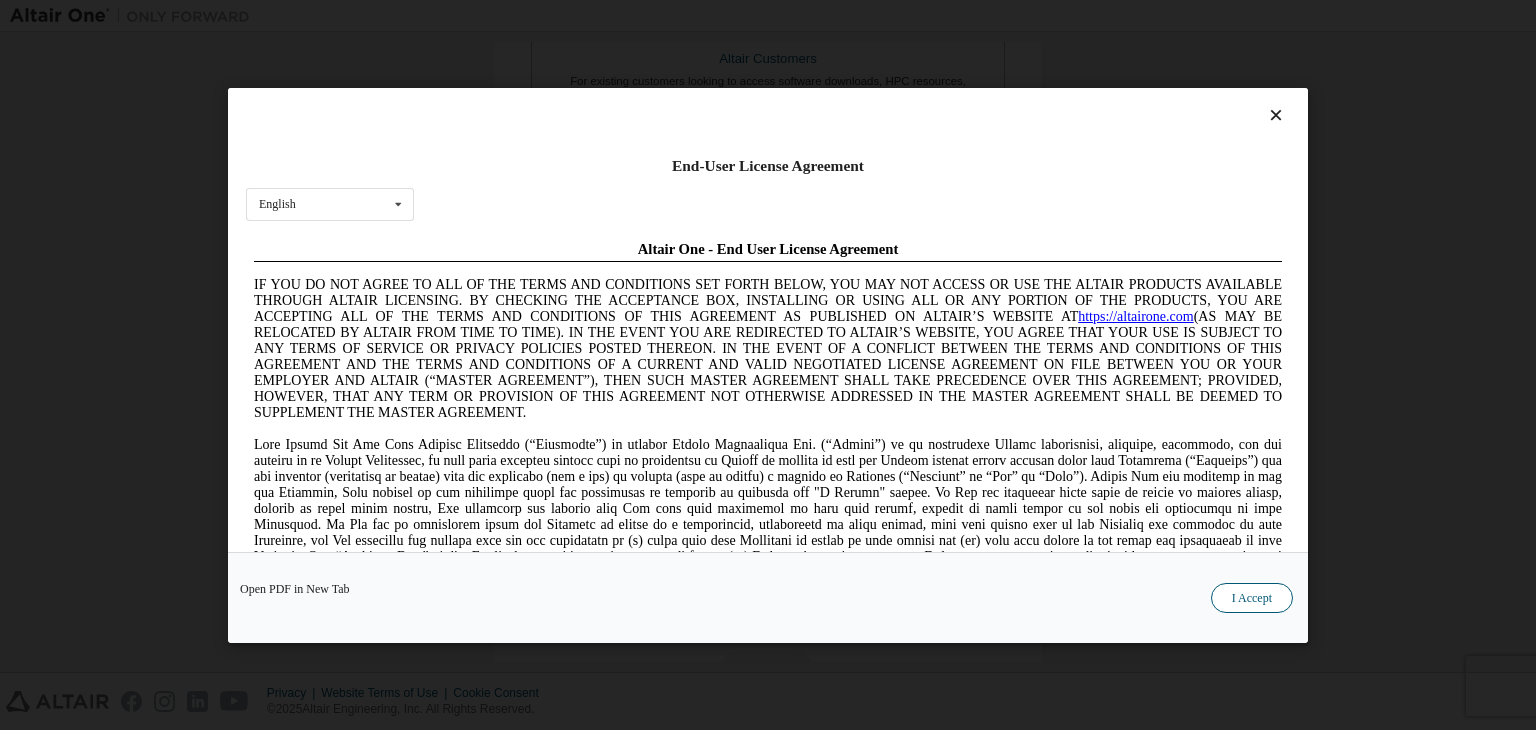 scroll, scrollTop: 0, scrollLeft: 0, axis: both 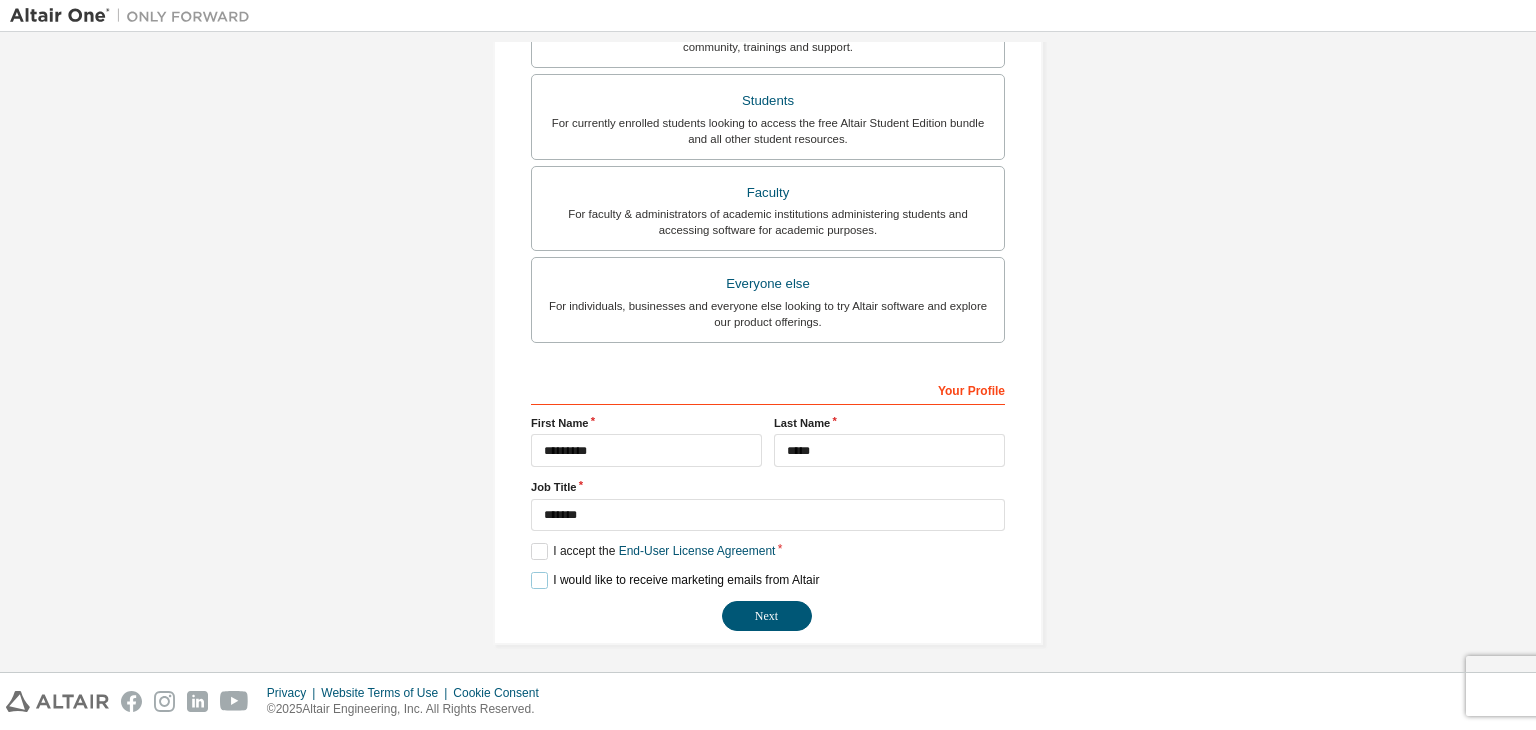 click on "I would like to receive marketing emails from Altair" at bounding box center [675, 580] 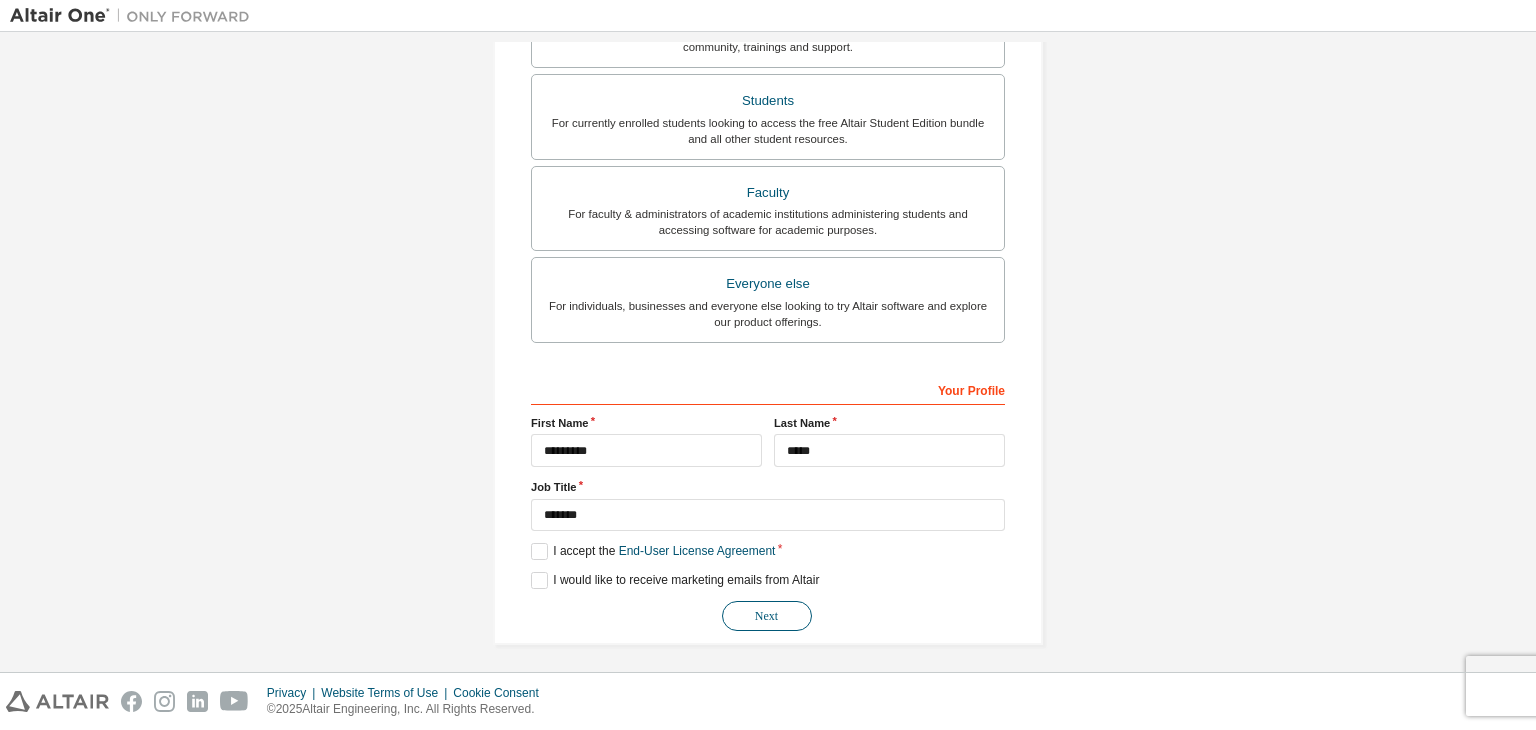click on "Next" at bounding box center [767, 616] 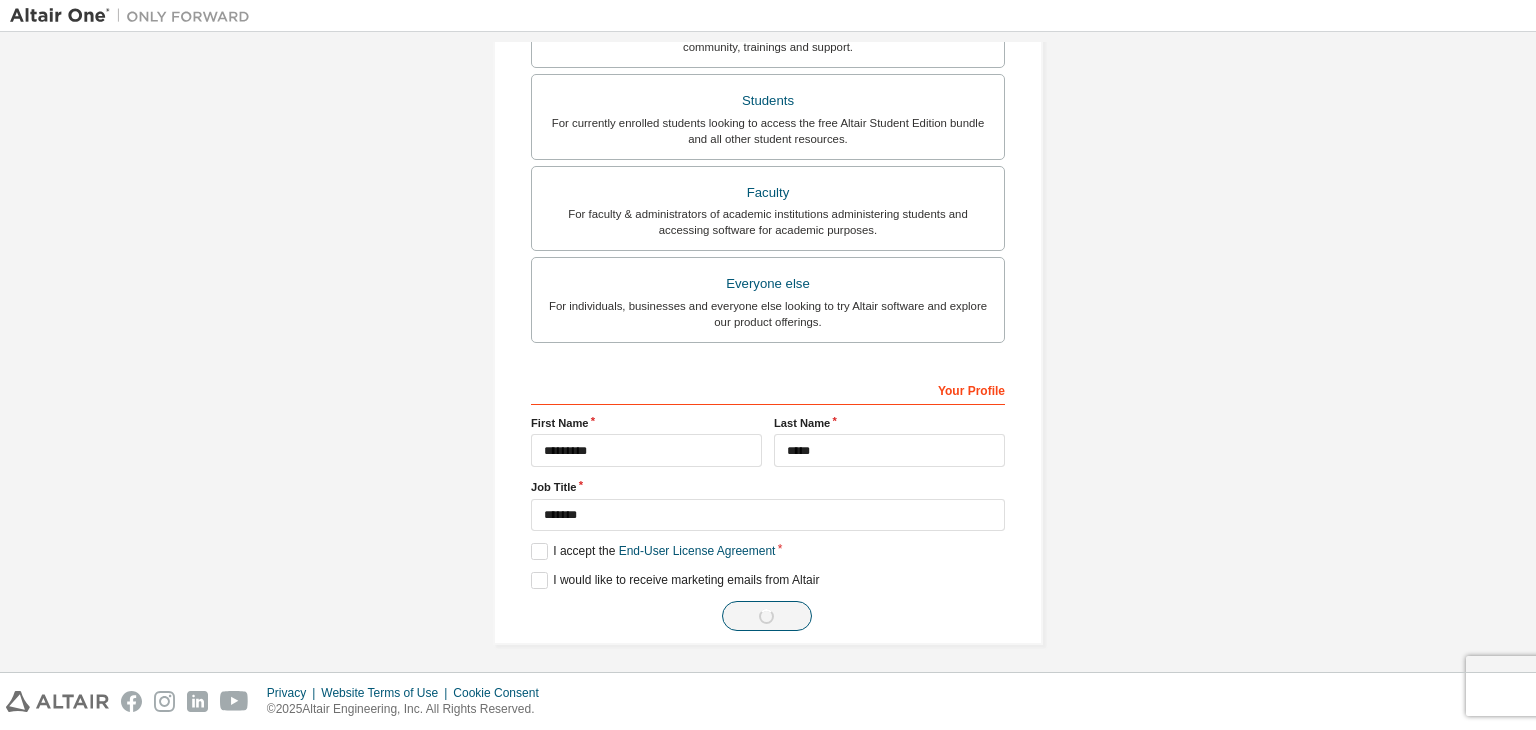 scroll, scrollTop: 0, scrollLeft: 0, axis: both 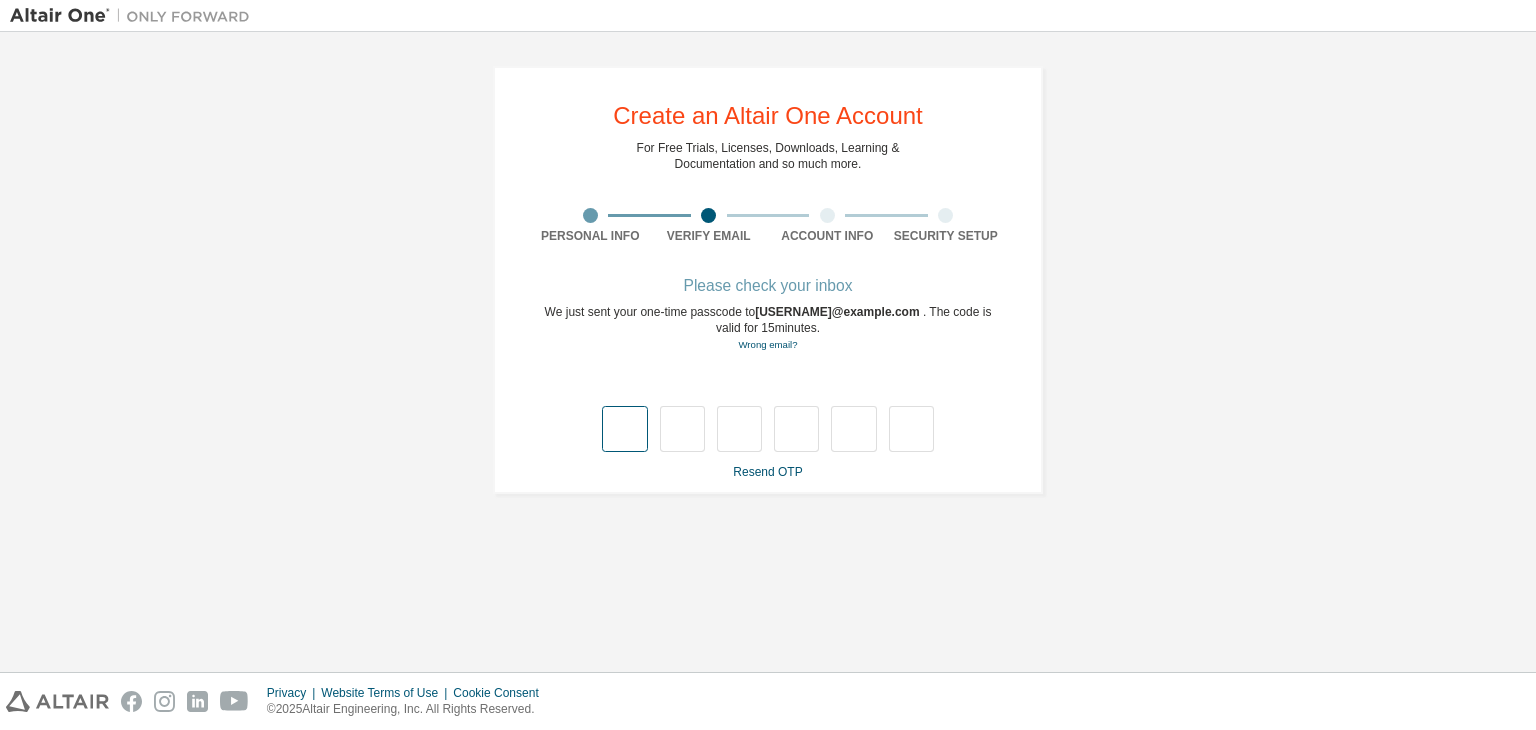 click at bounding box center [624, 429] 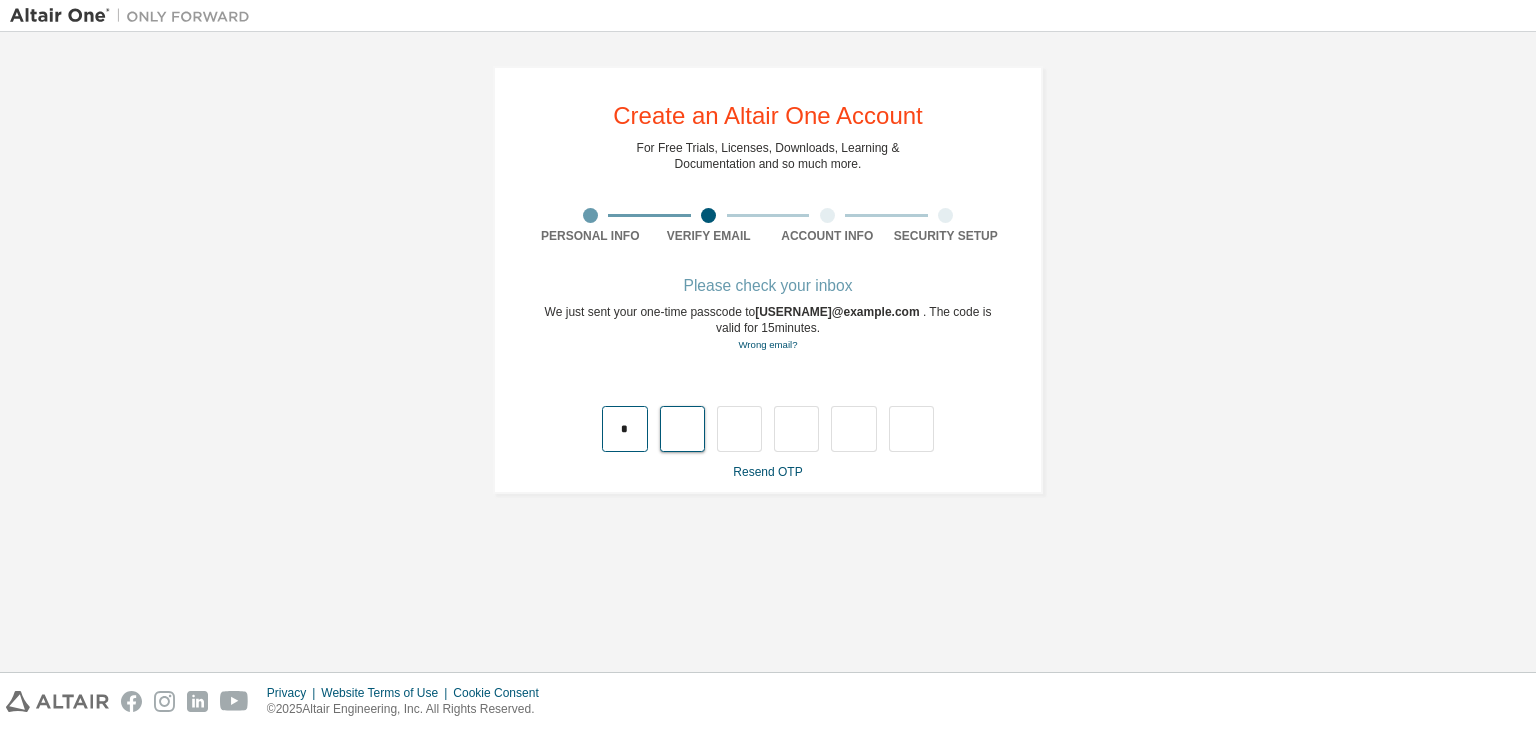 type on "*" 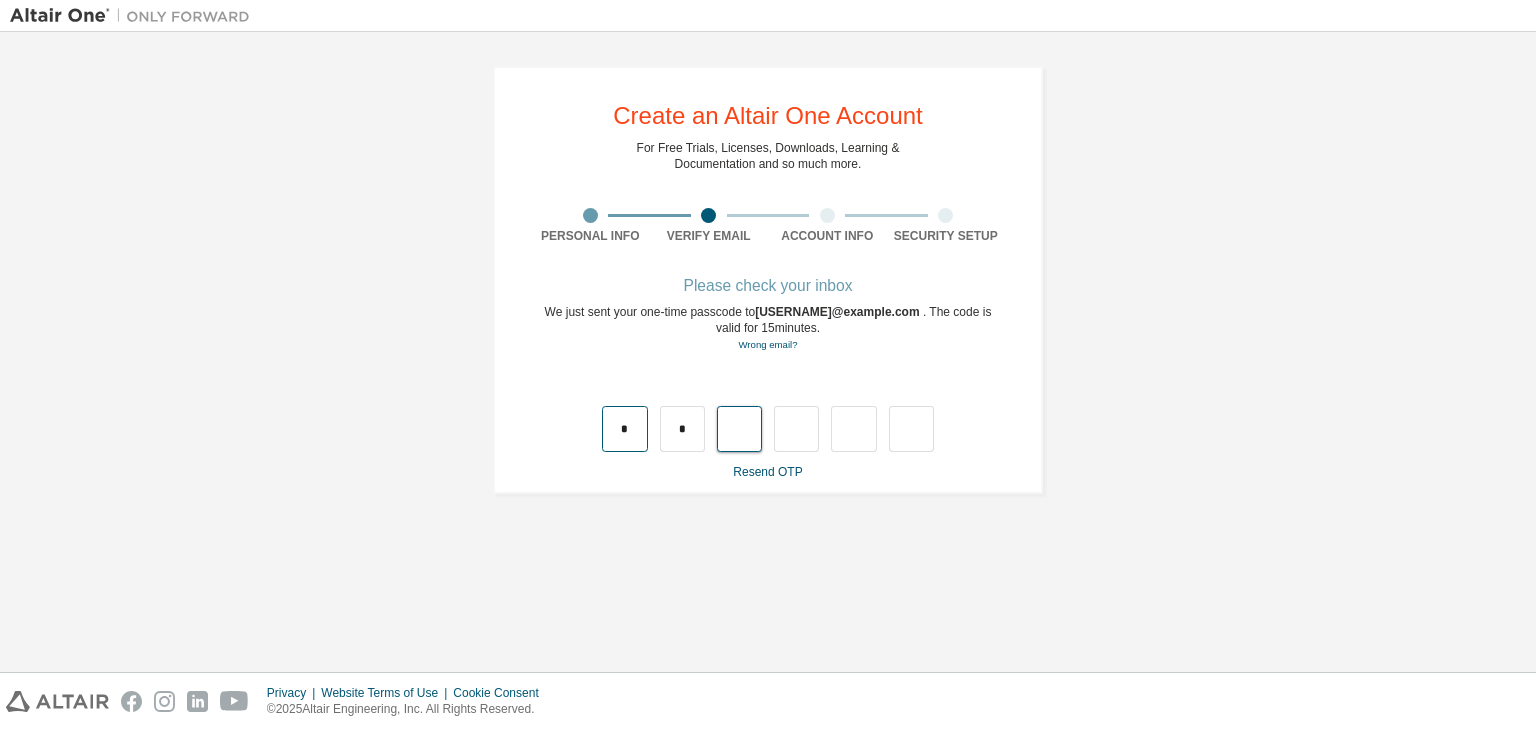 type on "*" 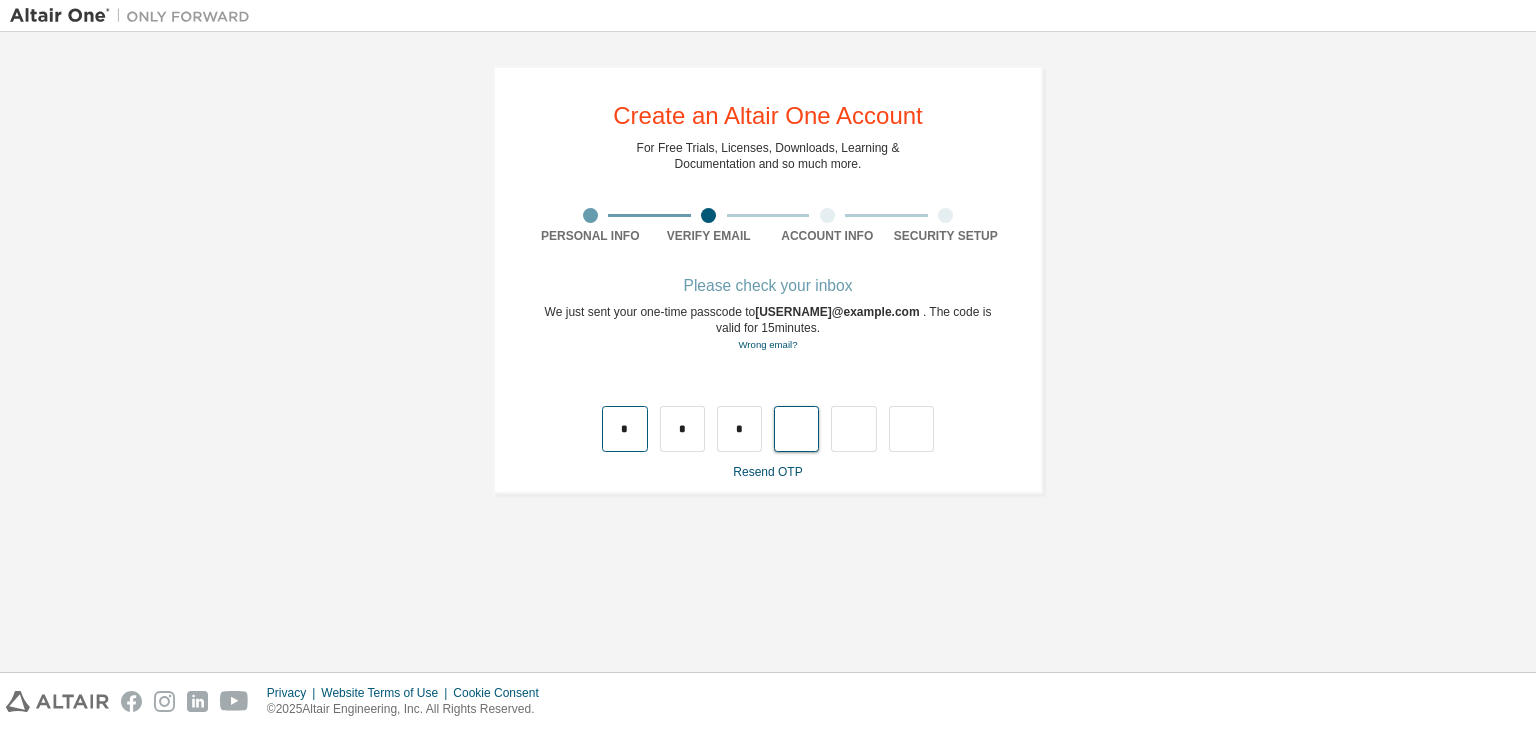 type on "*" 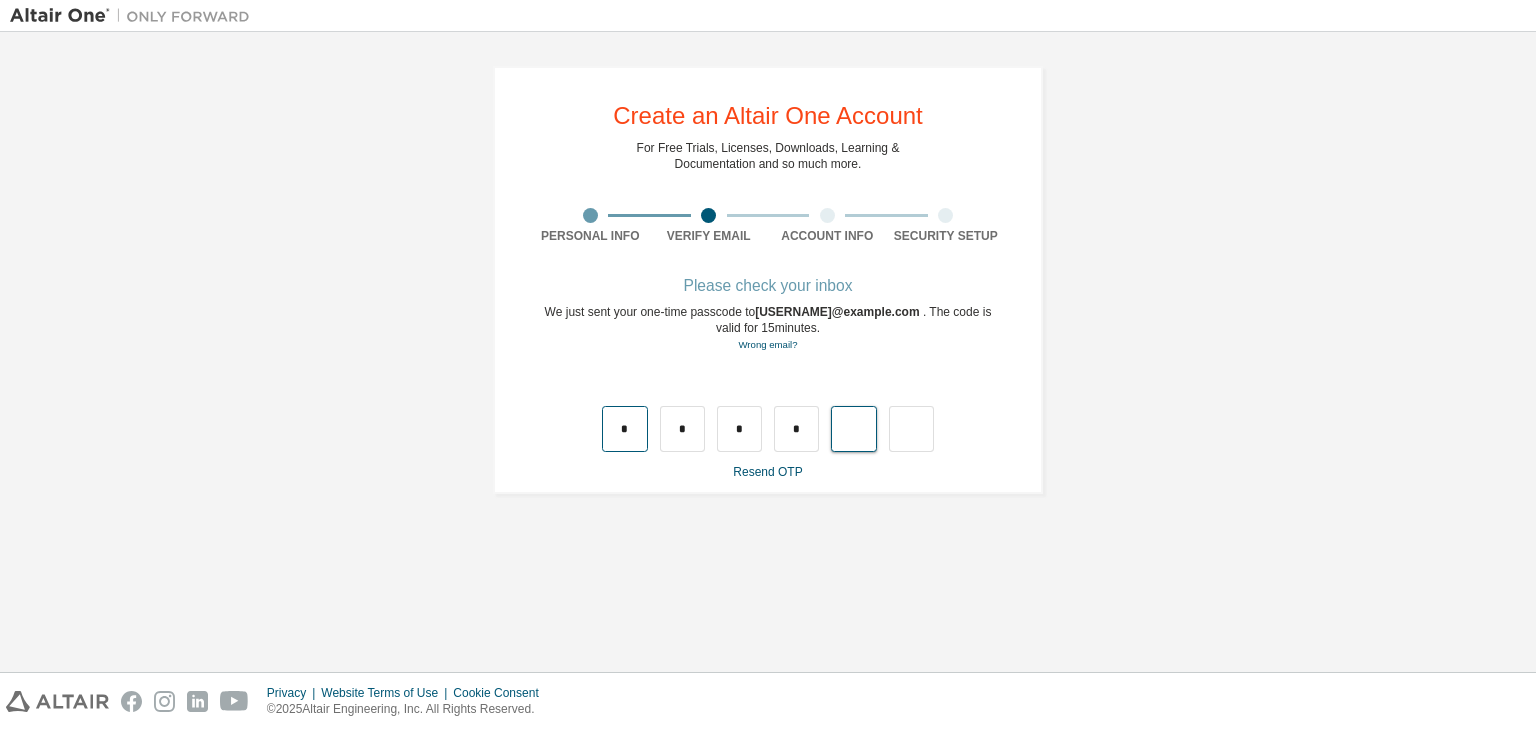 type on "*" 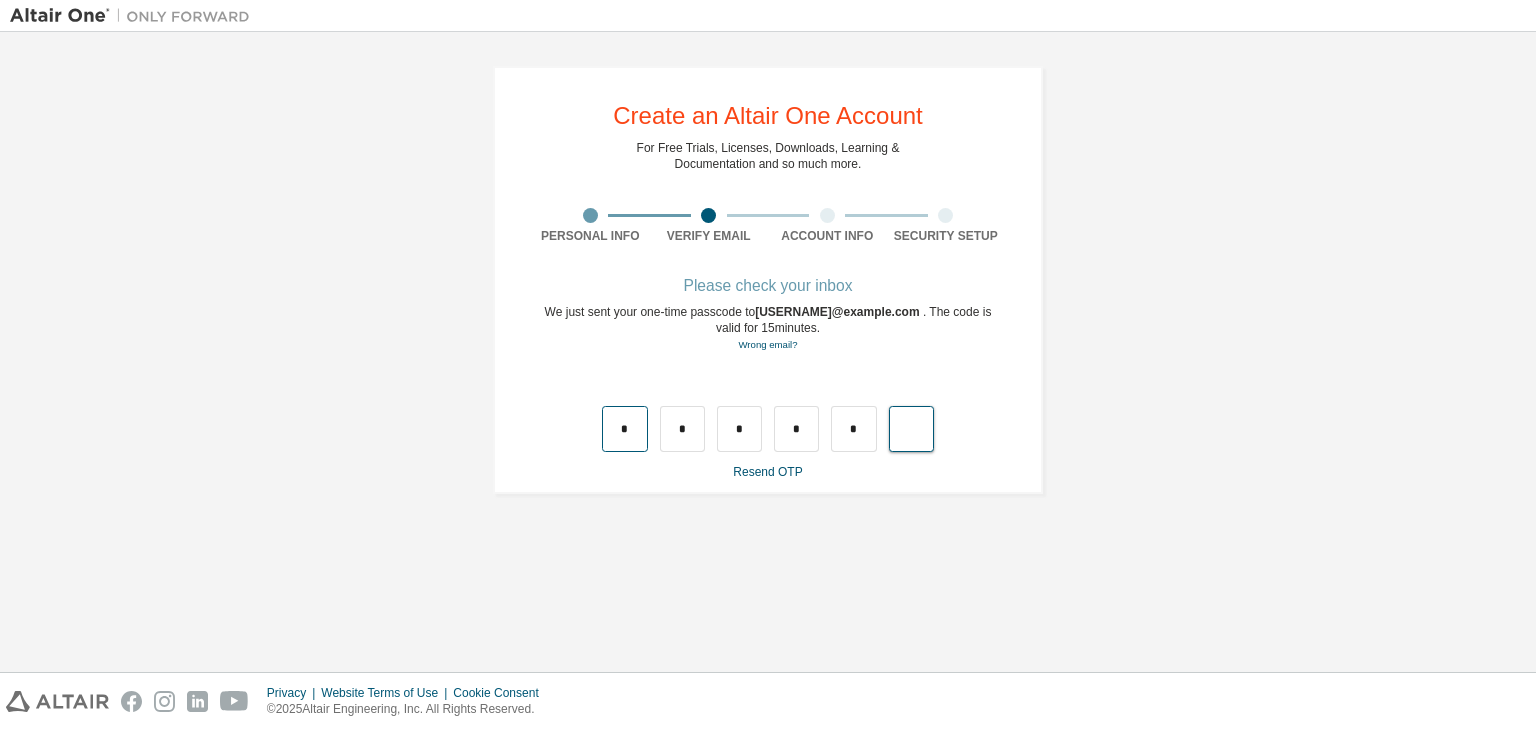 type on "*" 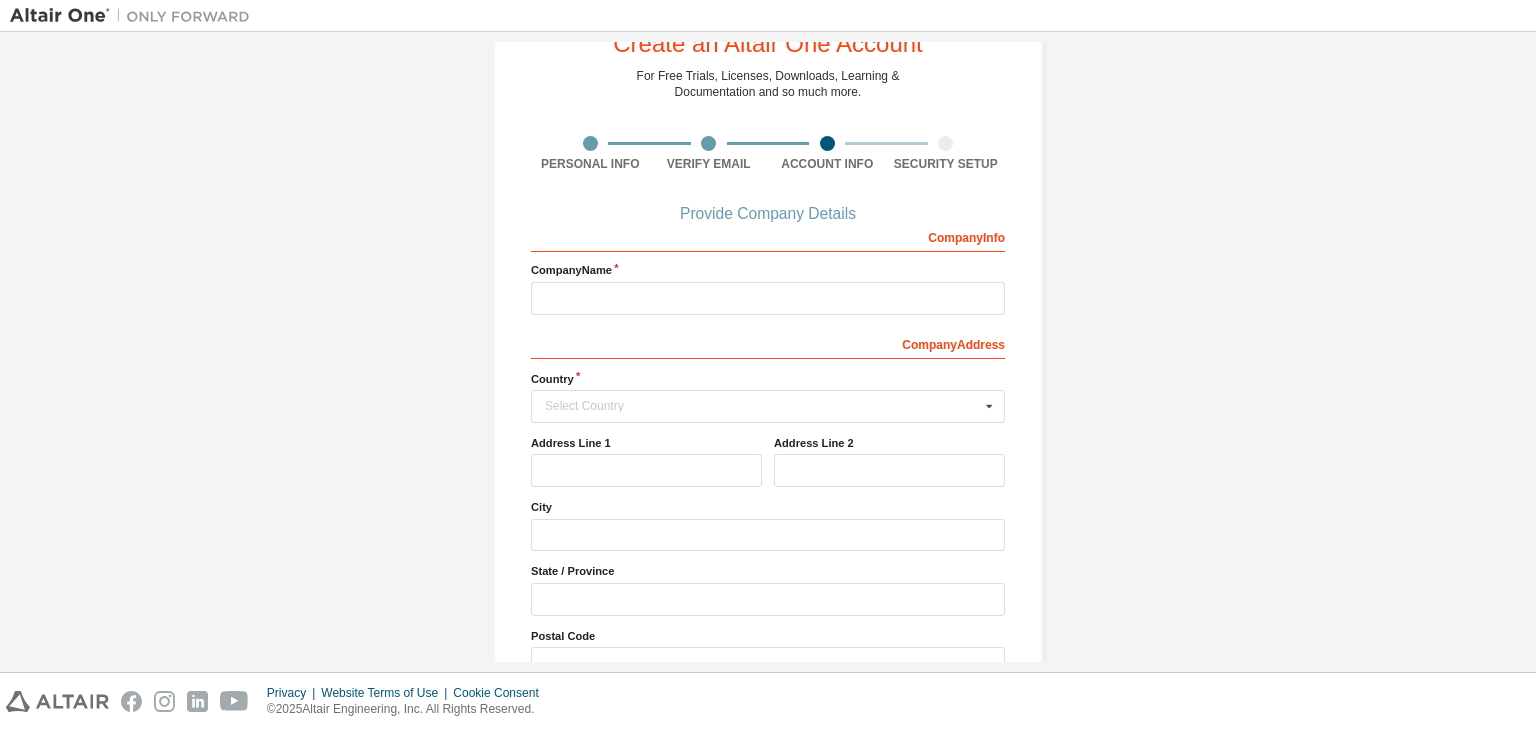 scroll, scrollTop: 74, scrollLeft: 0, axis: vertical 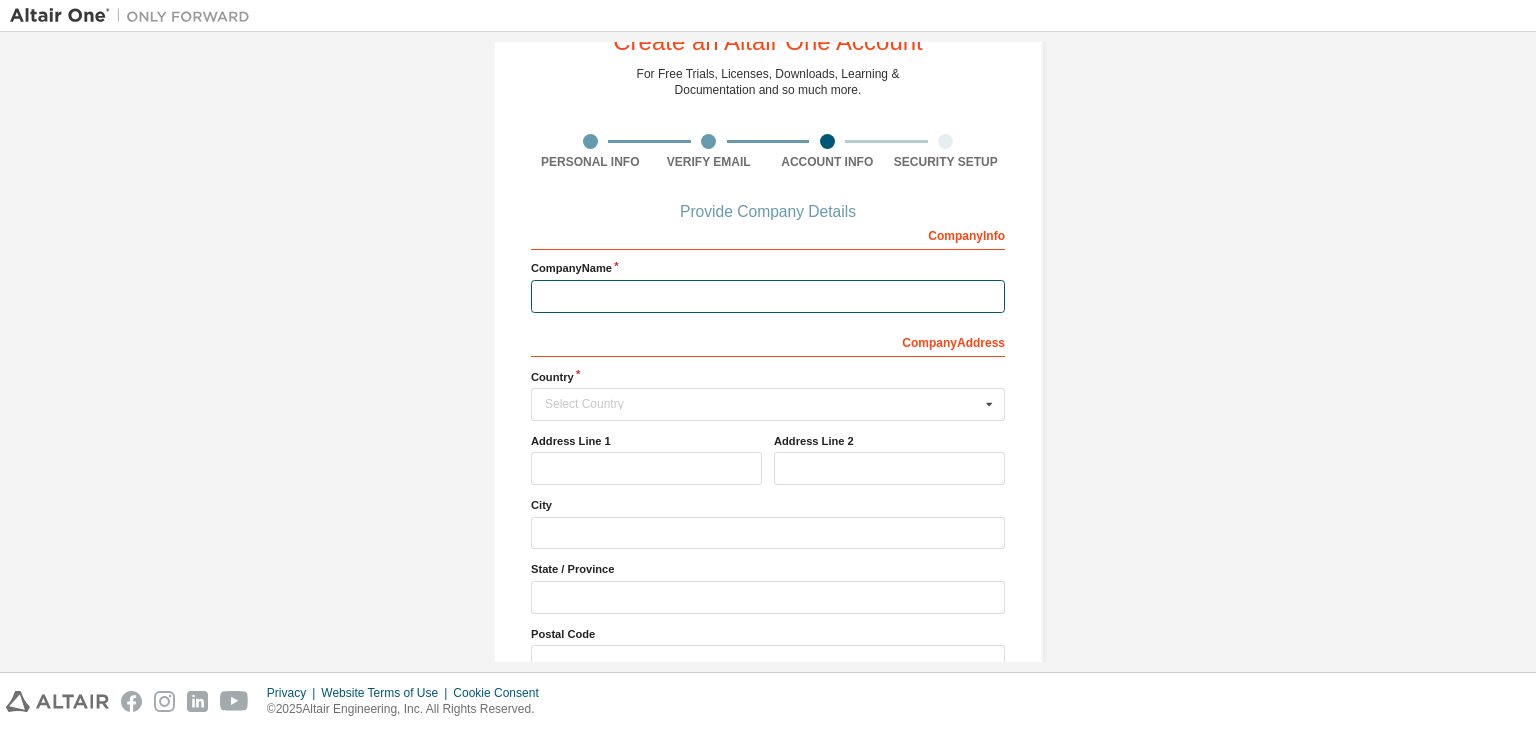 click at bounding box center (768, 296) 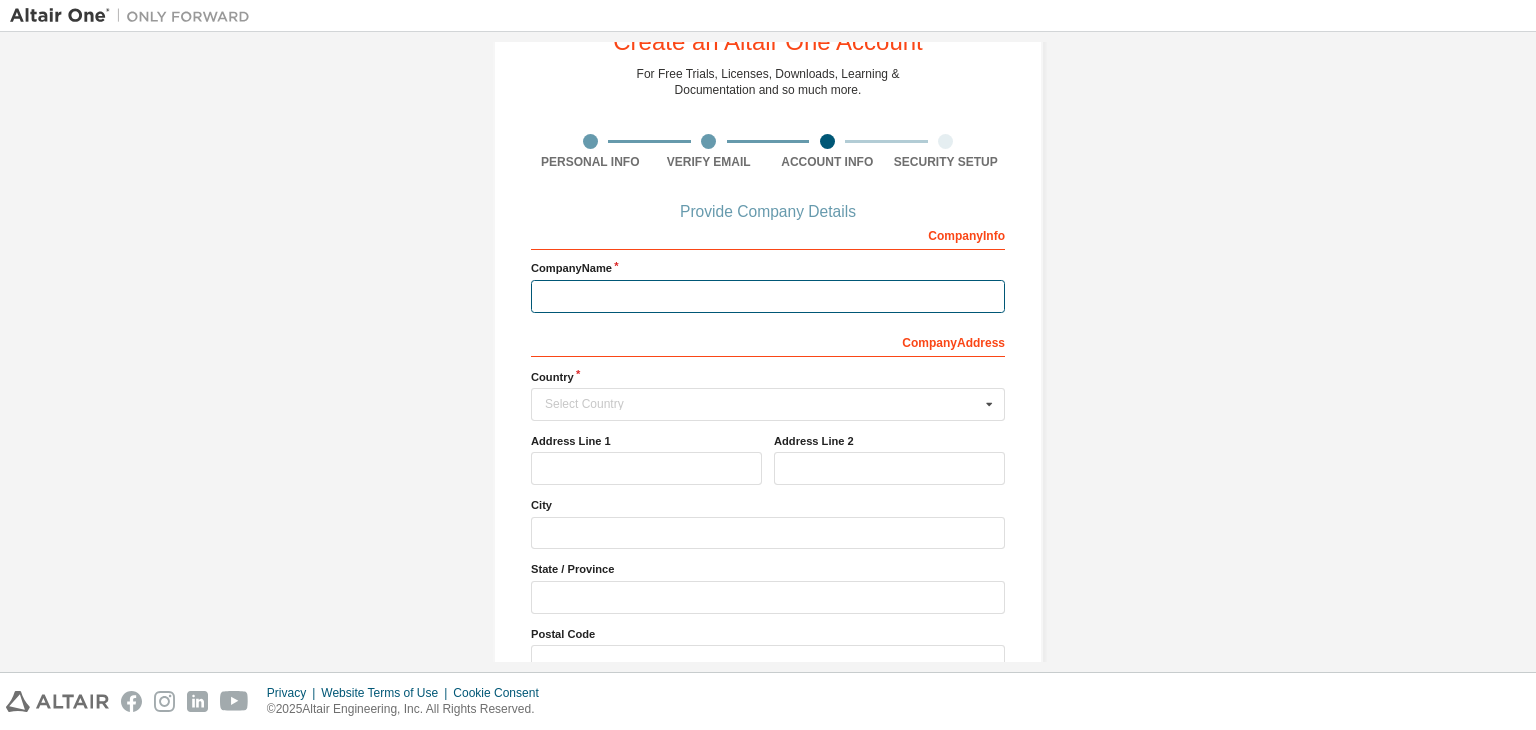 click at bounding box center [768, 296] 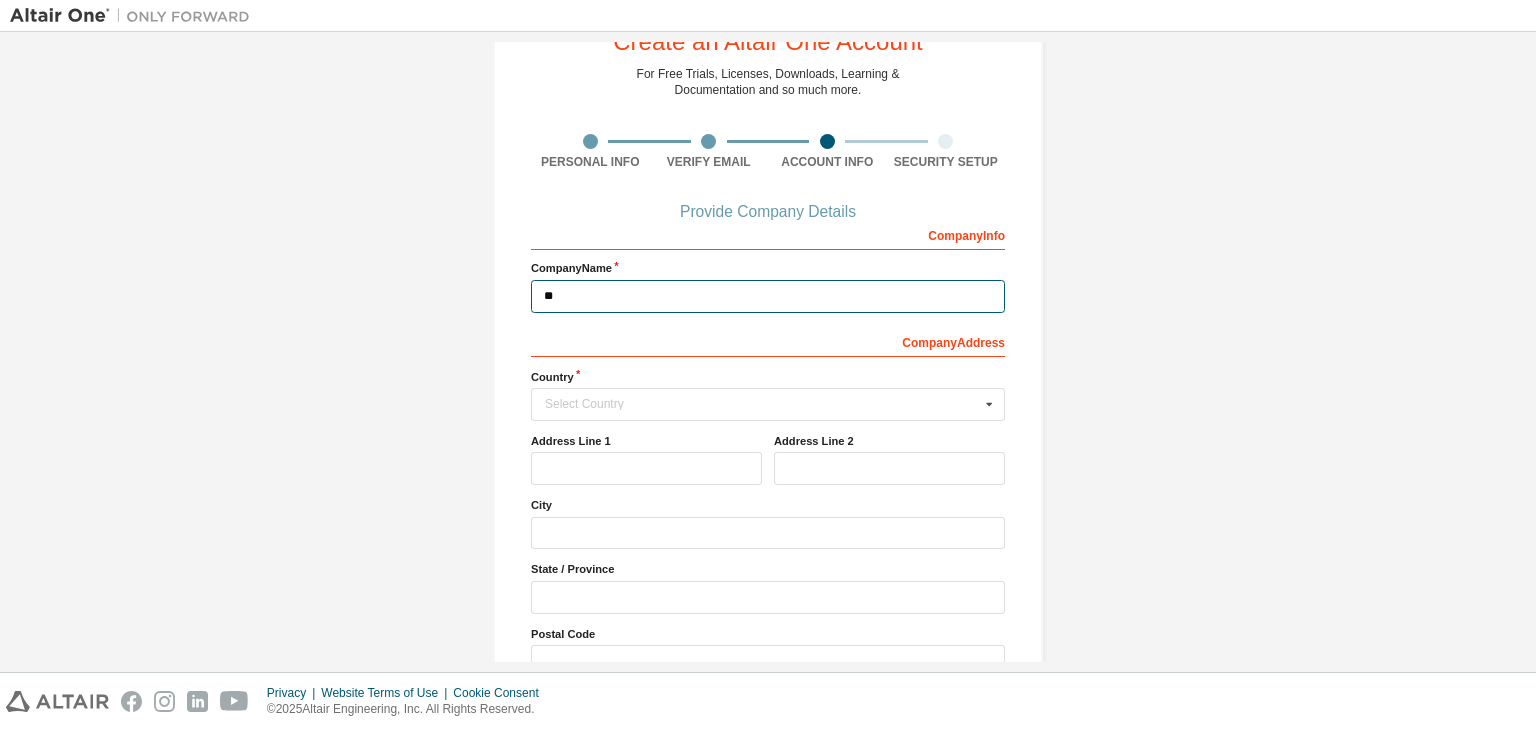 type on "*" 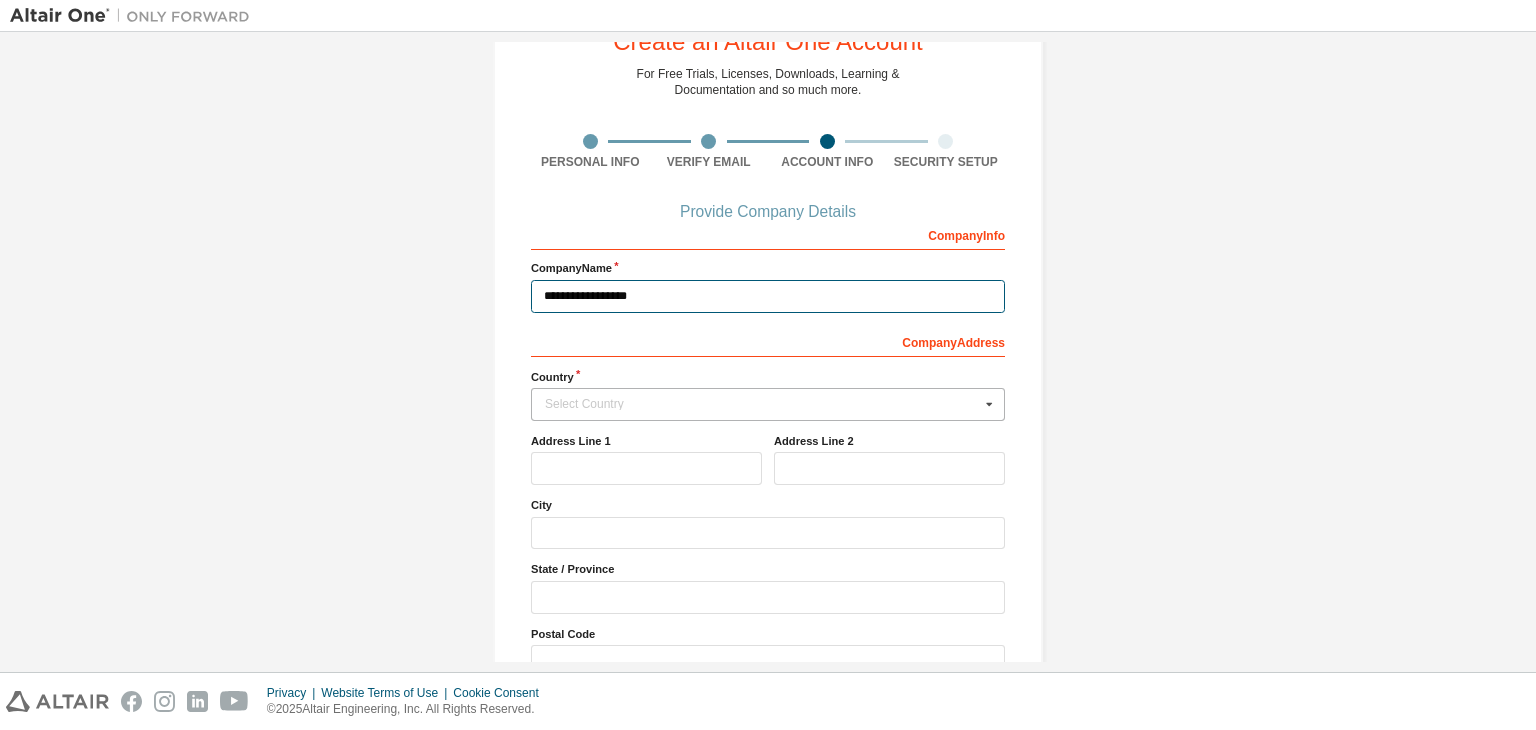 type on "**********" 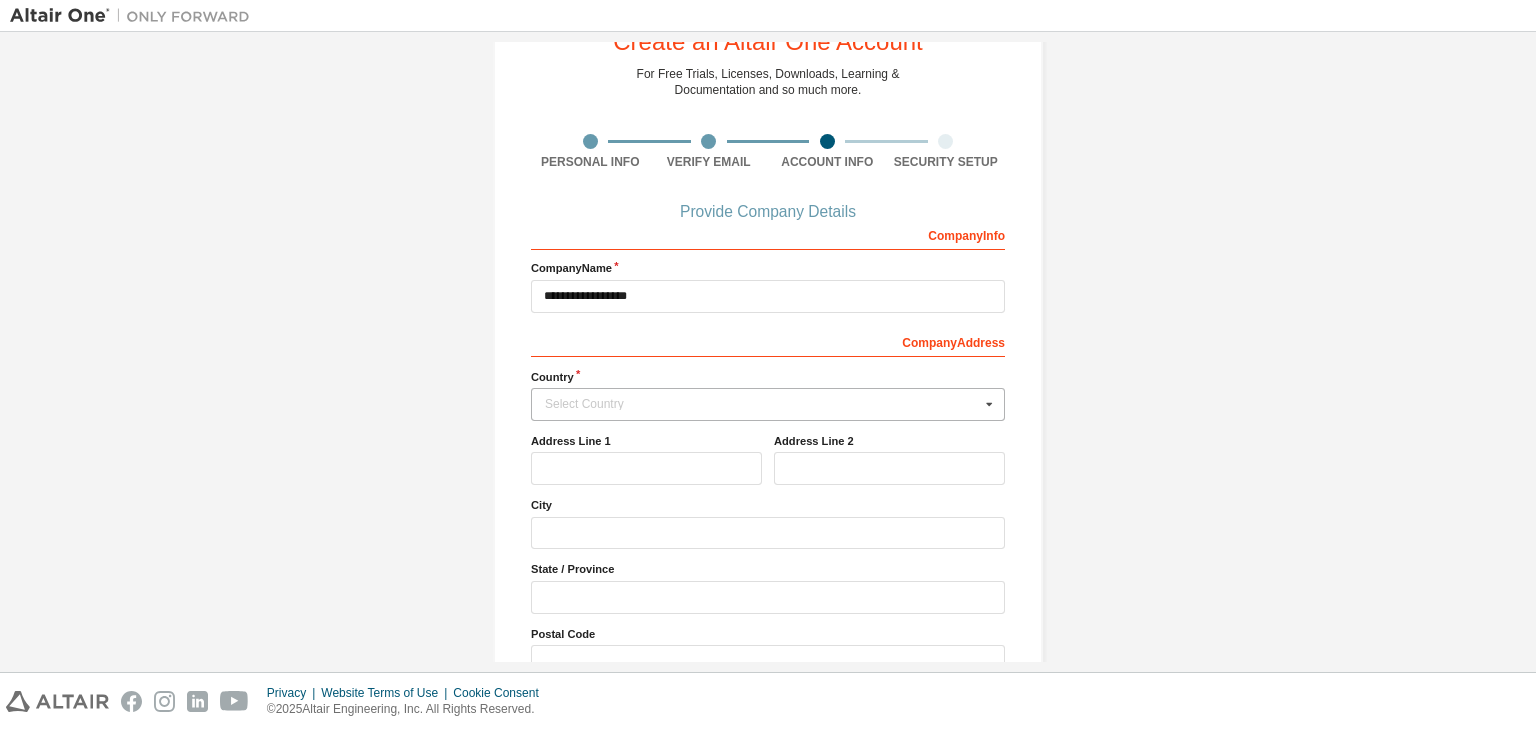click on "Select Country" at bounding box center [762, 404] 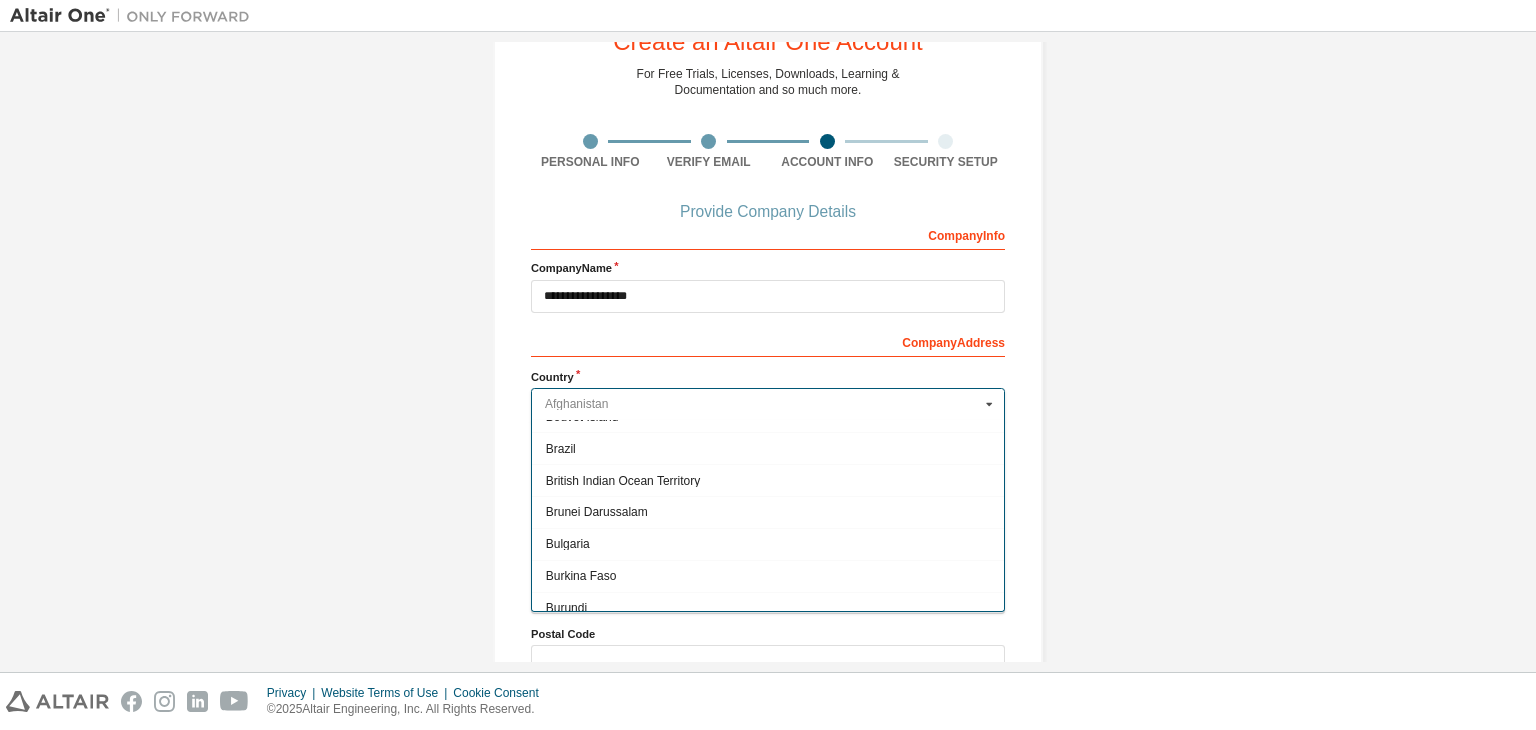 scroll, scrollTop: 956, scrollLeft: 0, axis: vertical 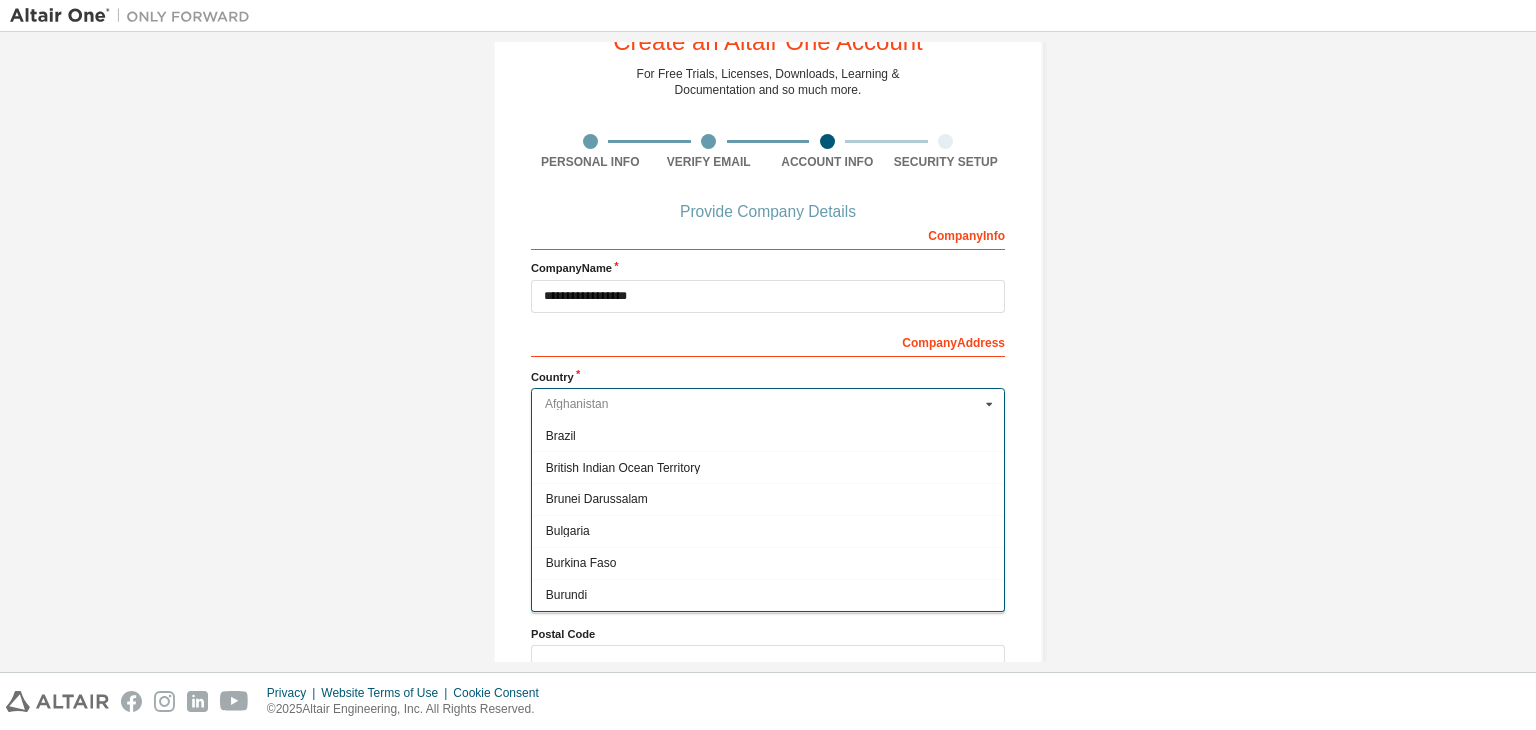 click at bounding box center (769, 404) 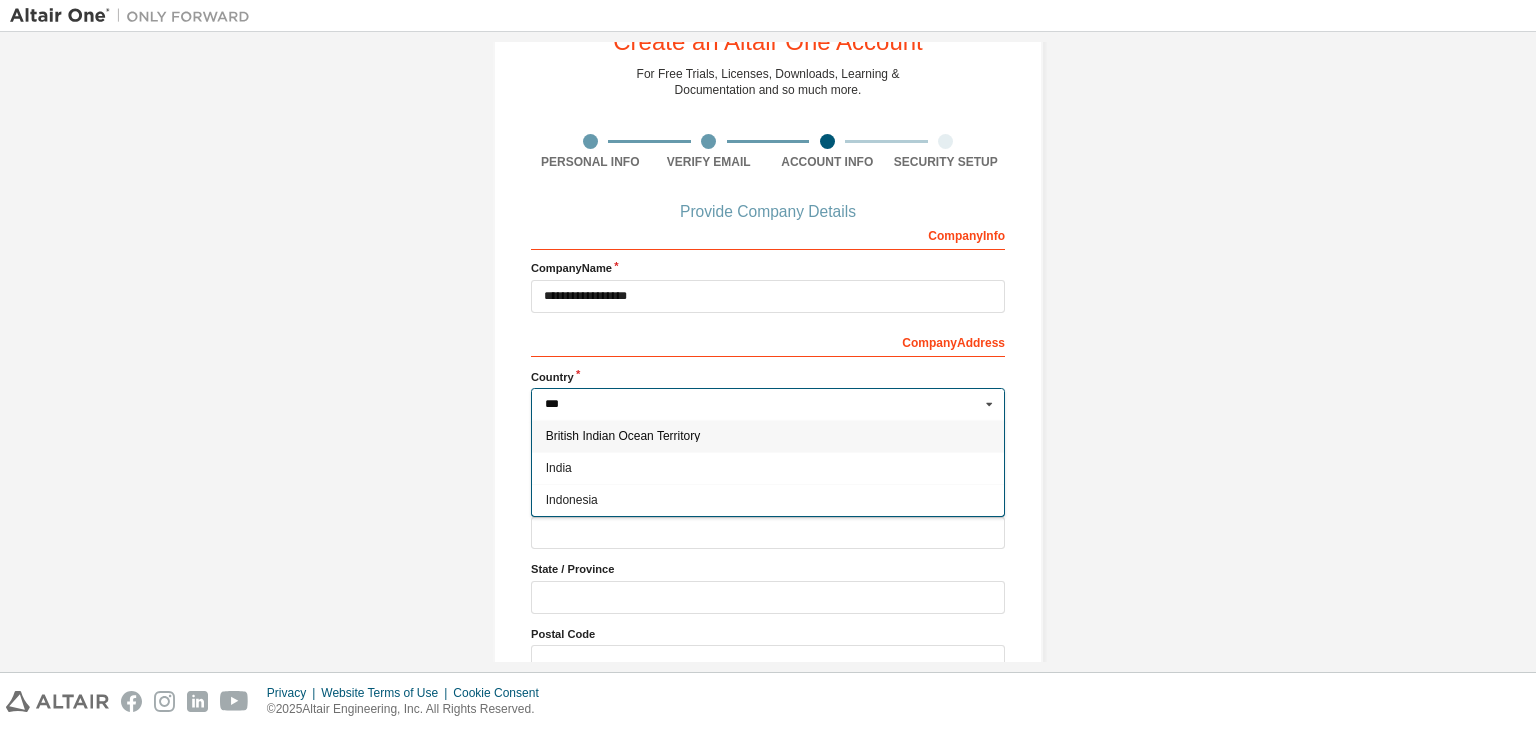 scroll, scrollTop: 0, scrollLeft: 0, axis: both 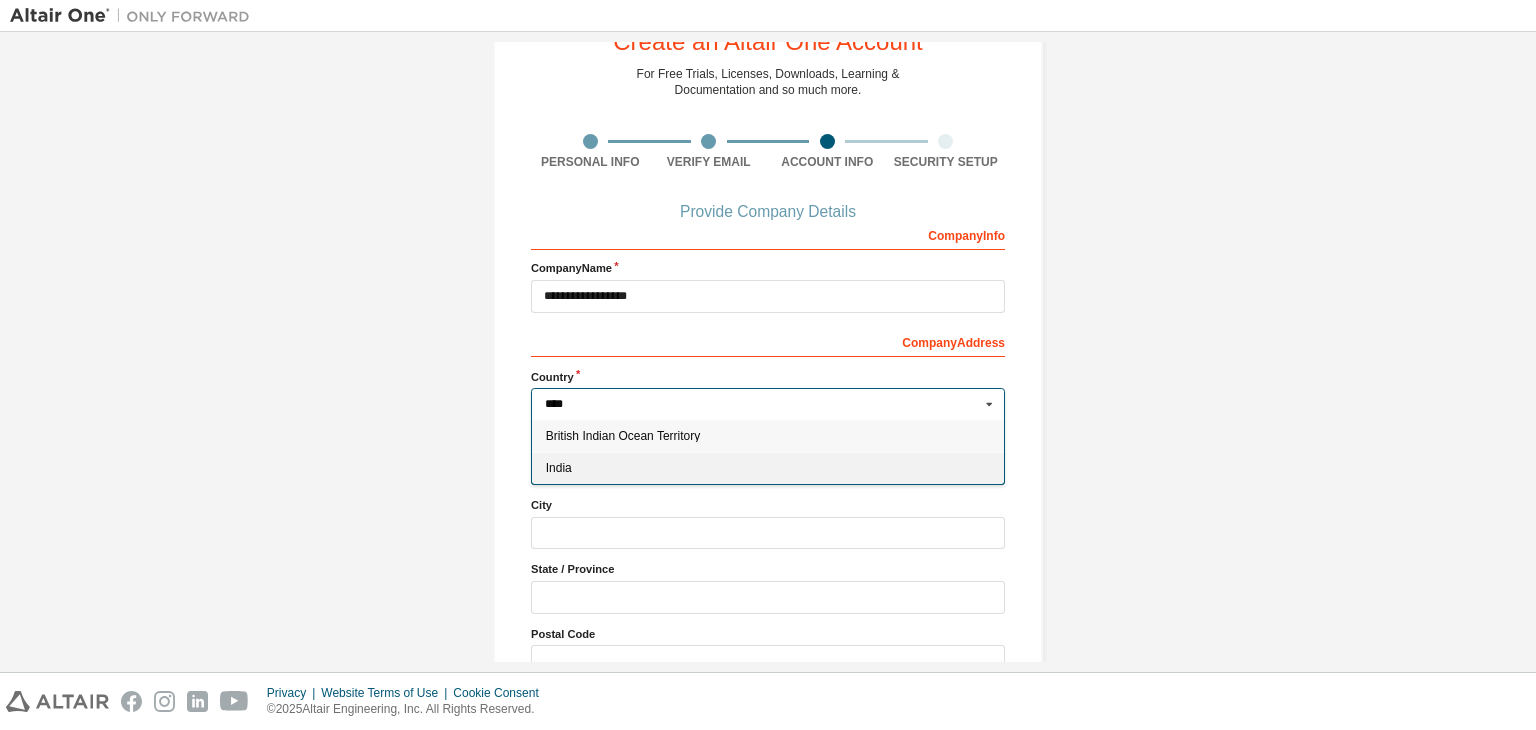 type on "****" 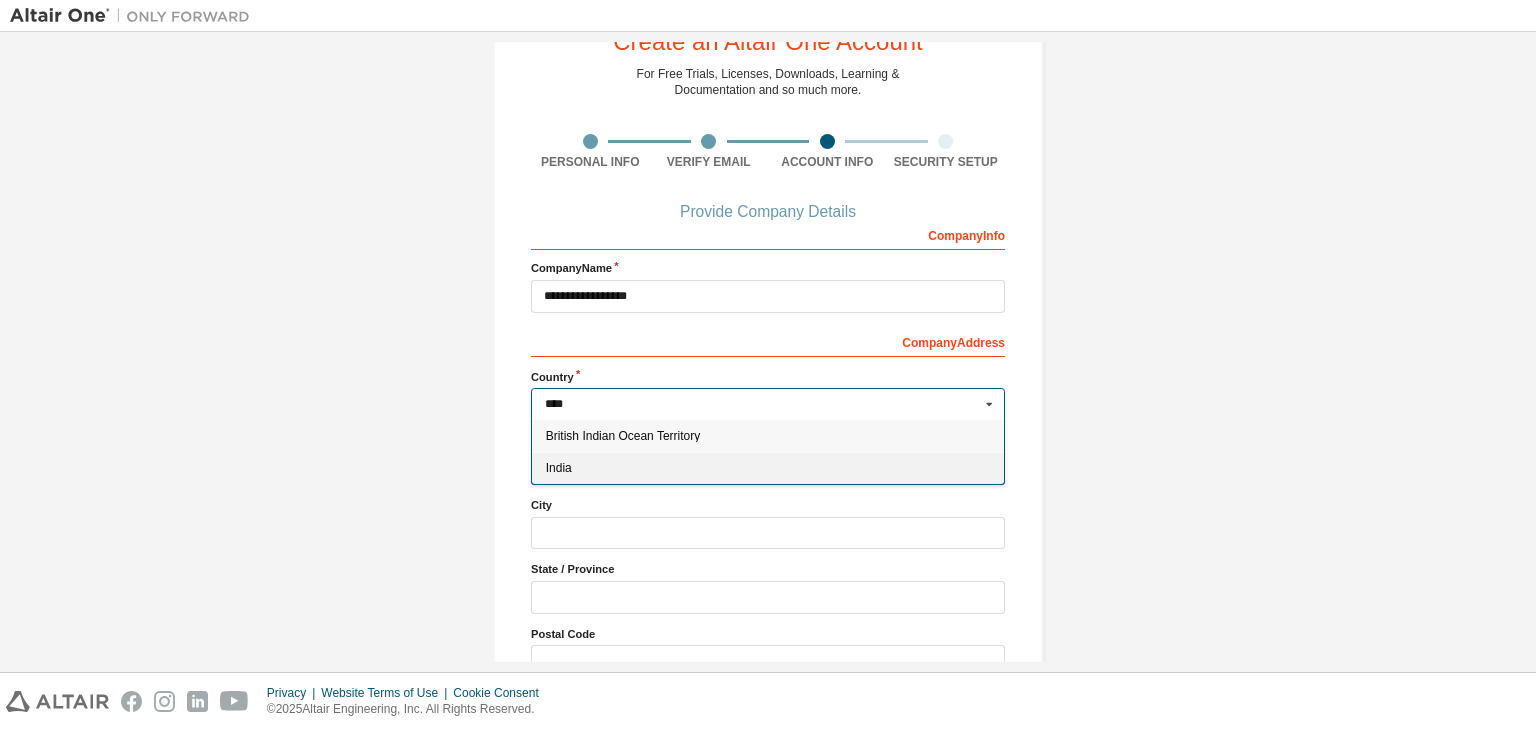 click on "India" at bounding box center [768, 468] 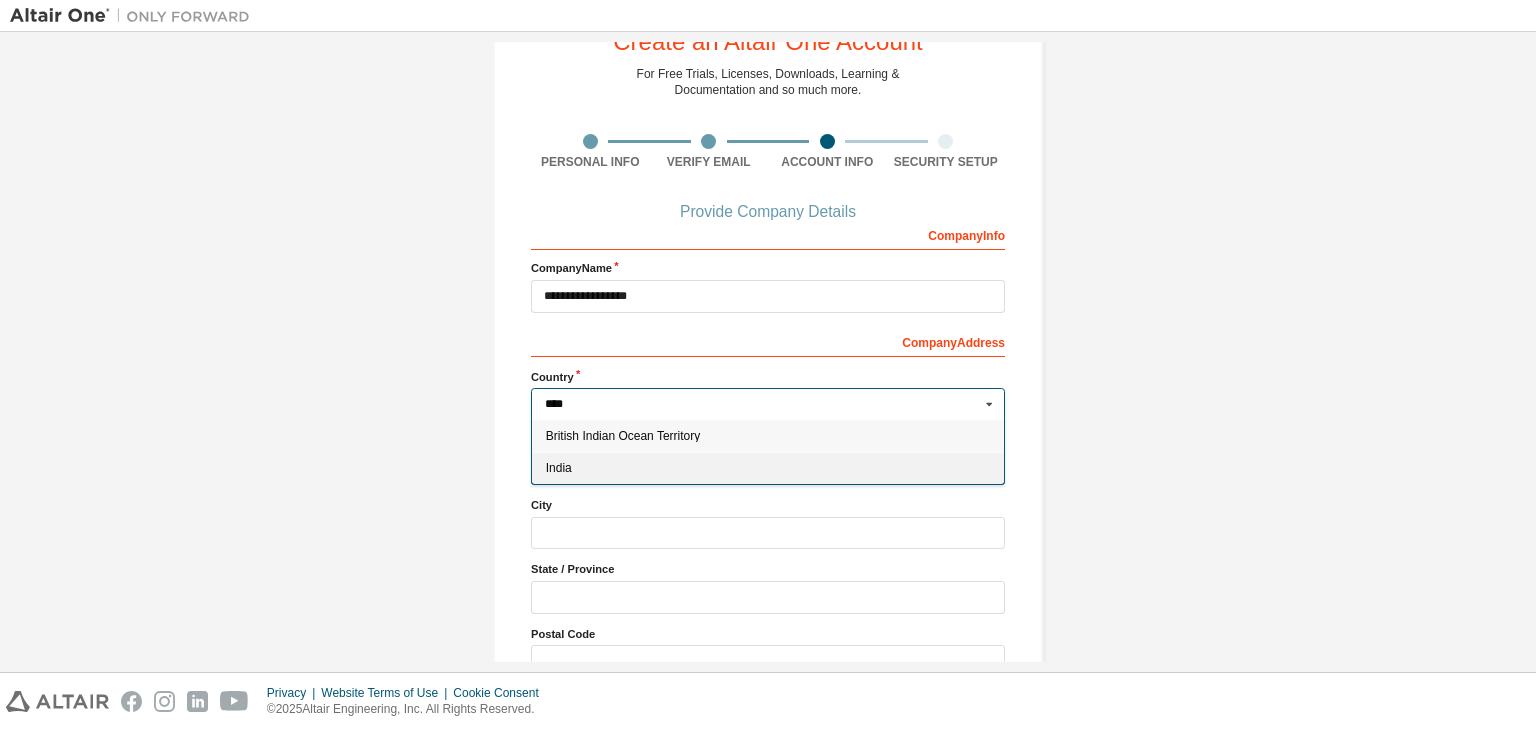 type on "***" 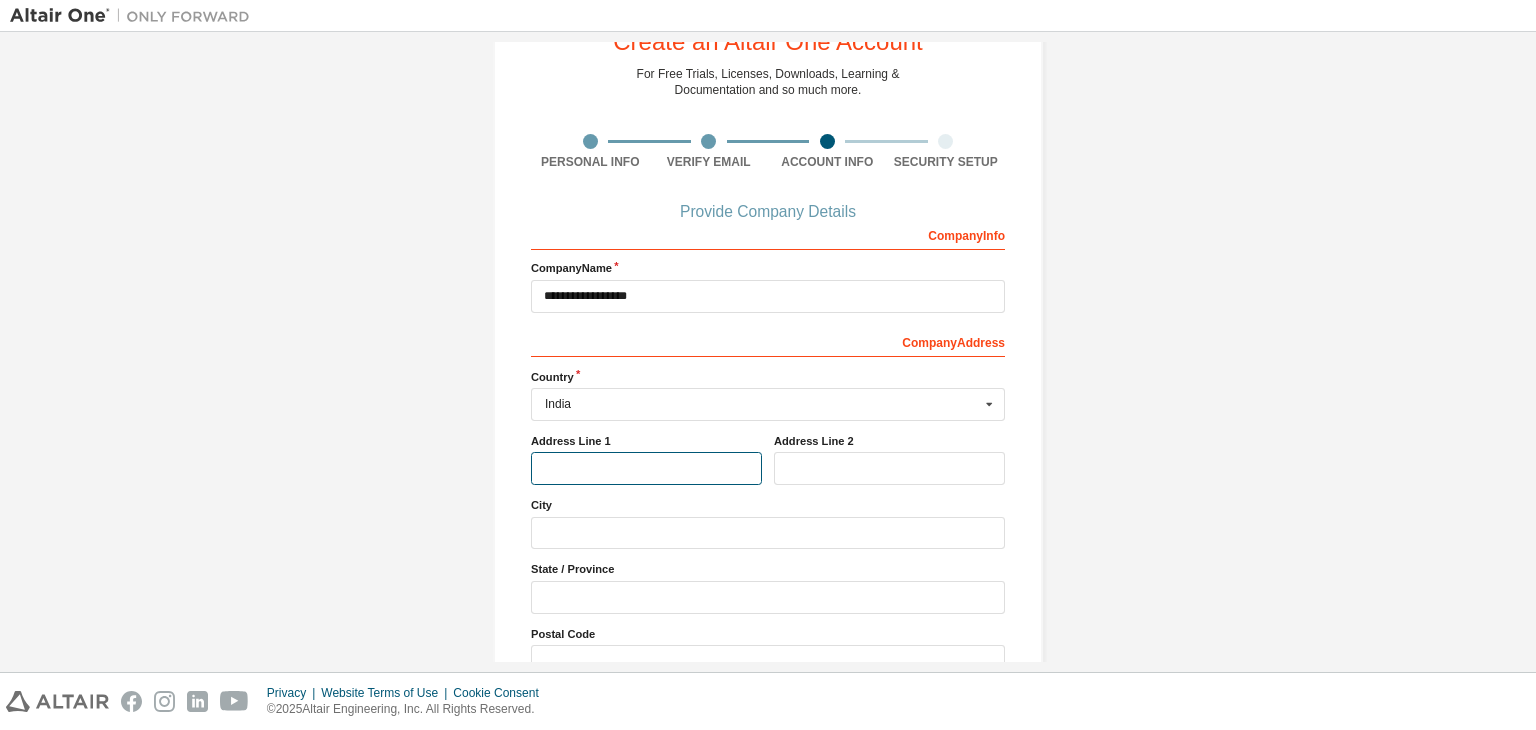 click at bounding box center (646, 468) 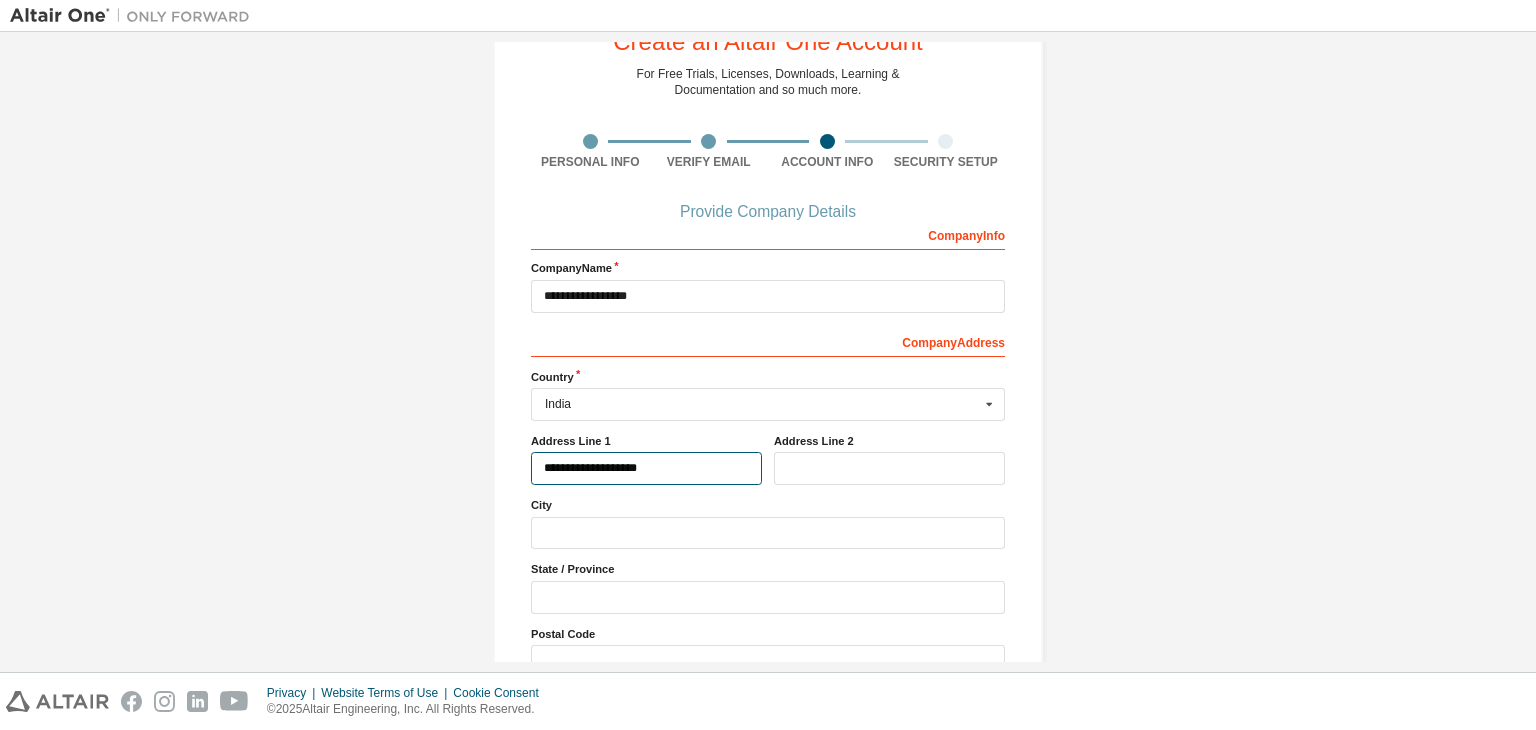 type on "**********" 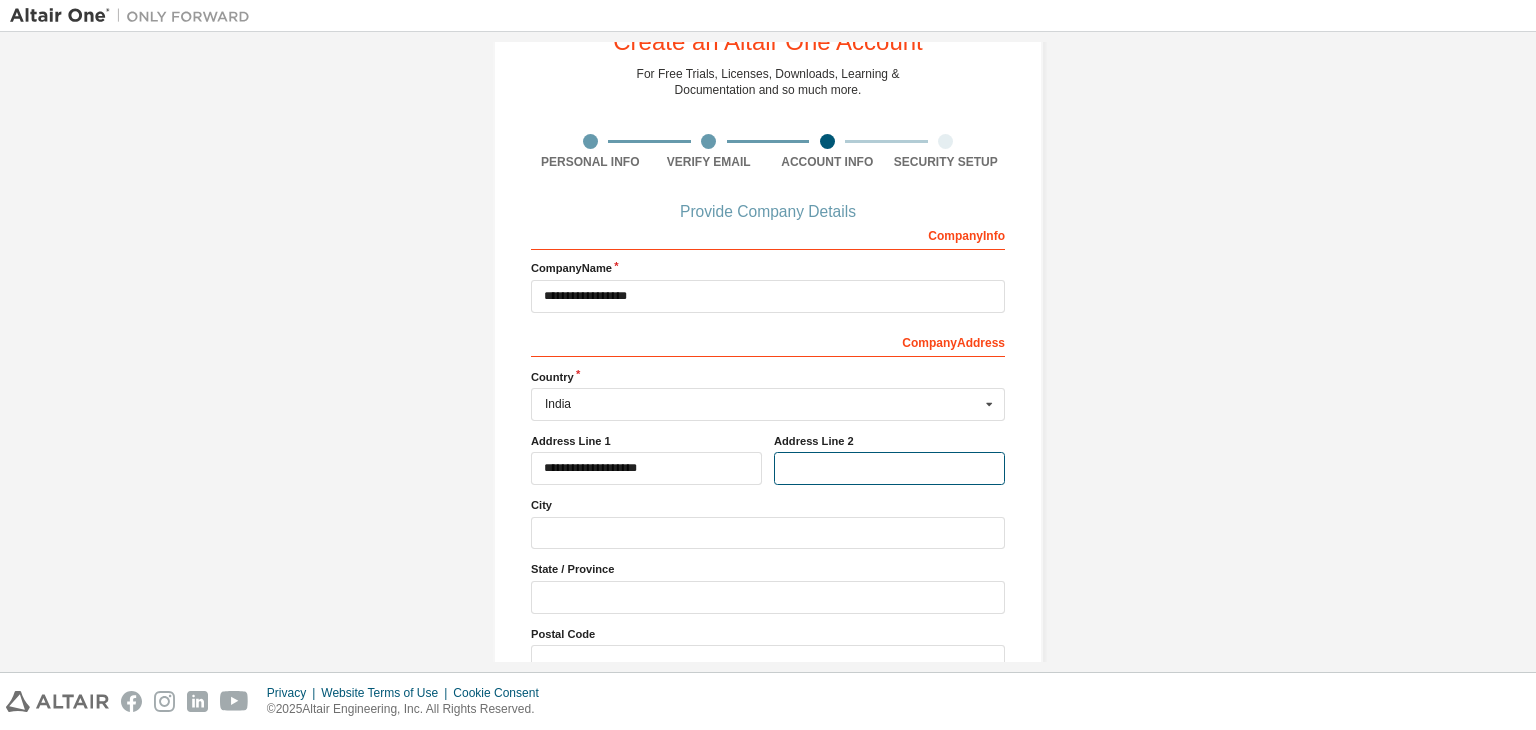 click at bounding box center [889, 468] 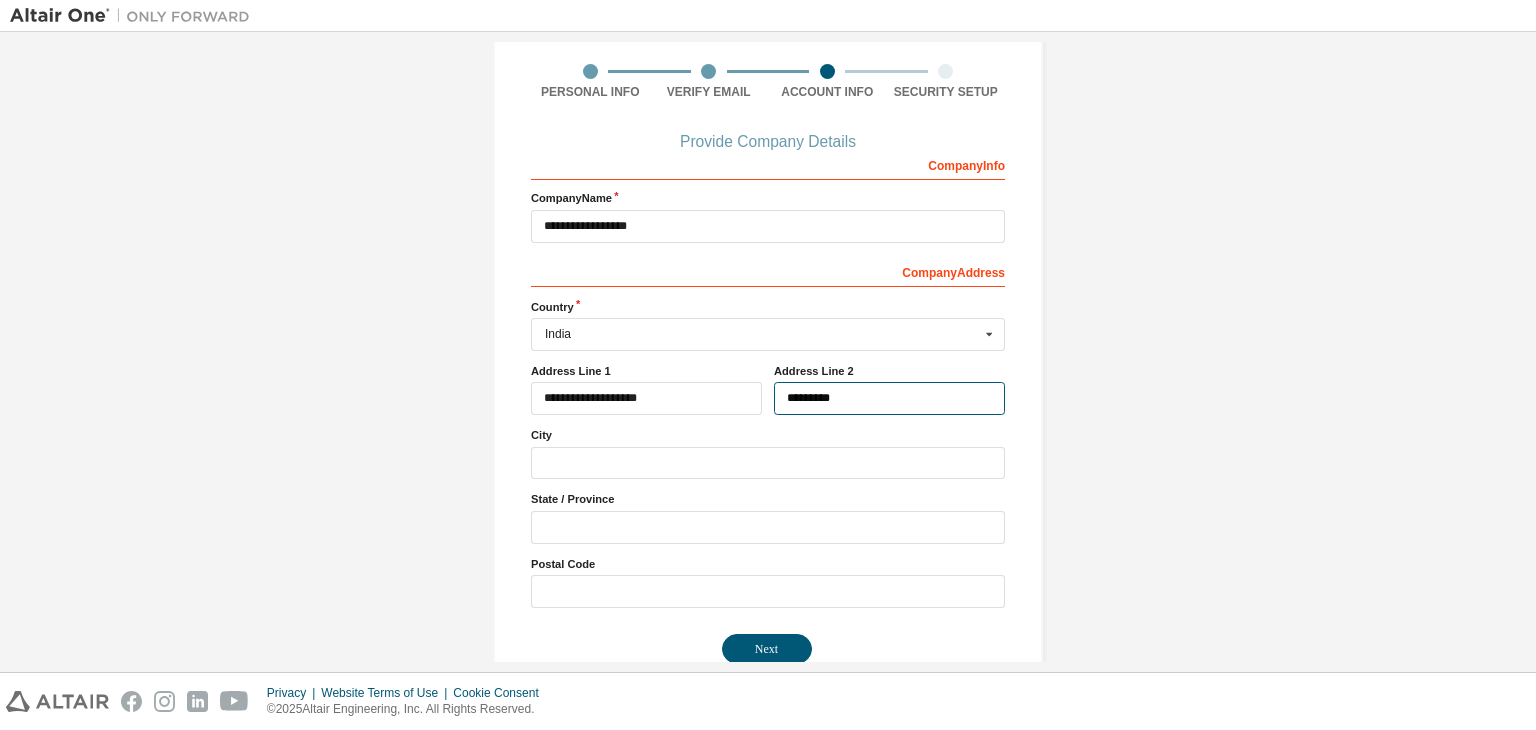 scroll, scrollTop: 146, scrollLeft: 0, axis: vertical 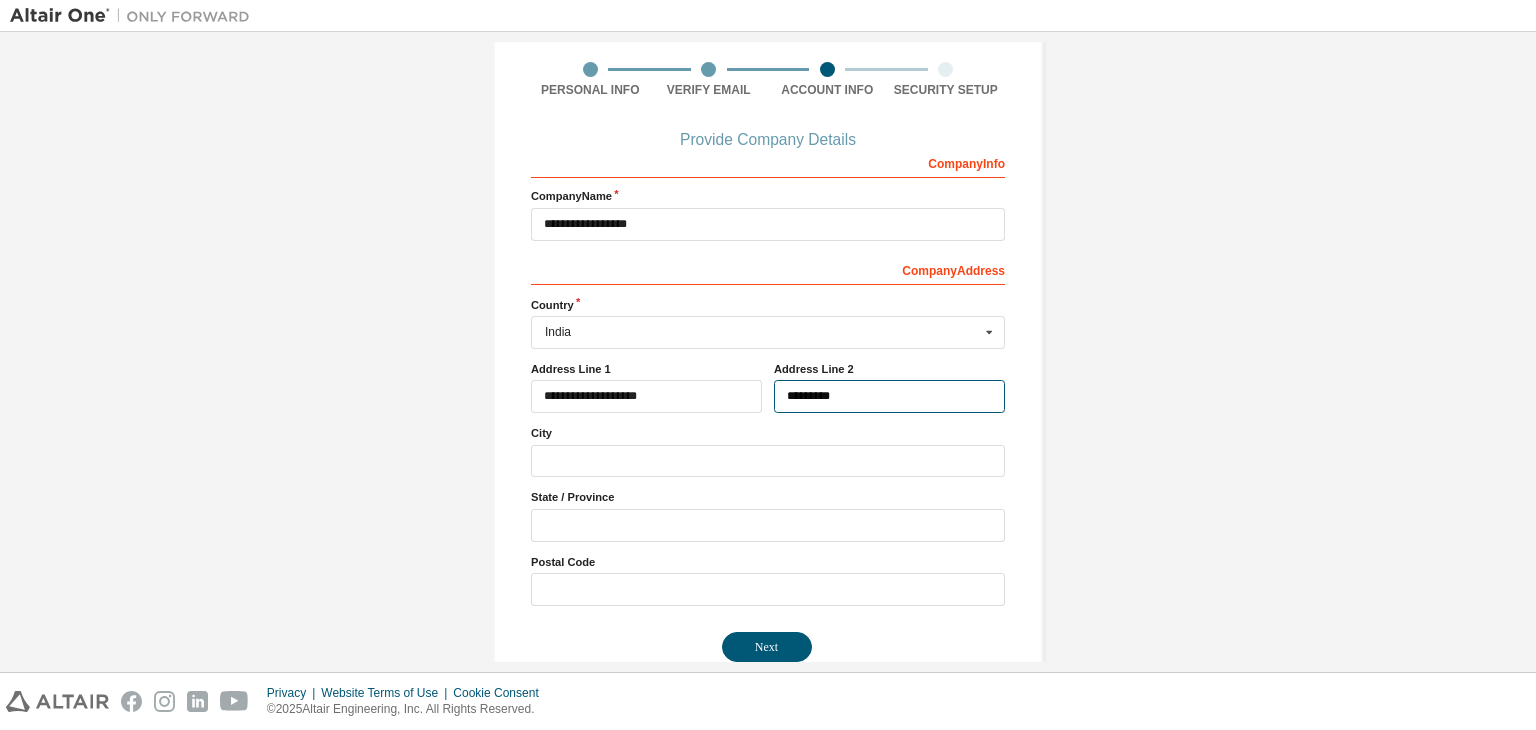type on "*********" 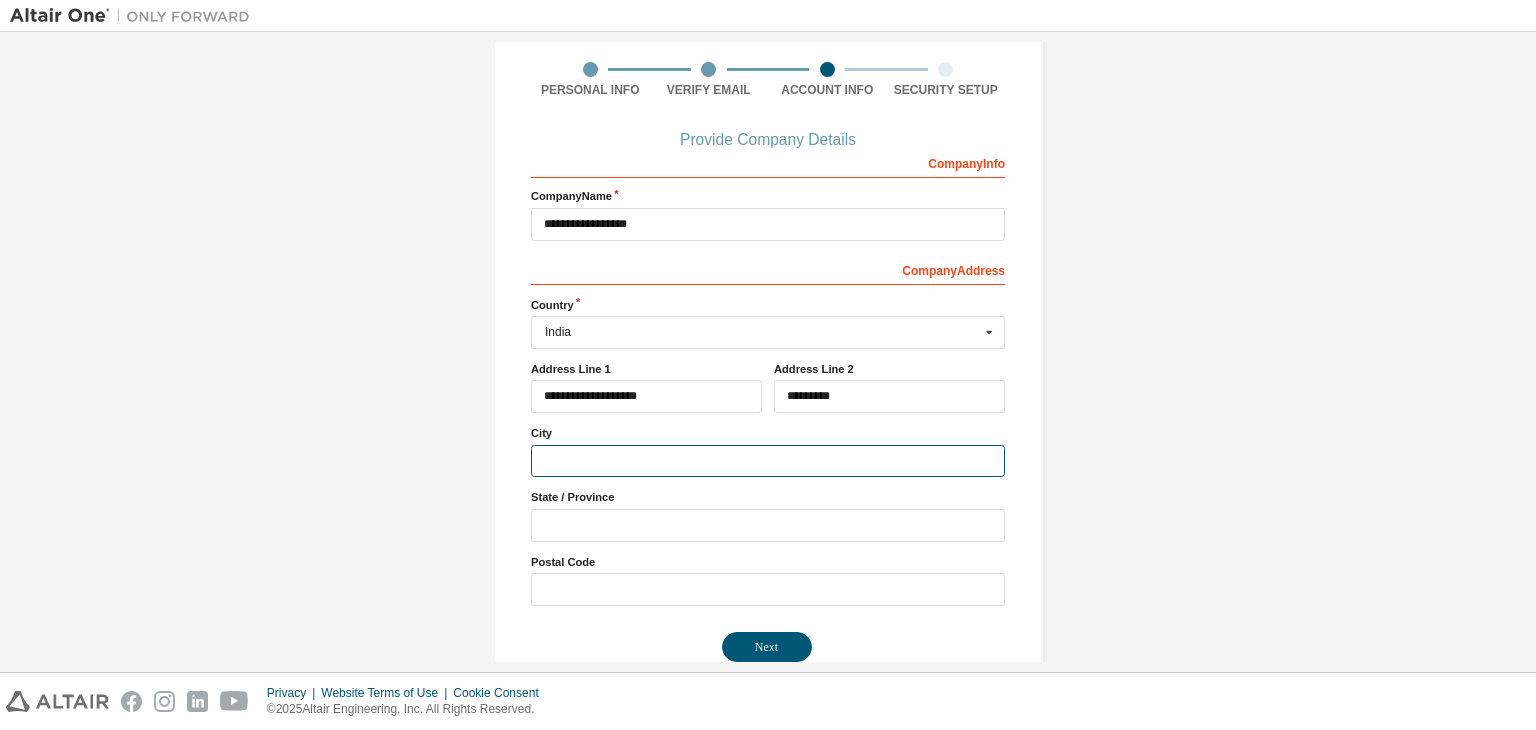 click at bounding box center [768, 461] 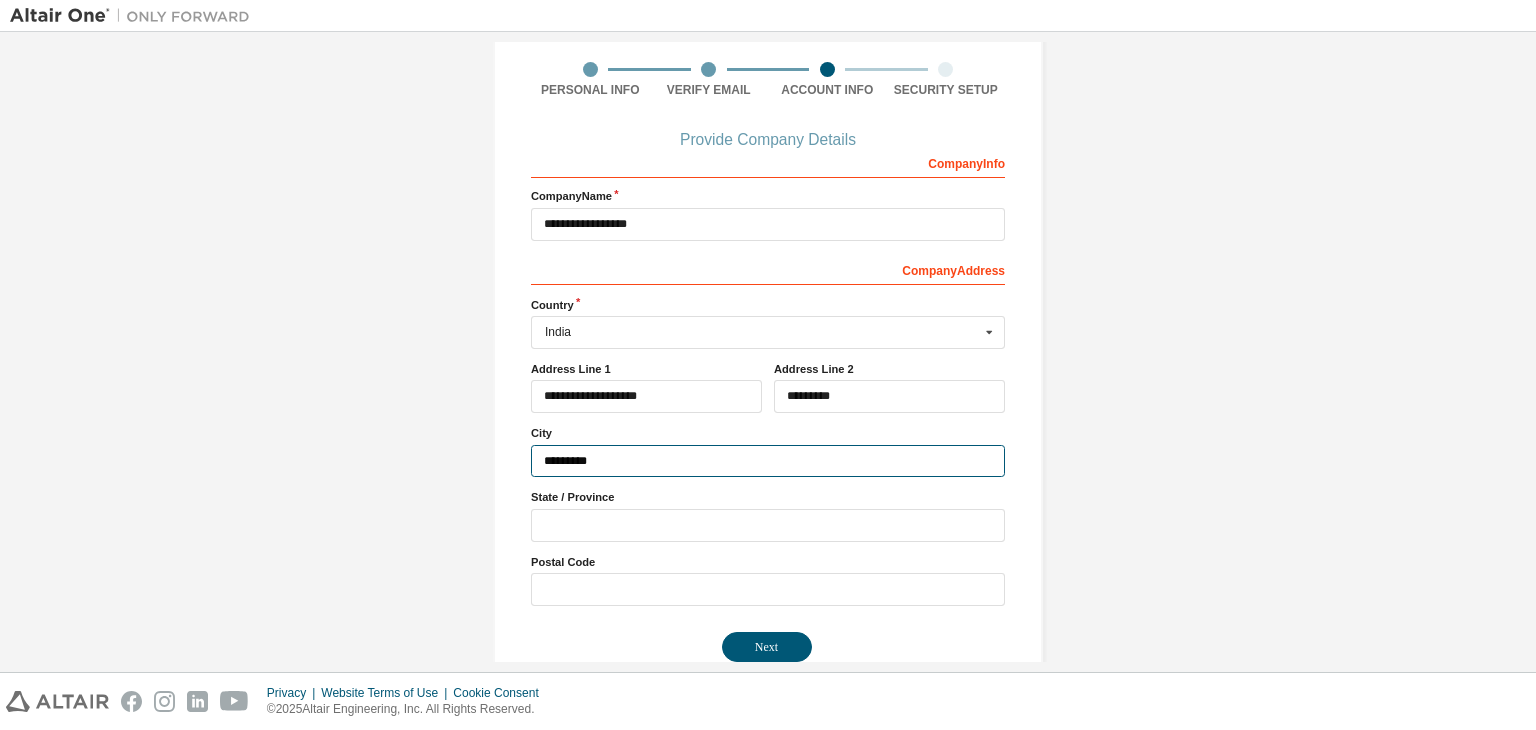 type on "*********" 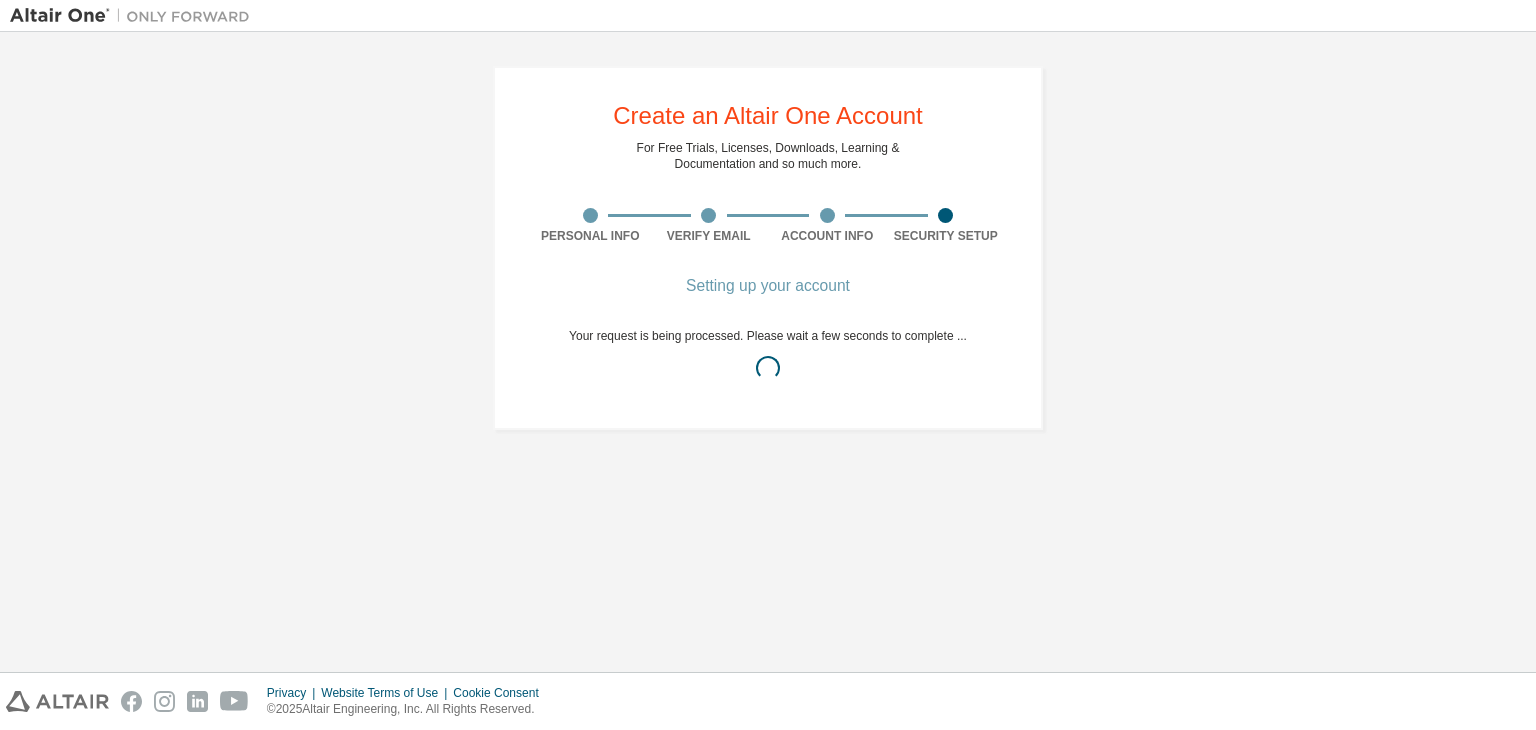 scroll, scrollTop: 0, scrollLeft: 0, axis: both 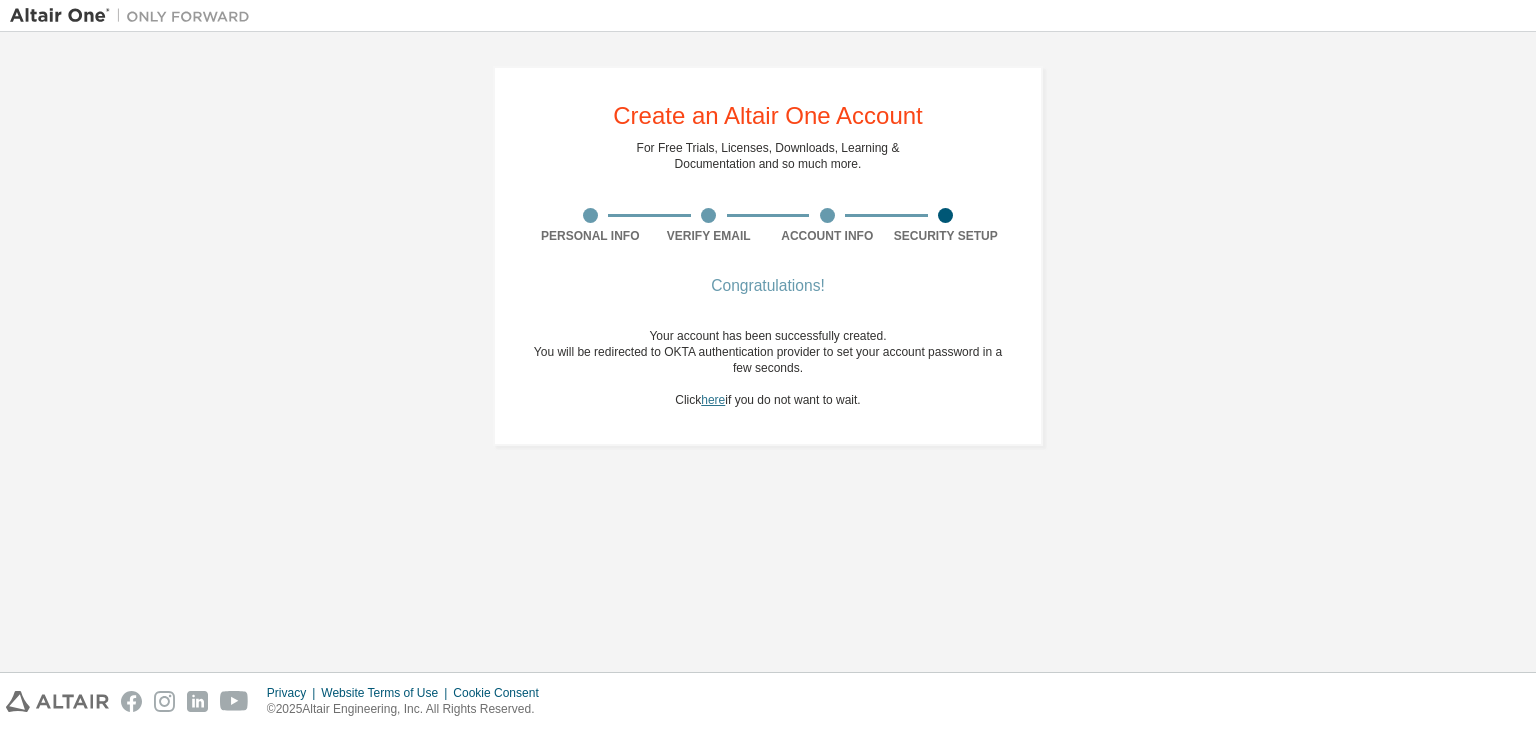 click on "here" at bounding box center (713, 400) 